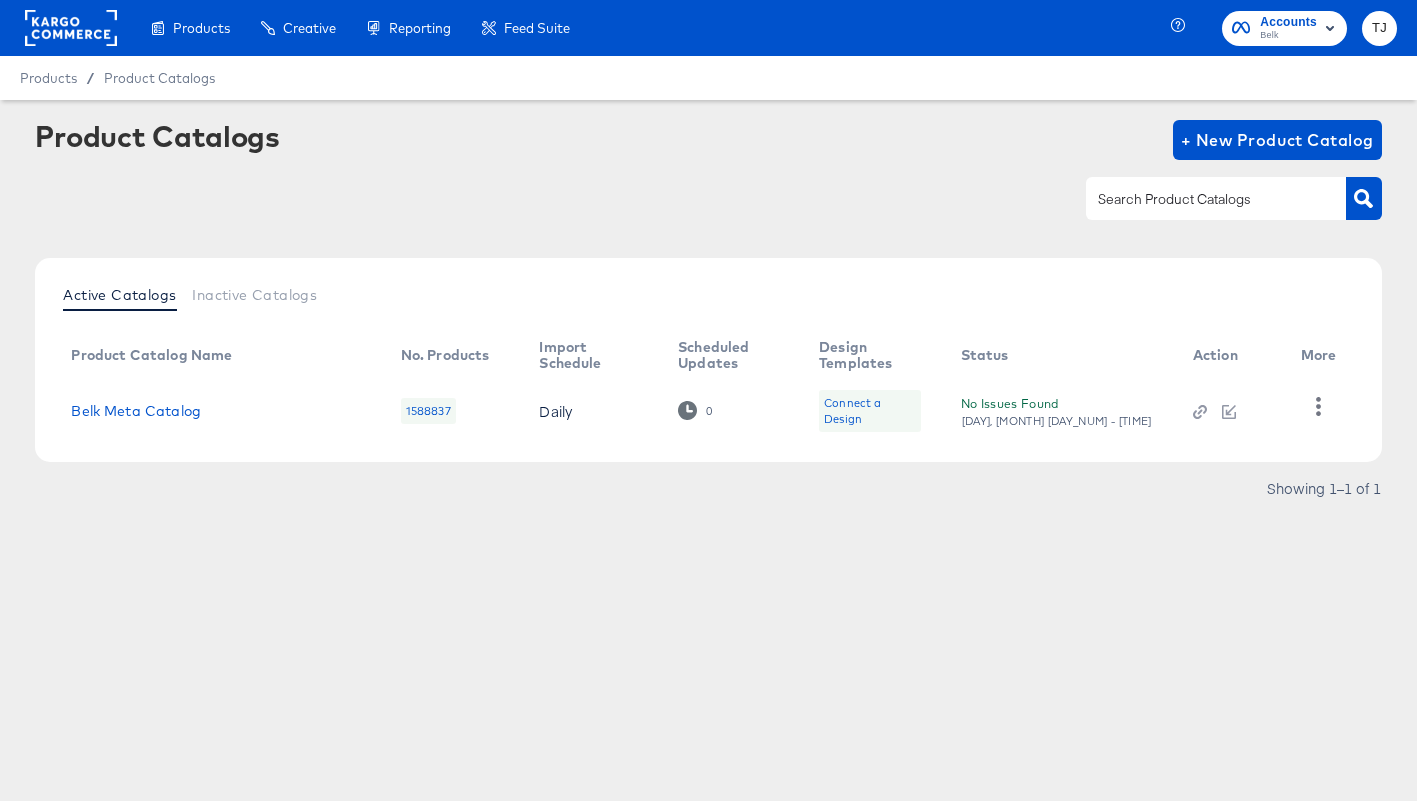 scroll, scrollTop: 0, scrollLeft: 0, axis: both 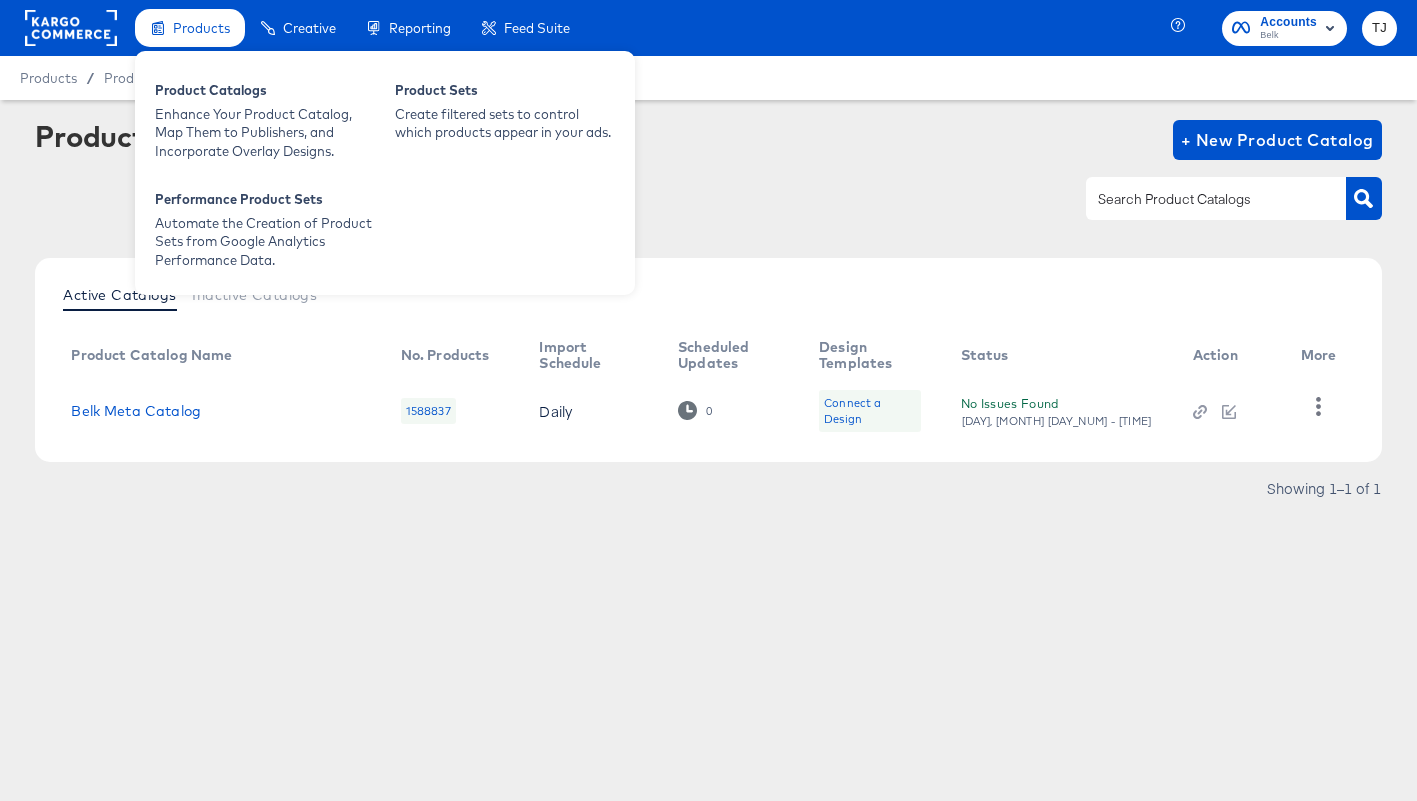 click on "Products" at bounding box center (201, 28) 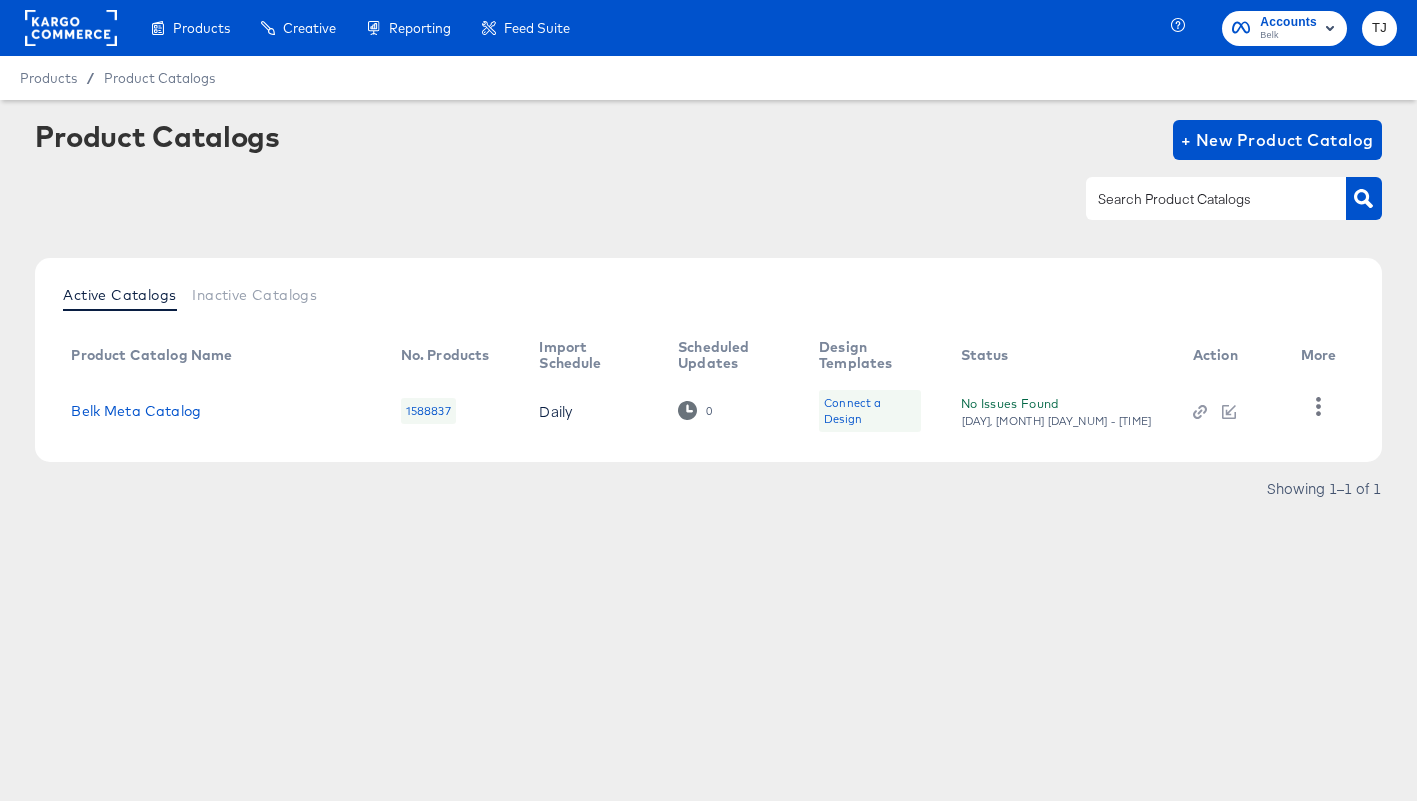 click on "Product Catalogs" at bounding box center (0, 0) 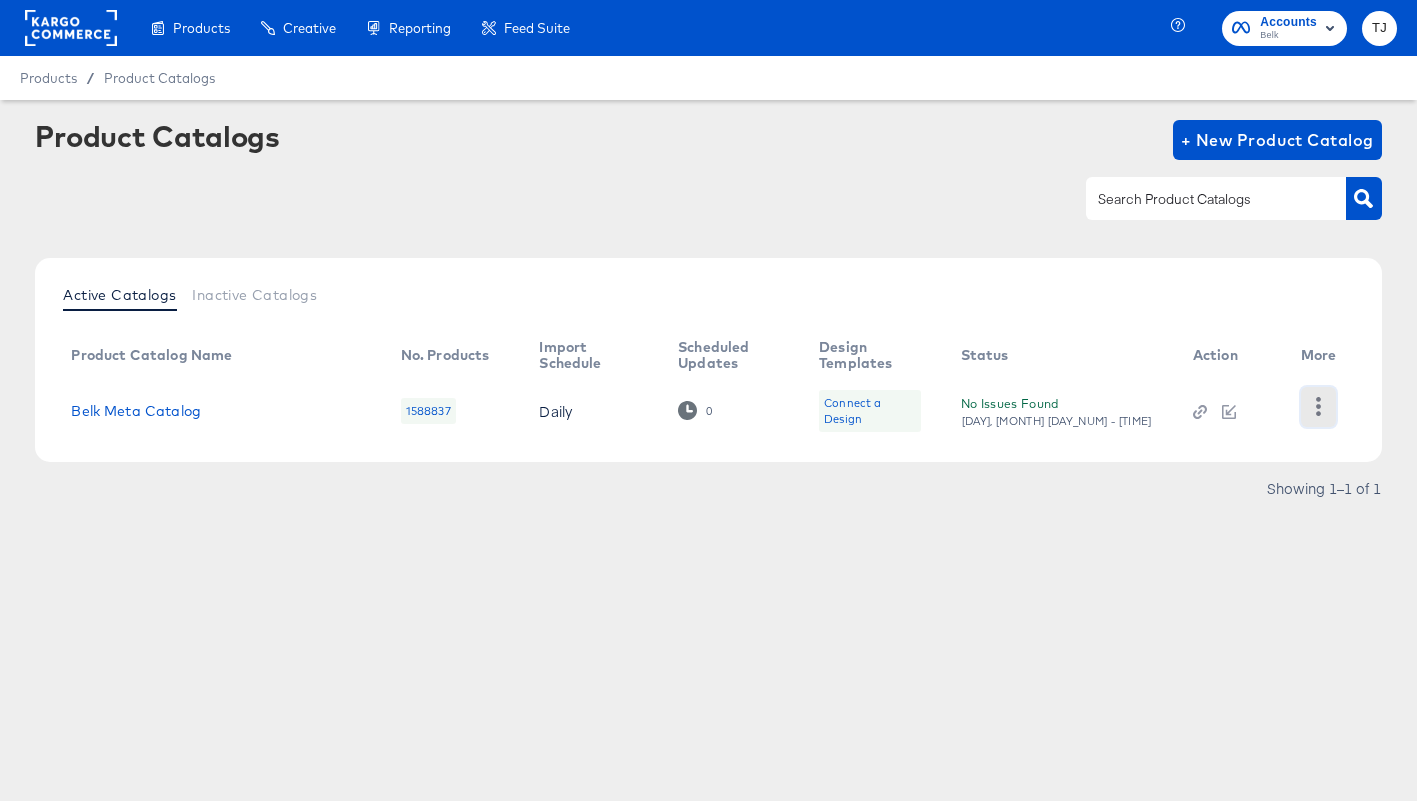 click 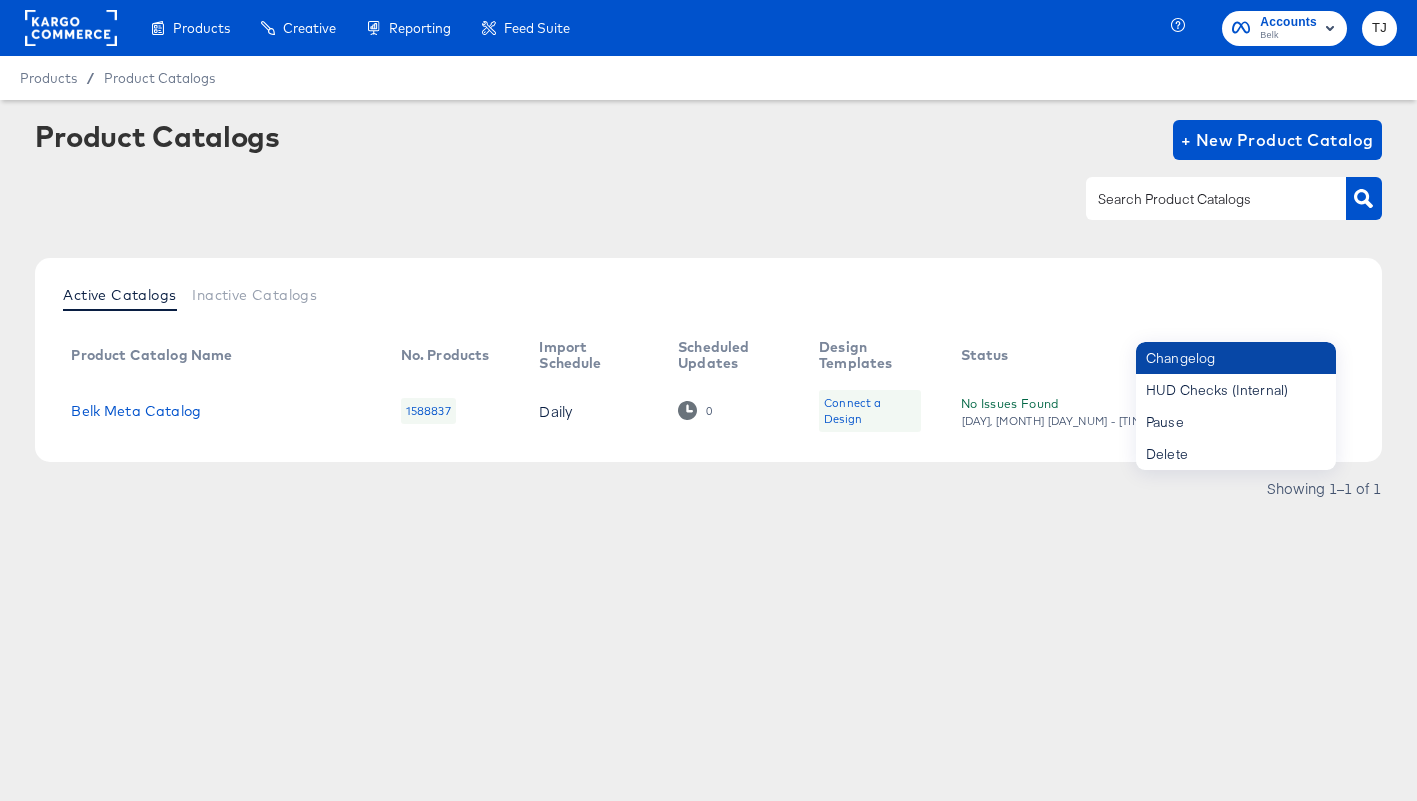 click on "Changelog" at bounding box center (1236, 358) 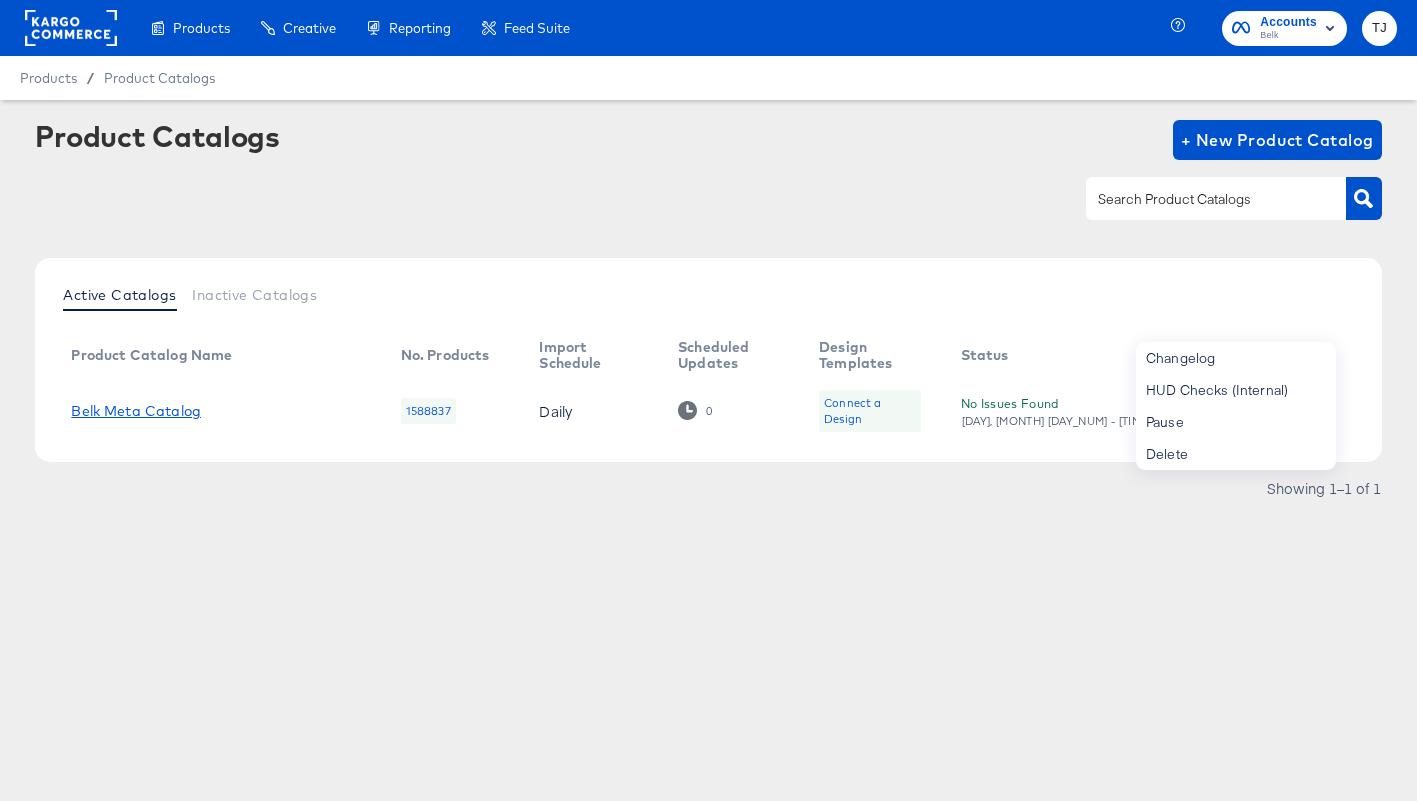 click on "Belk Meta Catalog" at bounding box center (136, 411) 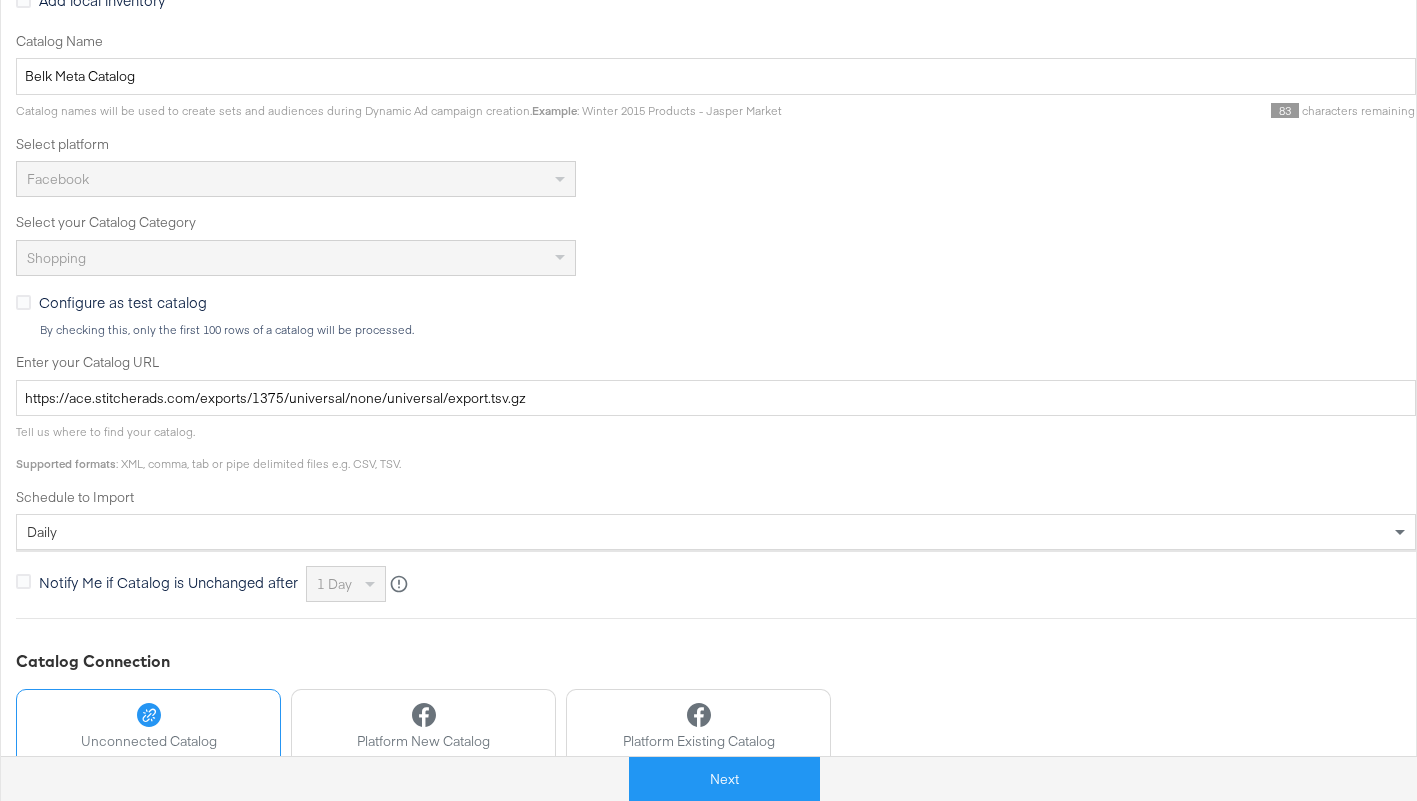 scroll, scrollTop: 542, scrollLeft: 0, axis: vertical 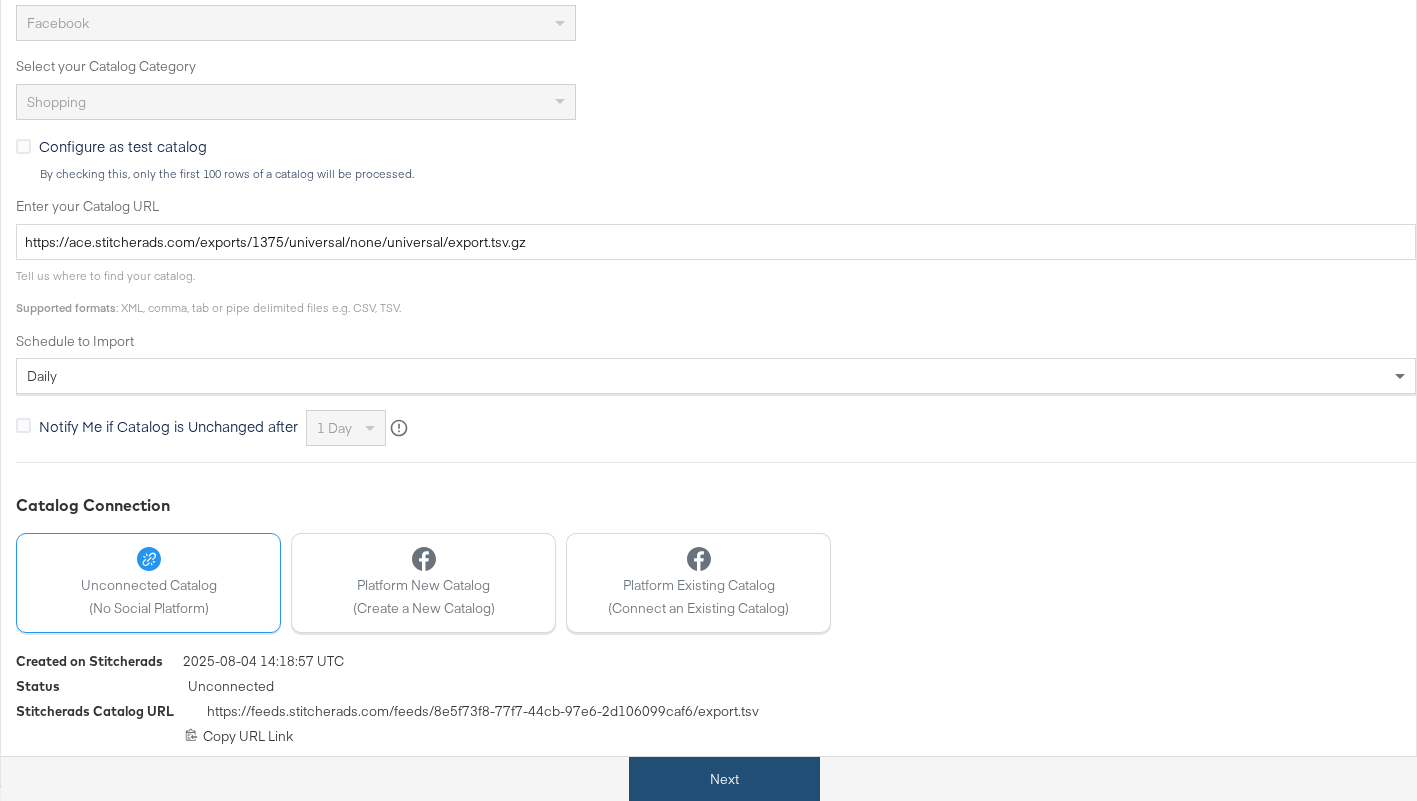click on "Next" at bounding box center (724, 779) 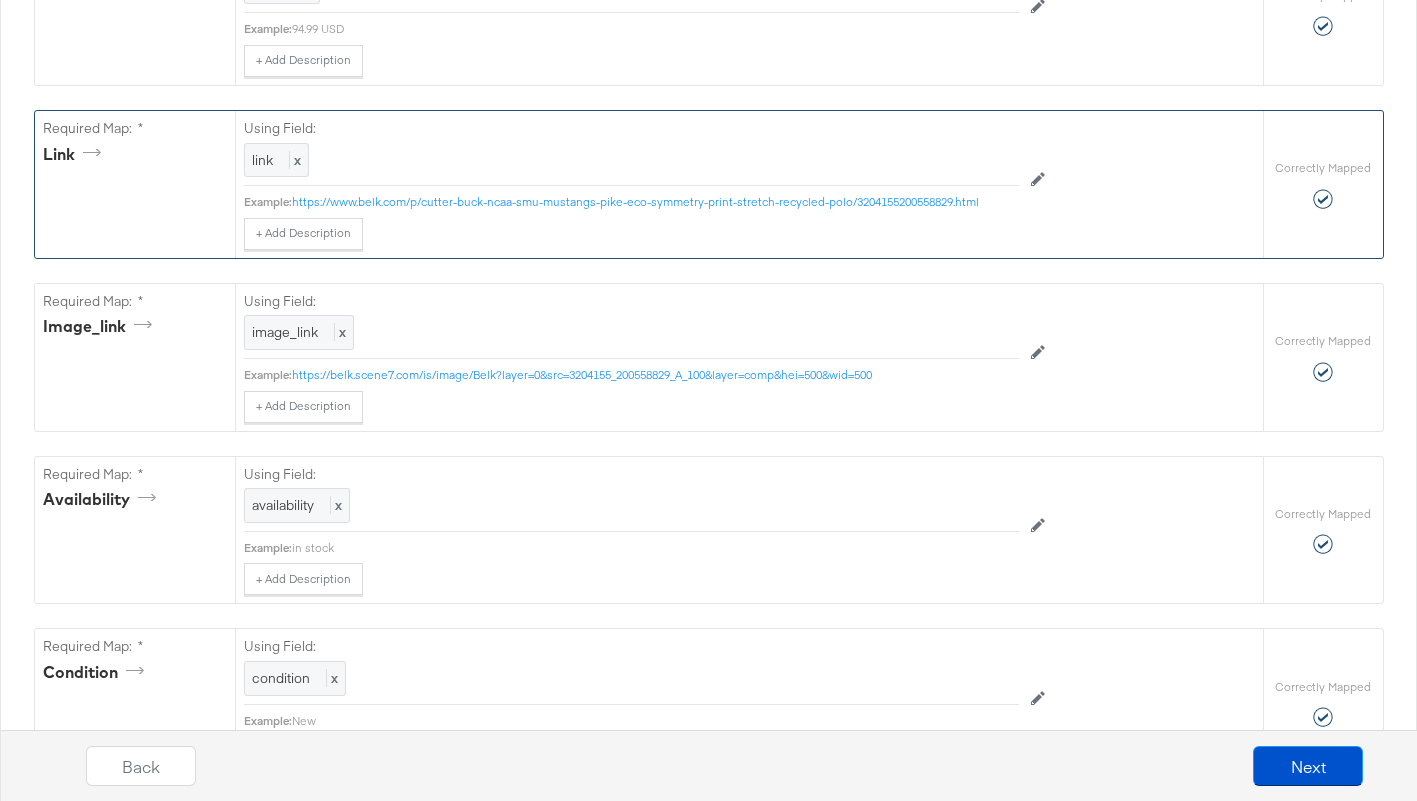 scroll, scrollTop: 1664, scrollLeft: 0, axis: vertical 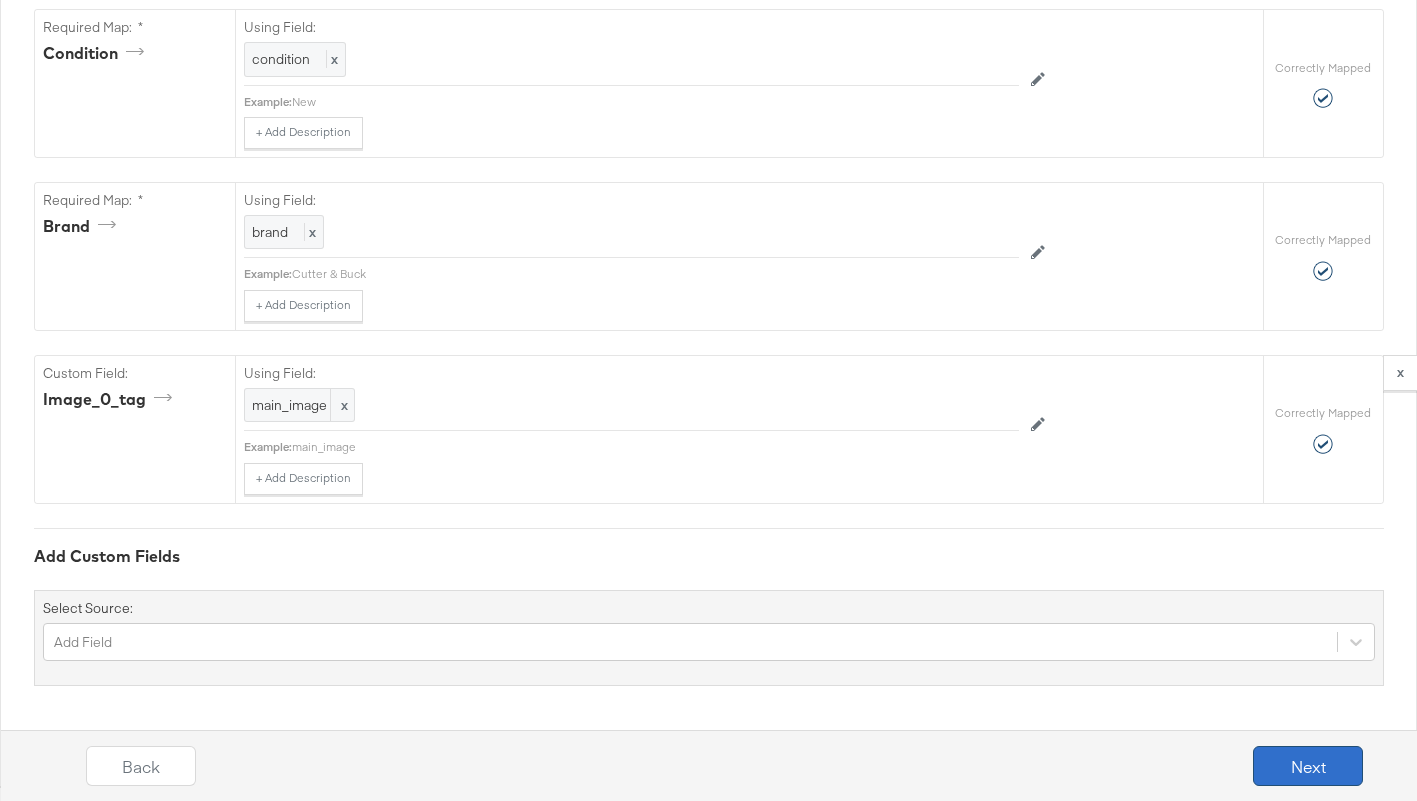 click on "Next" at bounding box center (1308, 766) 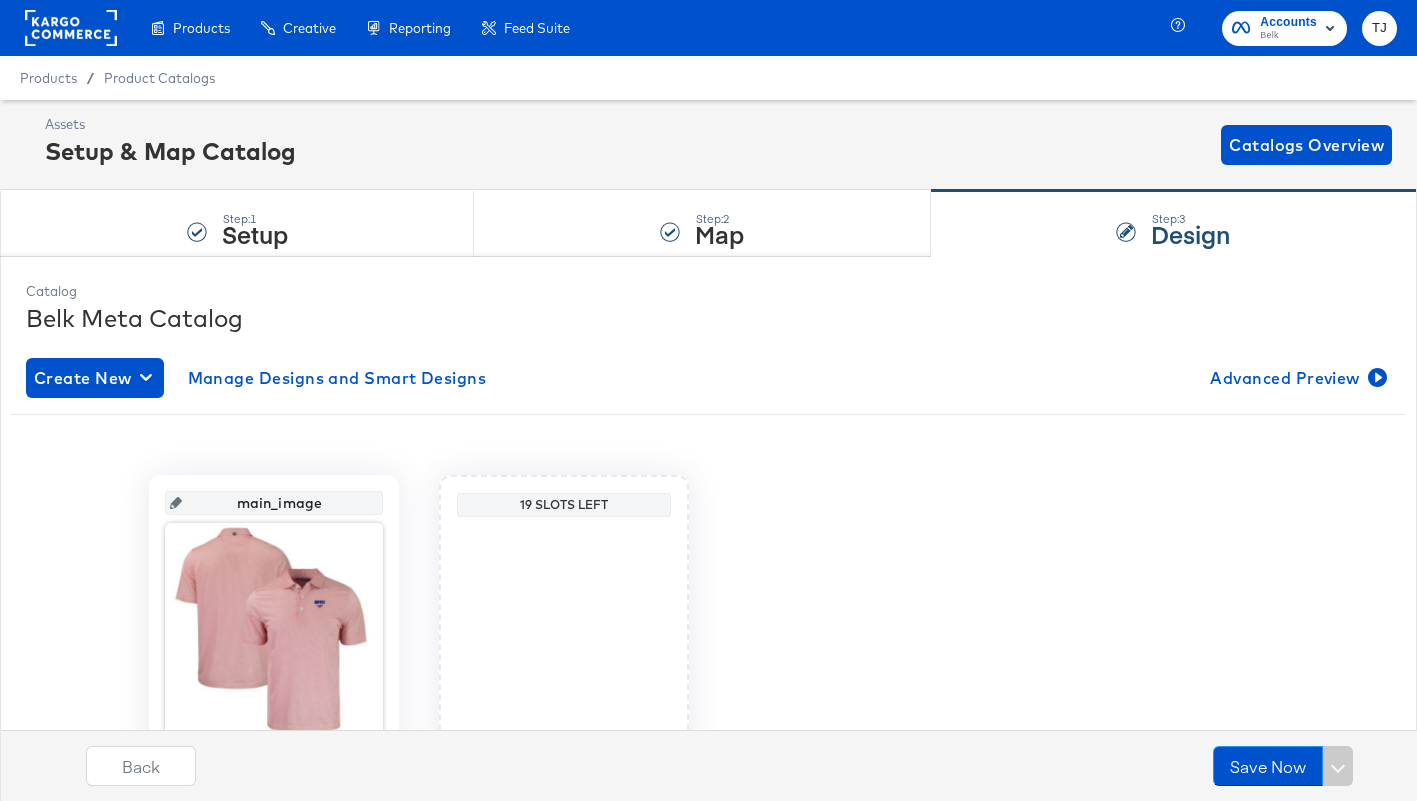 scroll, scrollTop: 153, scrollLeft: 0, axis: vertical 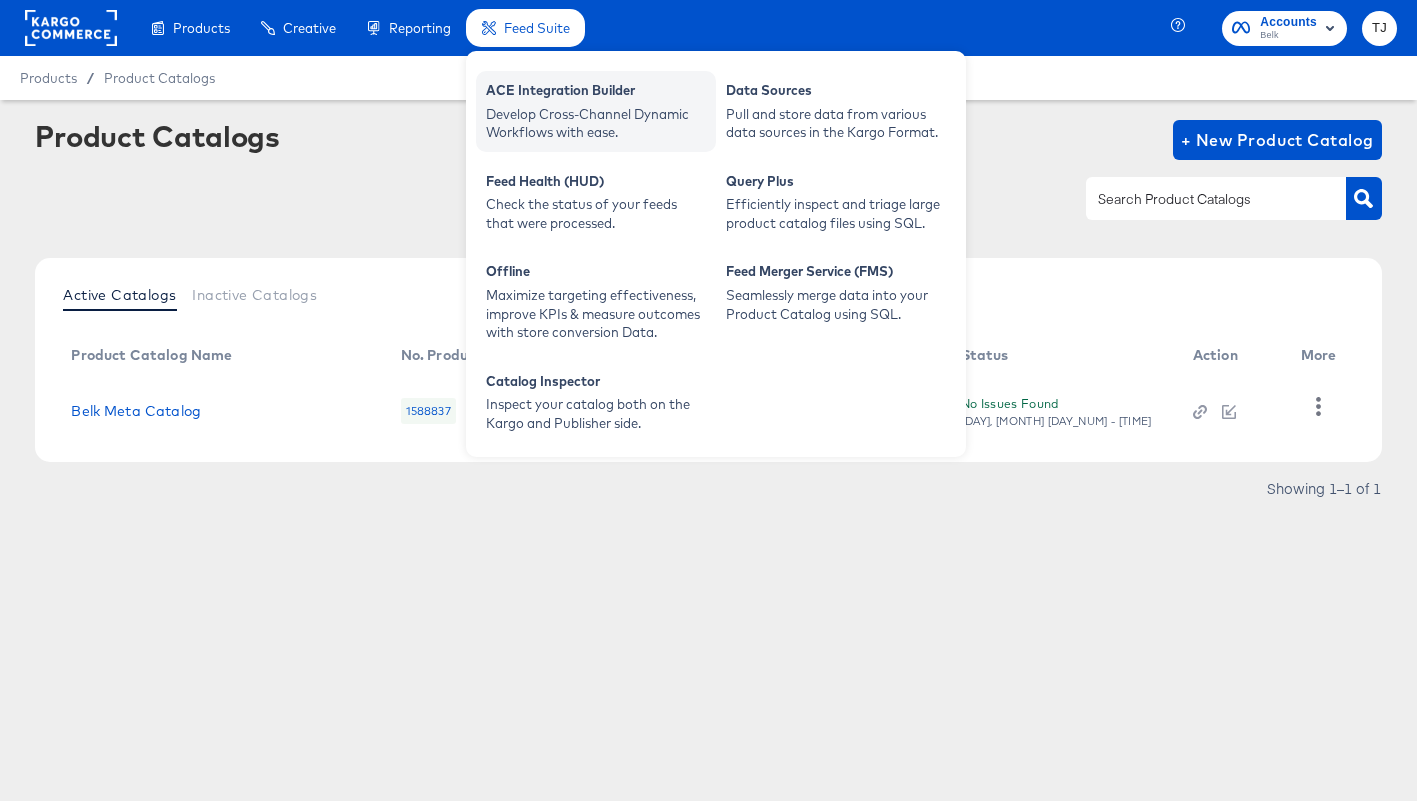 click on "ACE Integration Builder" at bounding box center [596, 93] 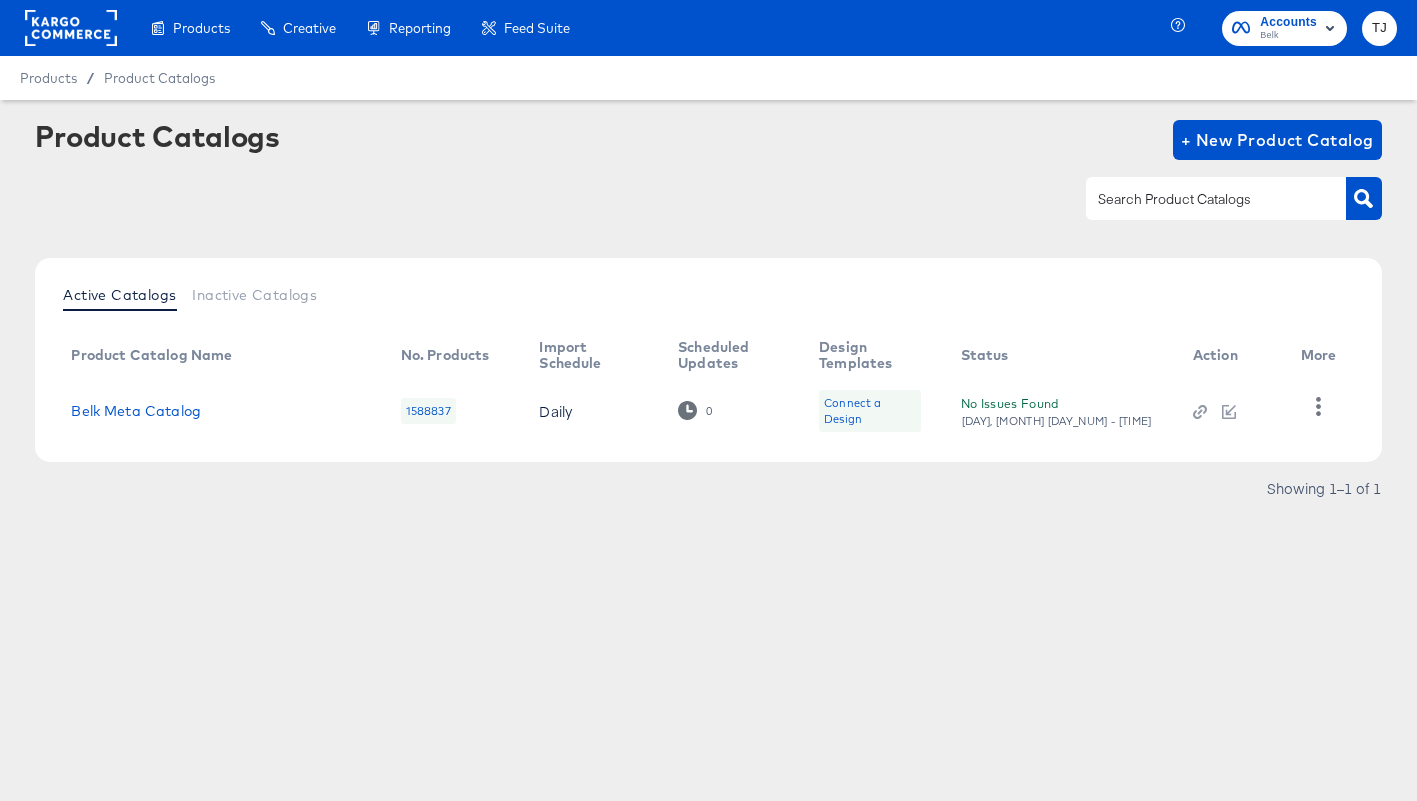 click 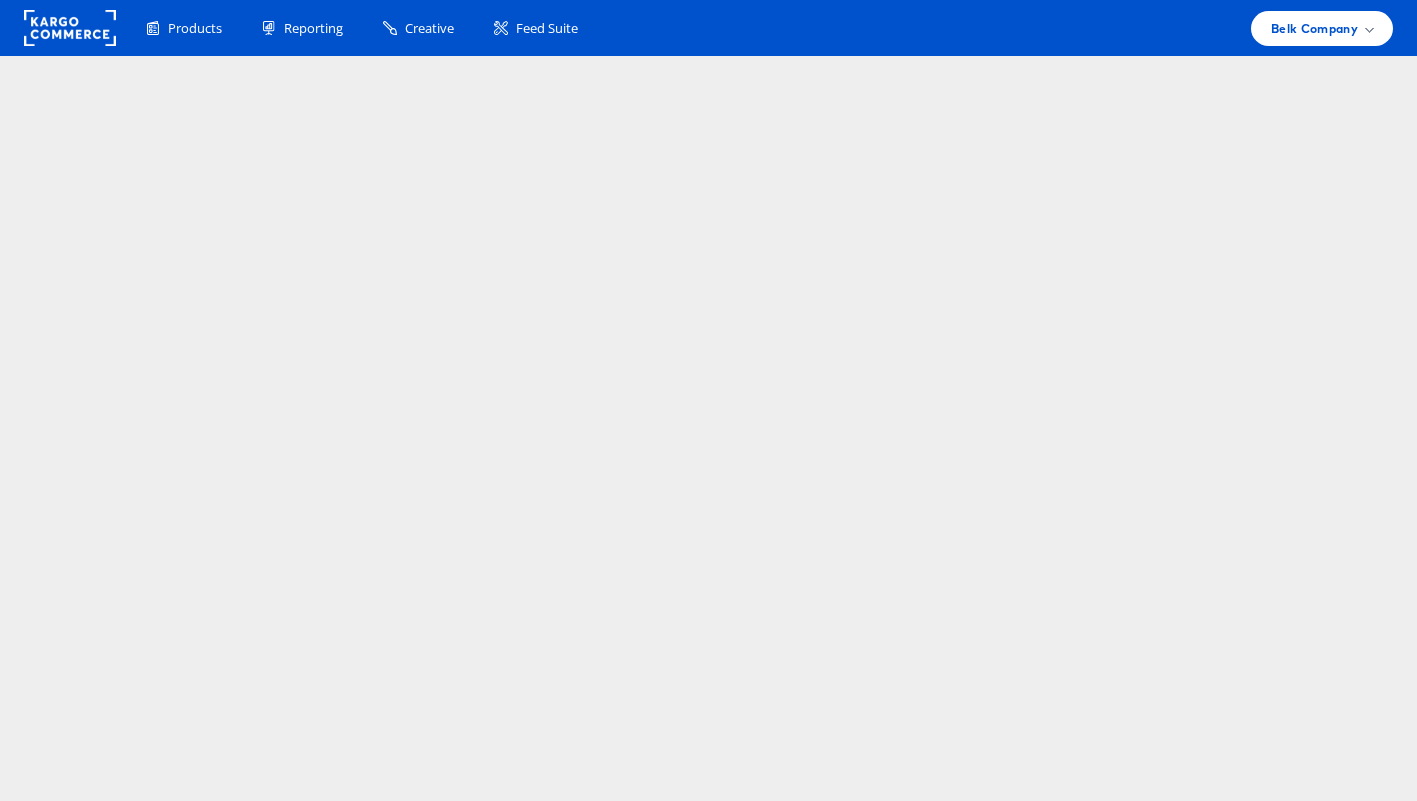 scroll, scrollTop: 0, scrollLeft: 0, axis: both 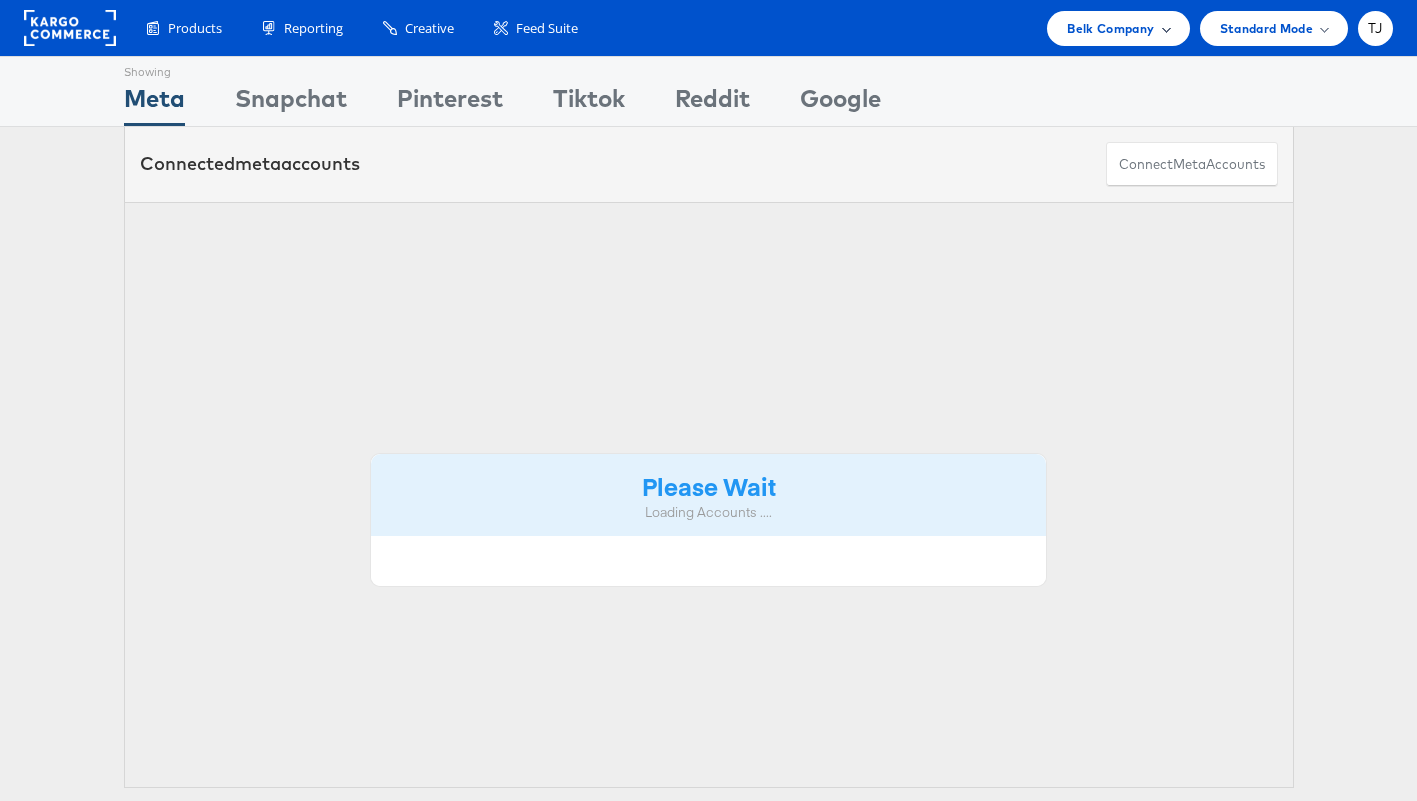 click on "Belk Company" at bounding box center (1110, 28) 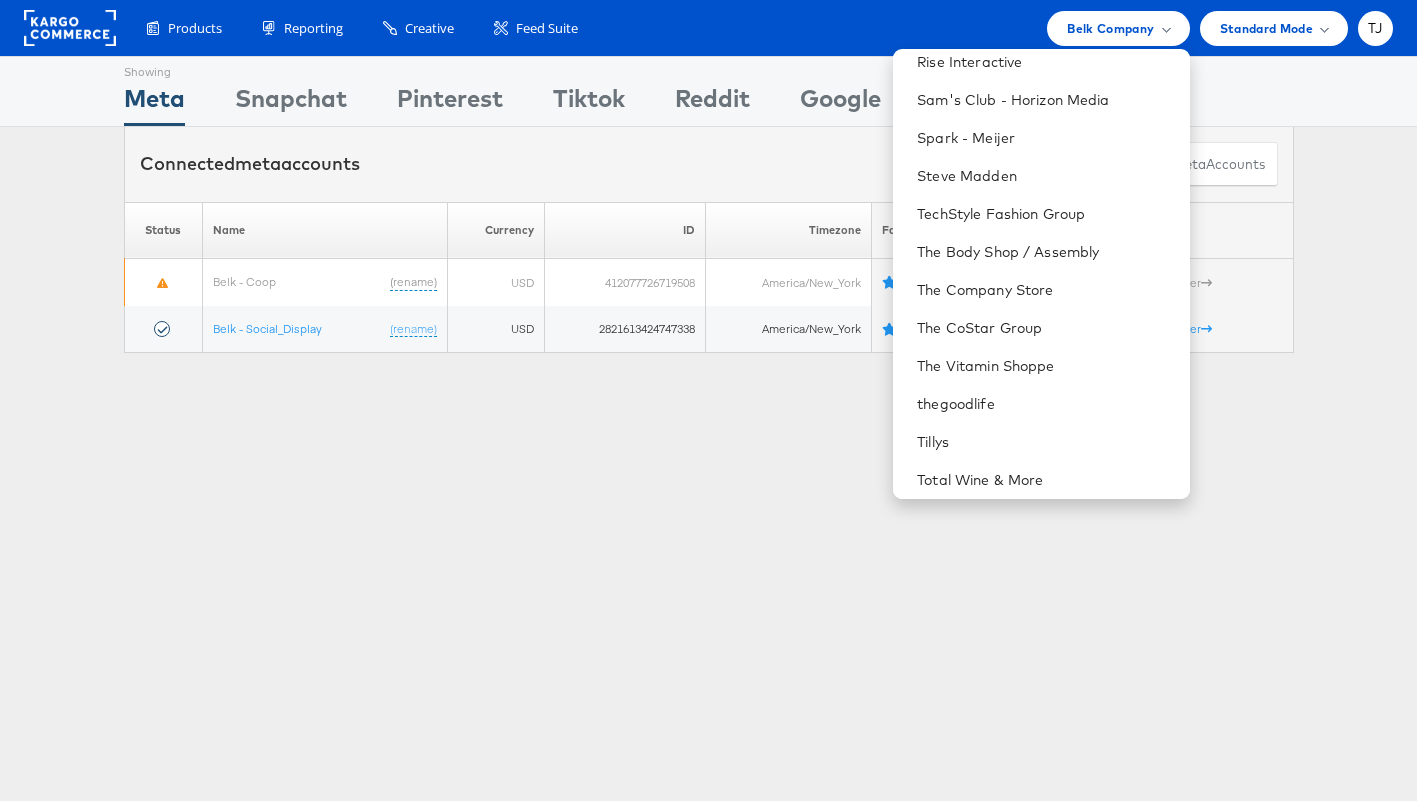 scroll, scrollTop: 2713, scrollLeft: 0, axis: vertical 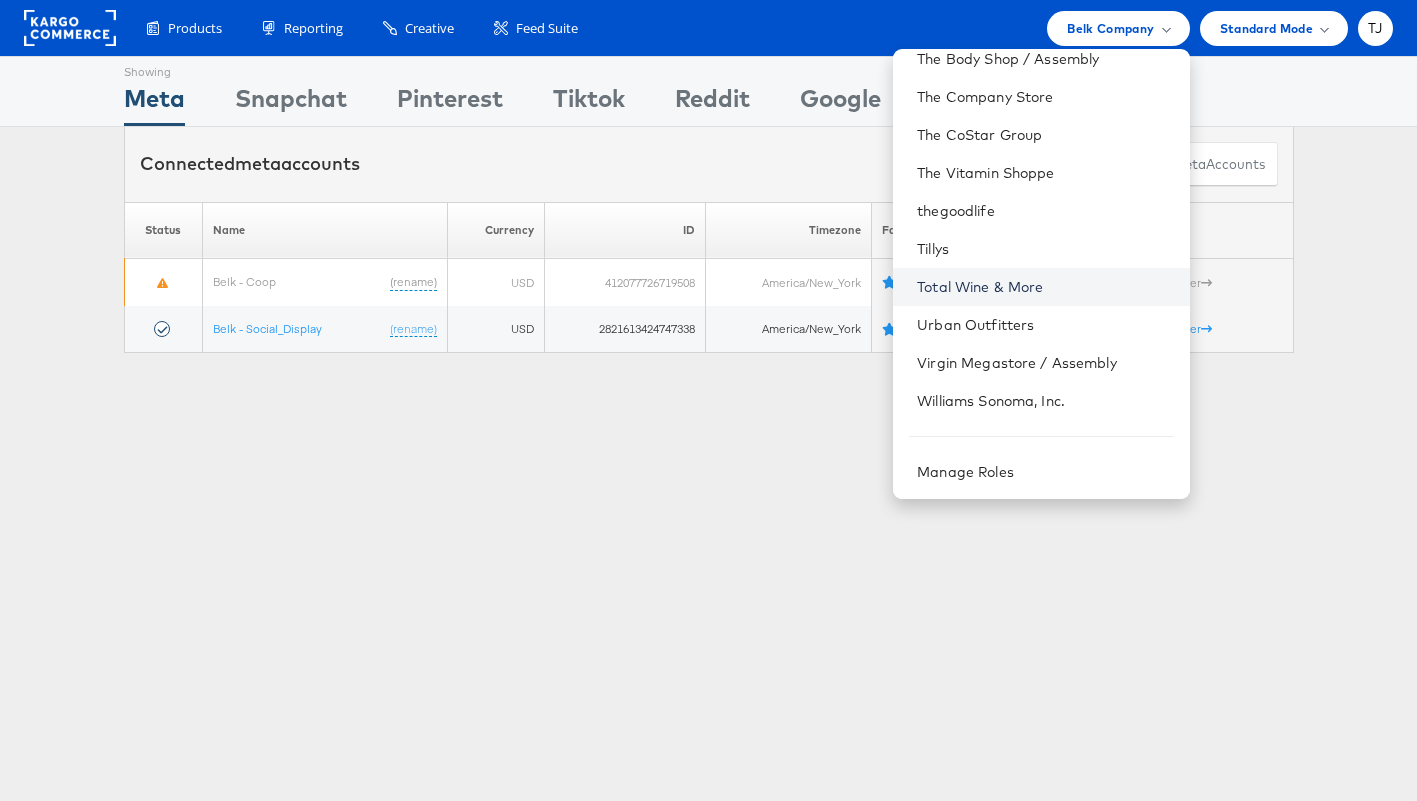 click on "Total Wine & More" at bounding box center (1045, 287) 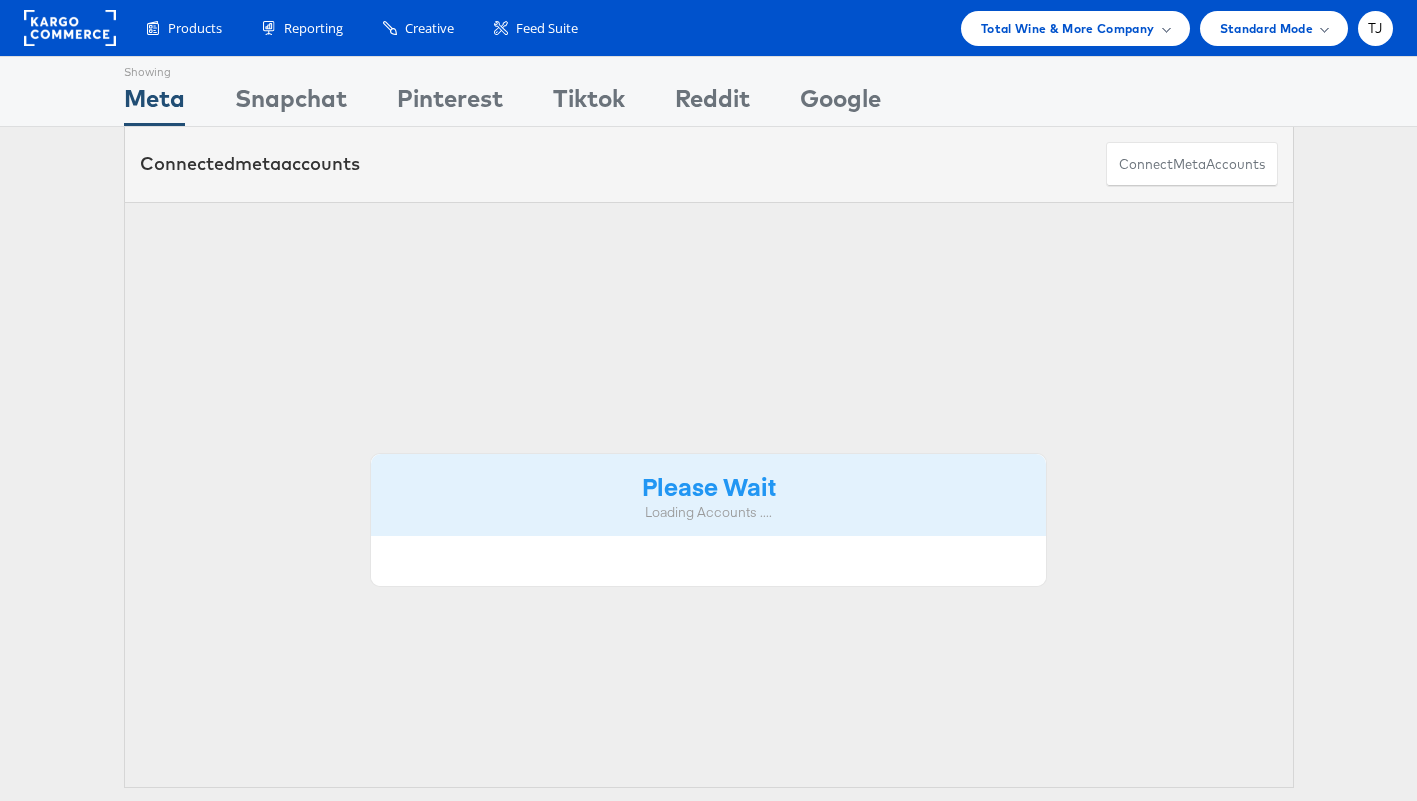 scroll, scrollTop: 0, scrollLeft: 0, axis: both 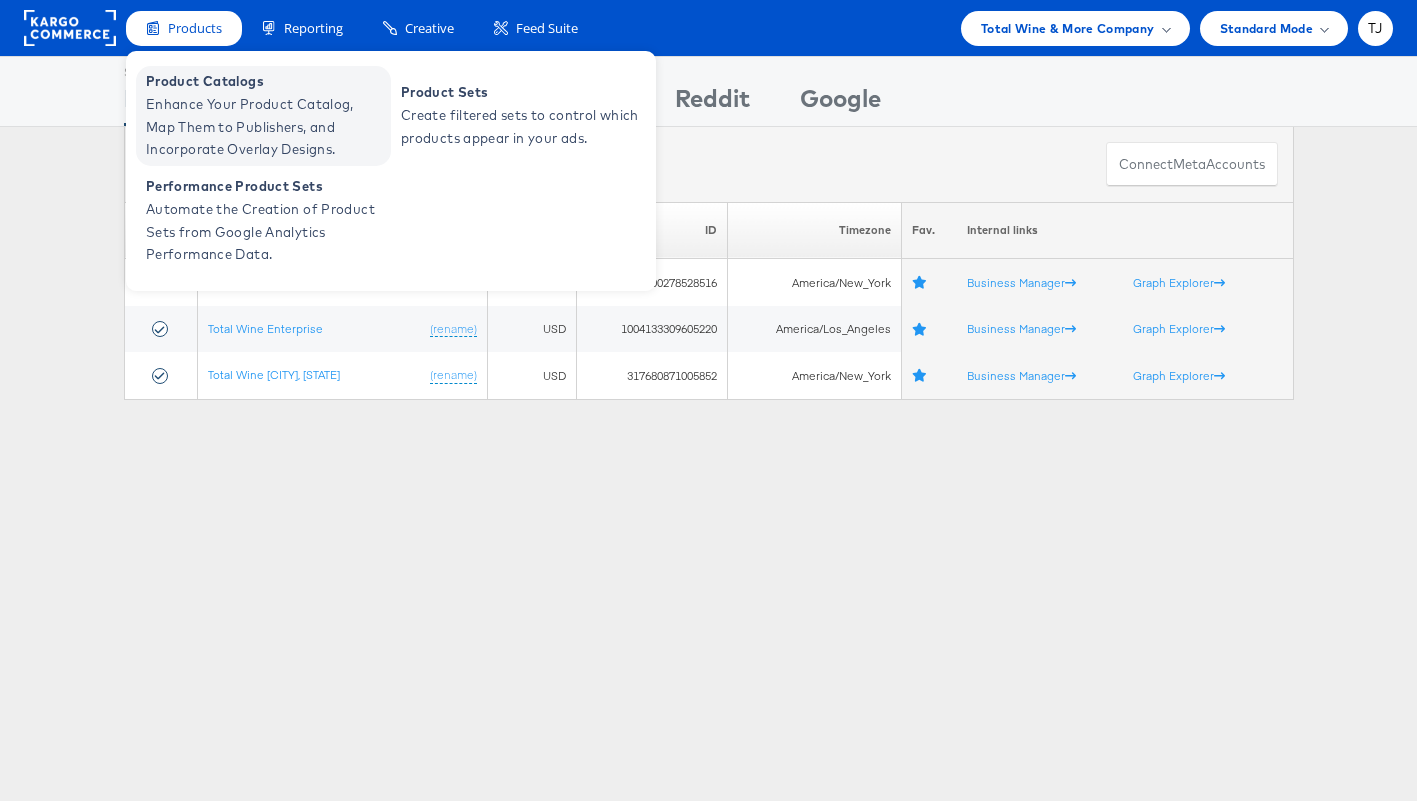click on "Product Catalogs" at bounding box center [266, 81] 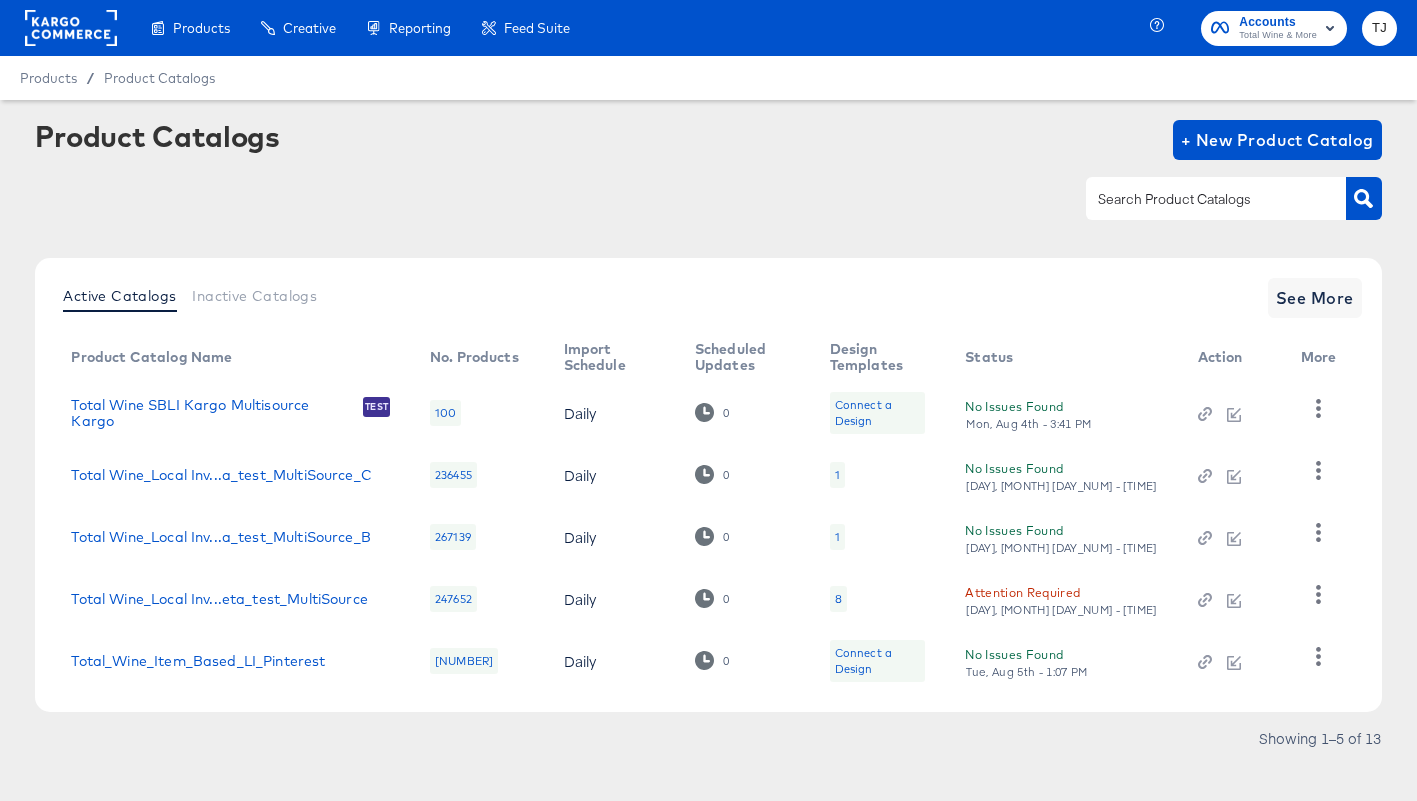 scroll, scrollTop: 0, scrollLeft: 0, axis: both 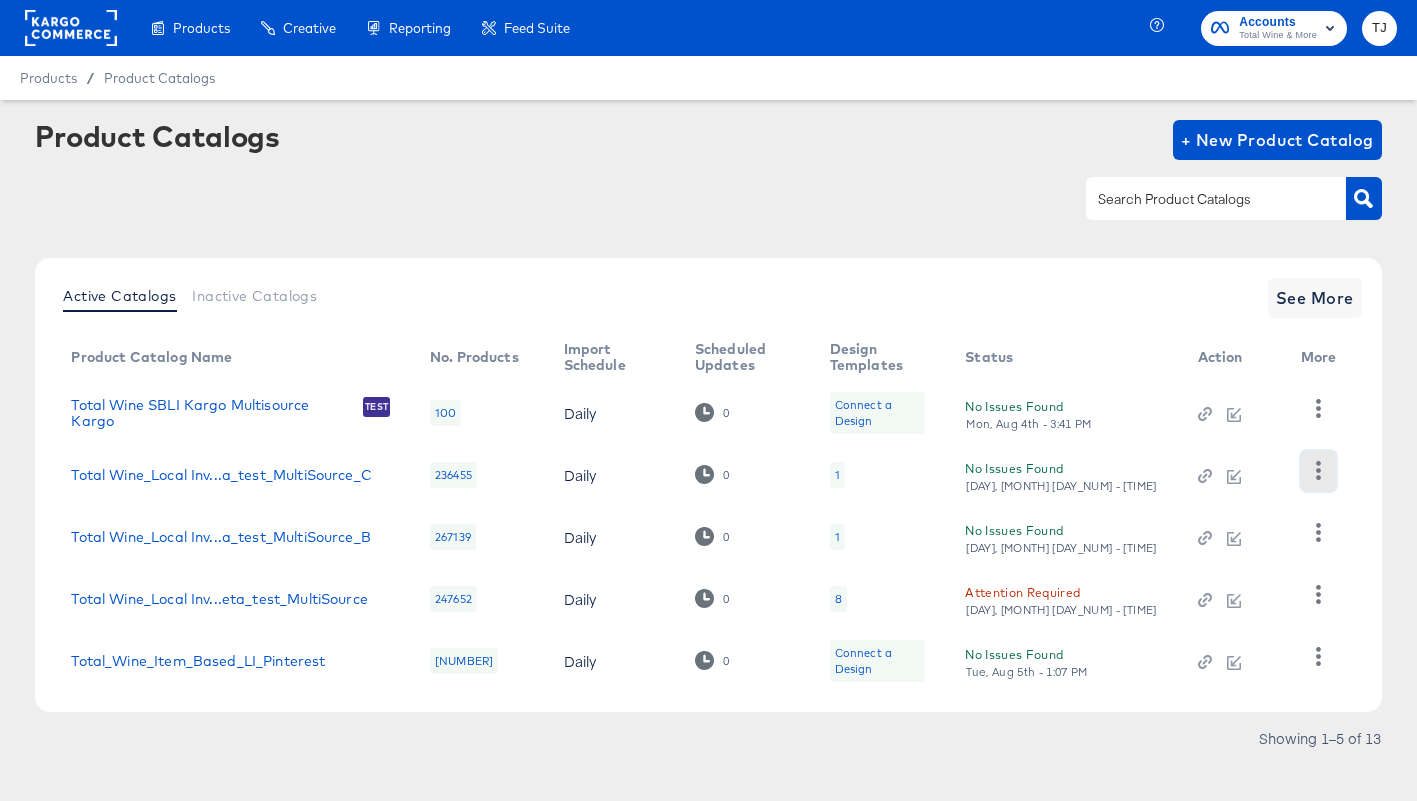 click 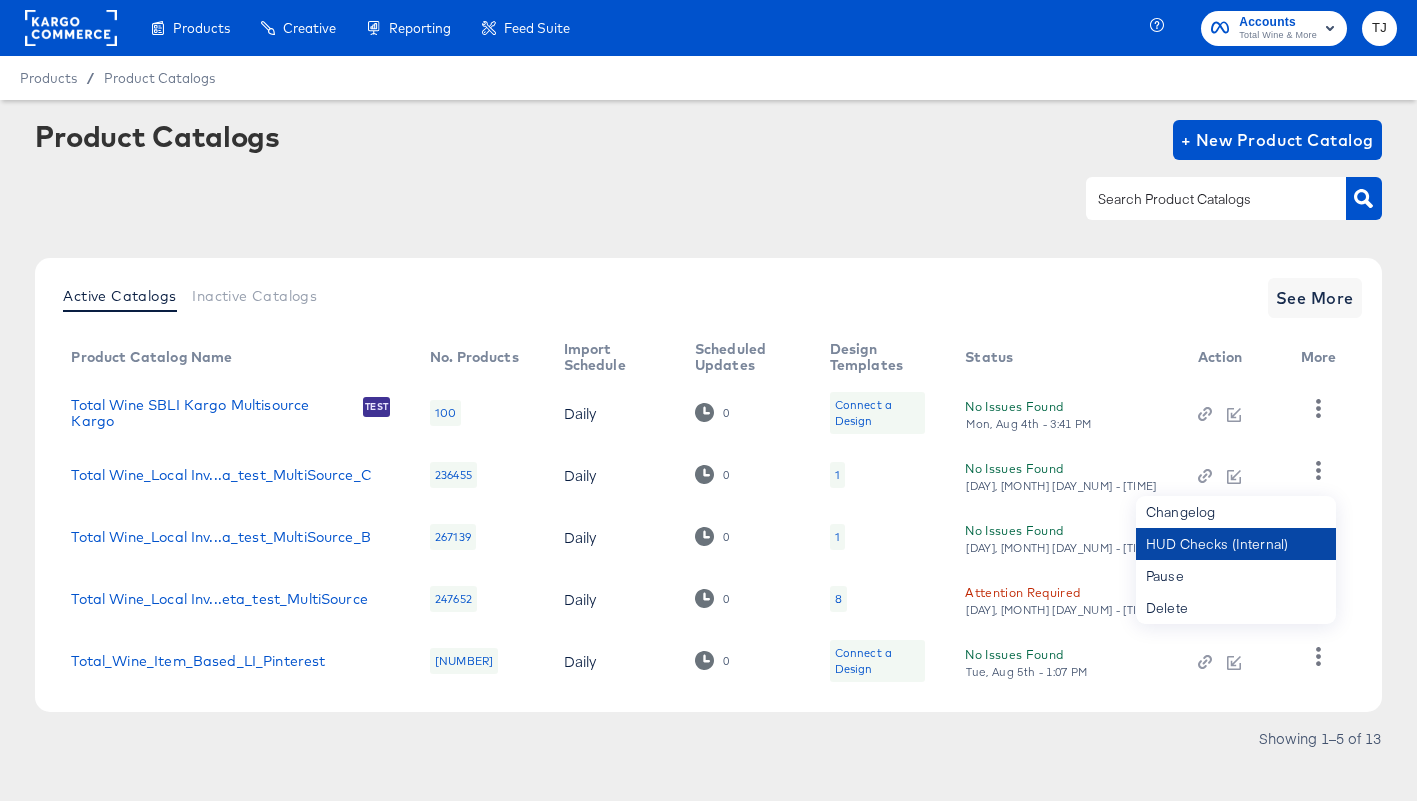 click on "HUD Checks (Internal)" at bounding box center (1236, 544) 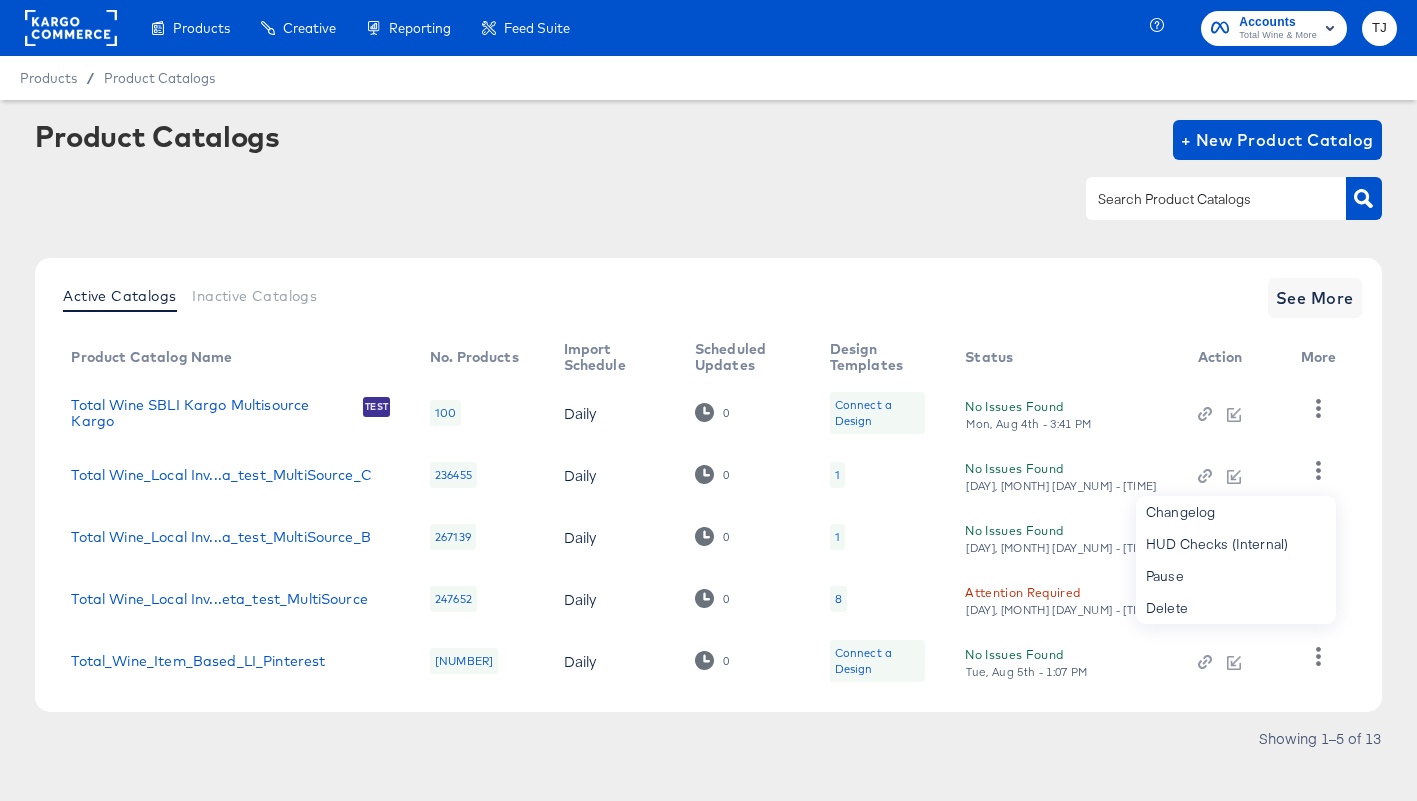 click 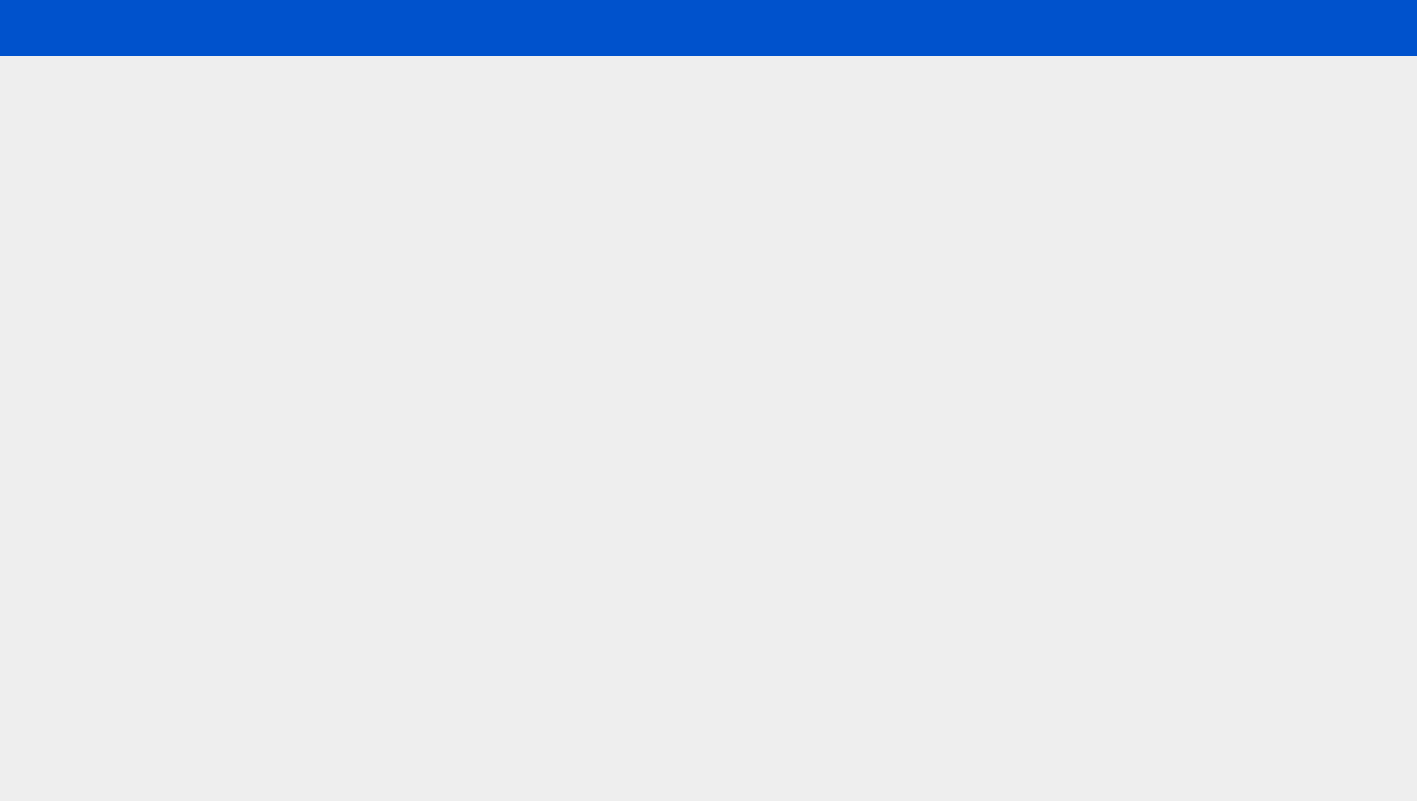 scroll, scrollTop: 0, scrollLeft: 0, axis: both 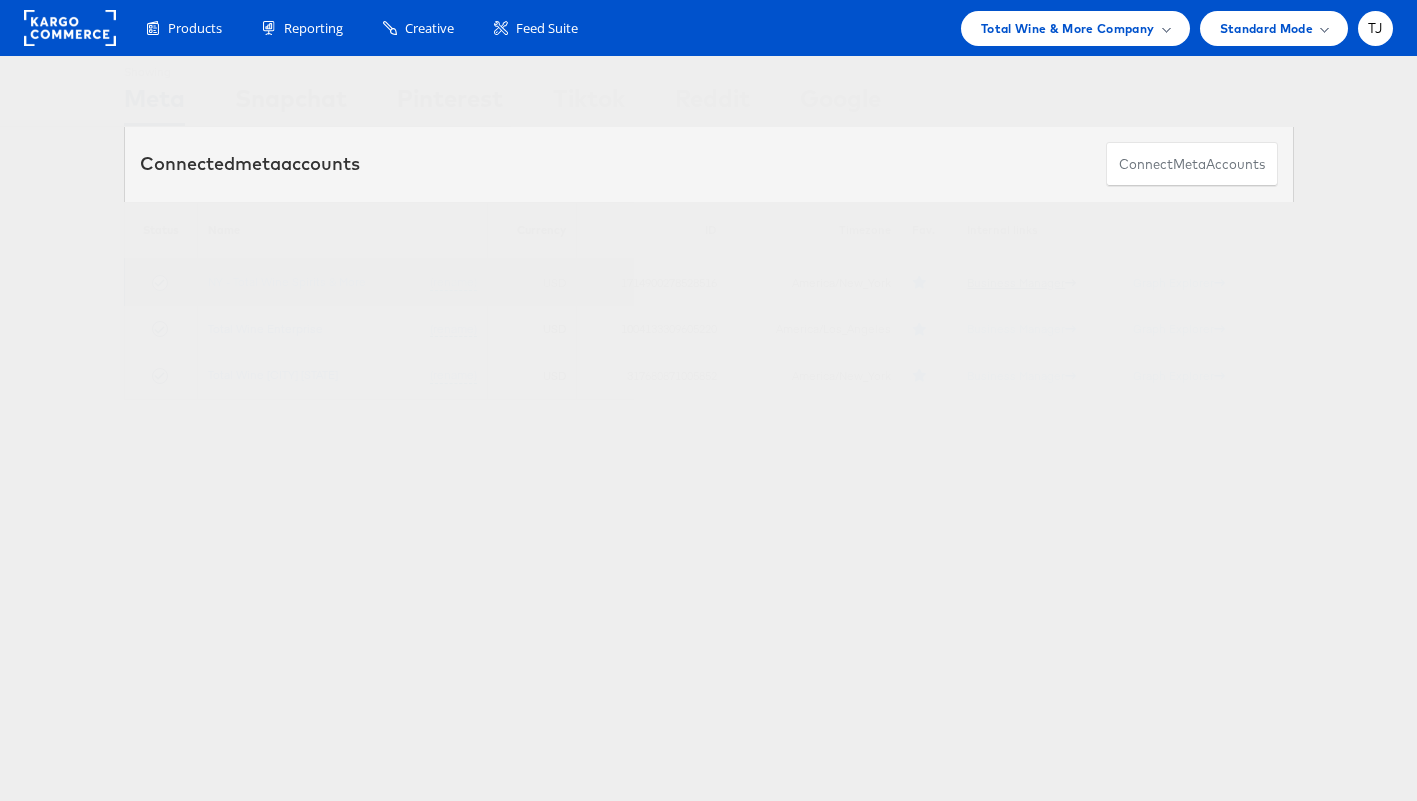 click on "Business Manager" at bounding box center (1021, 282) 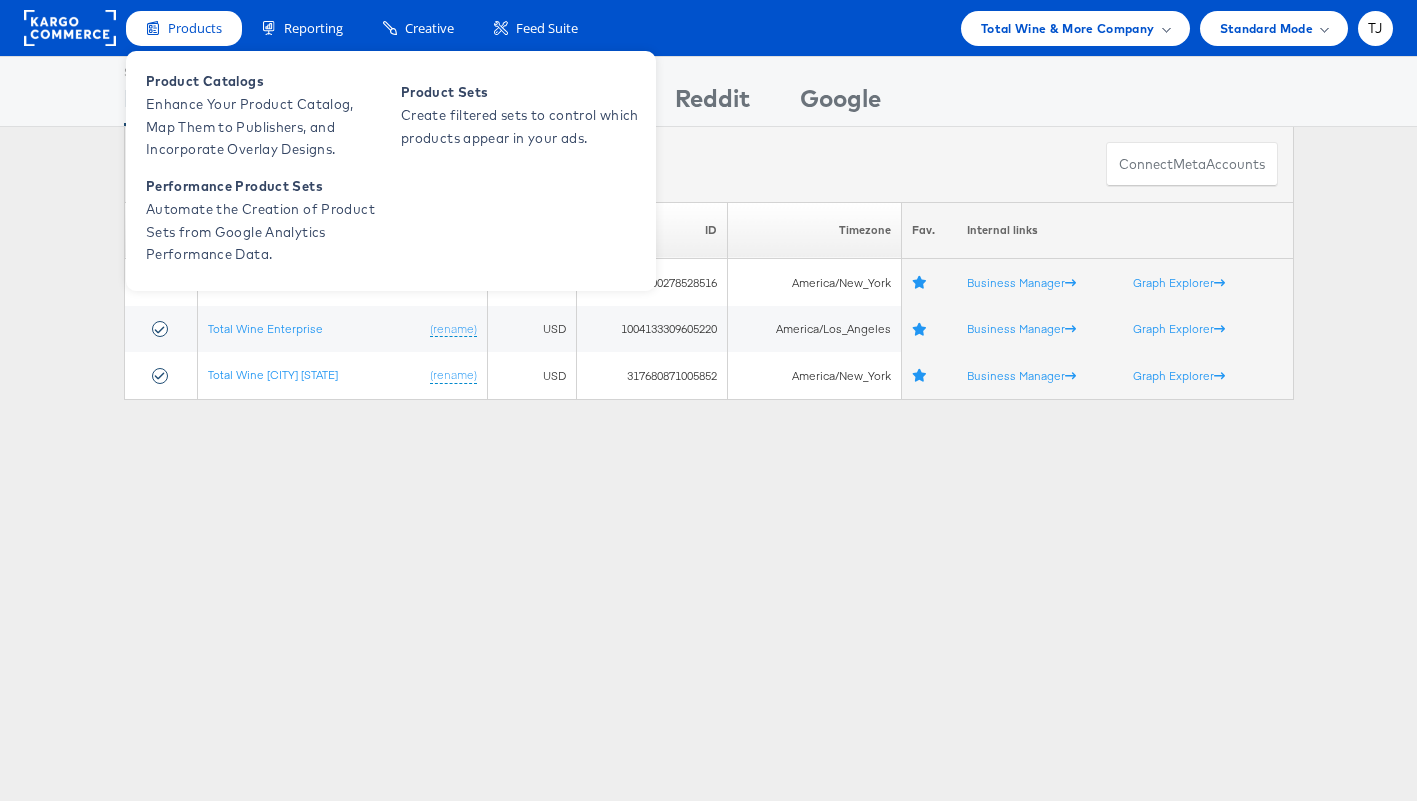 drag, startPoint x: 186, startPoint y: 90, endPoint x: 297, endPoint y: 63, distance: 114.236595 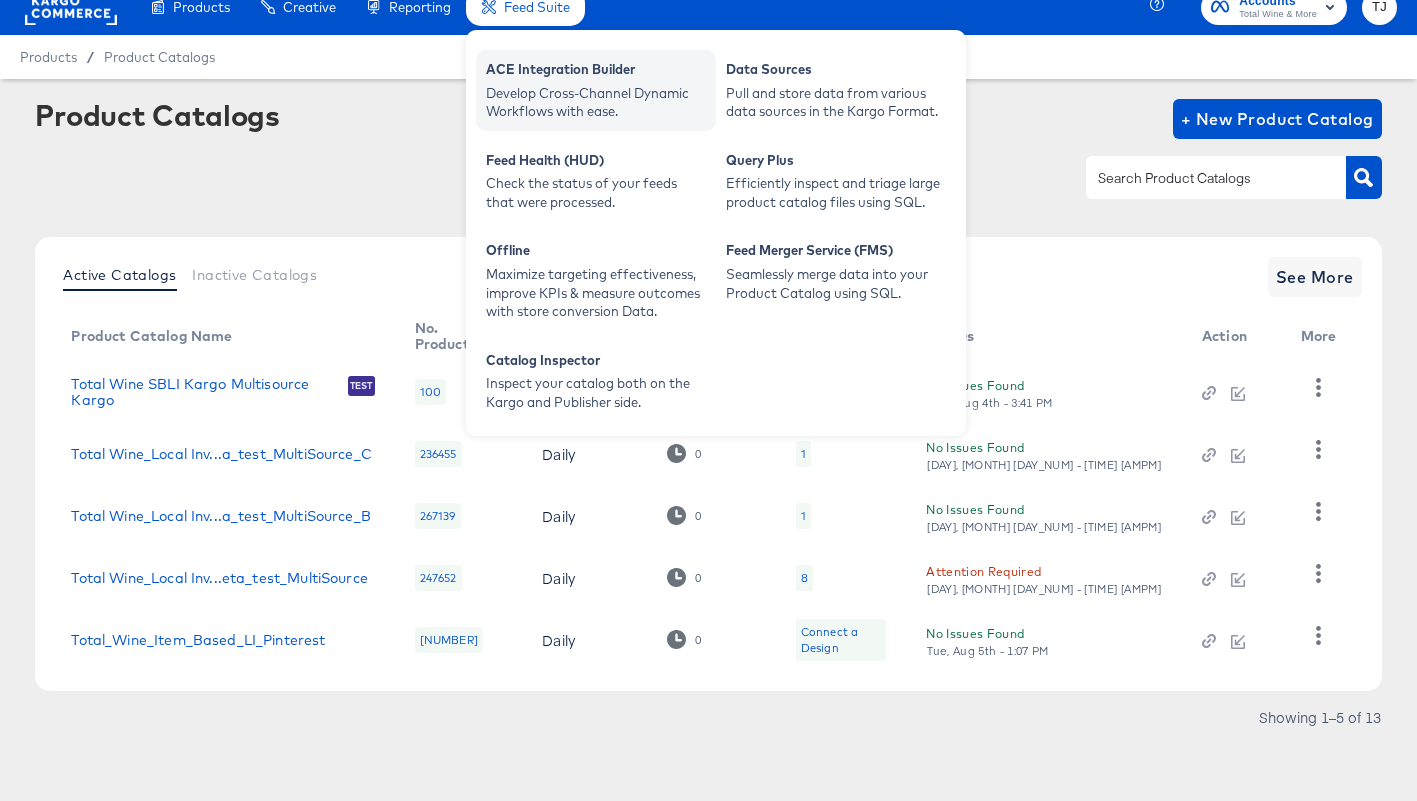 scroll, scrollTop: 0, scrollLeft: 0, axis: both 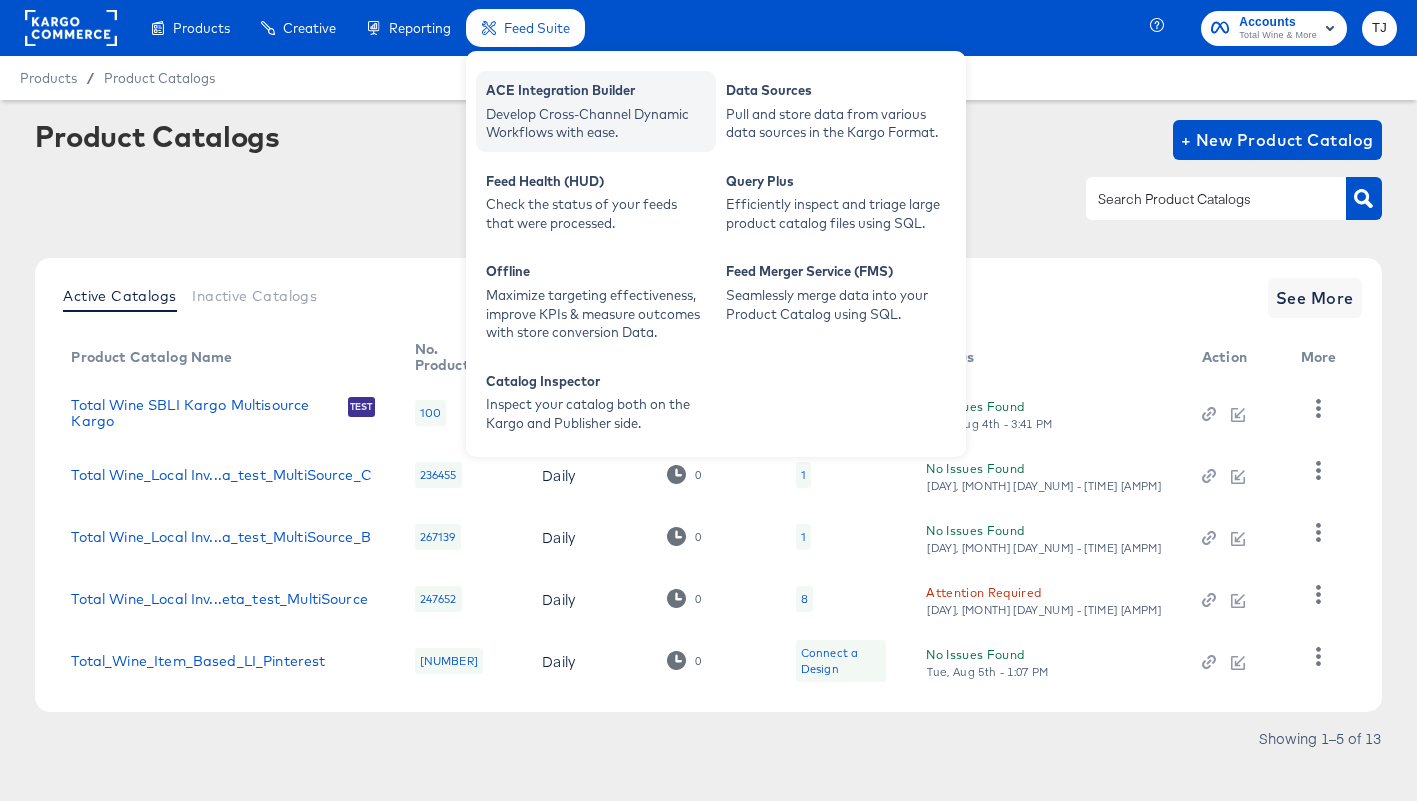 click on "ACE Integration Builder" at bounding box center [596, 93] 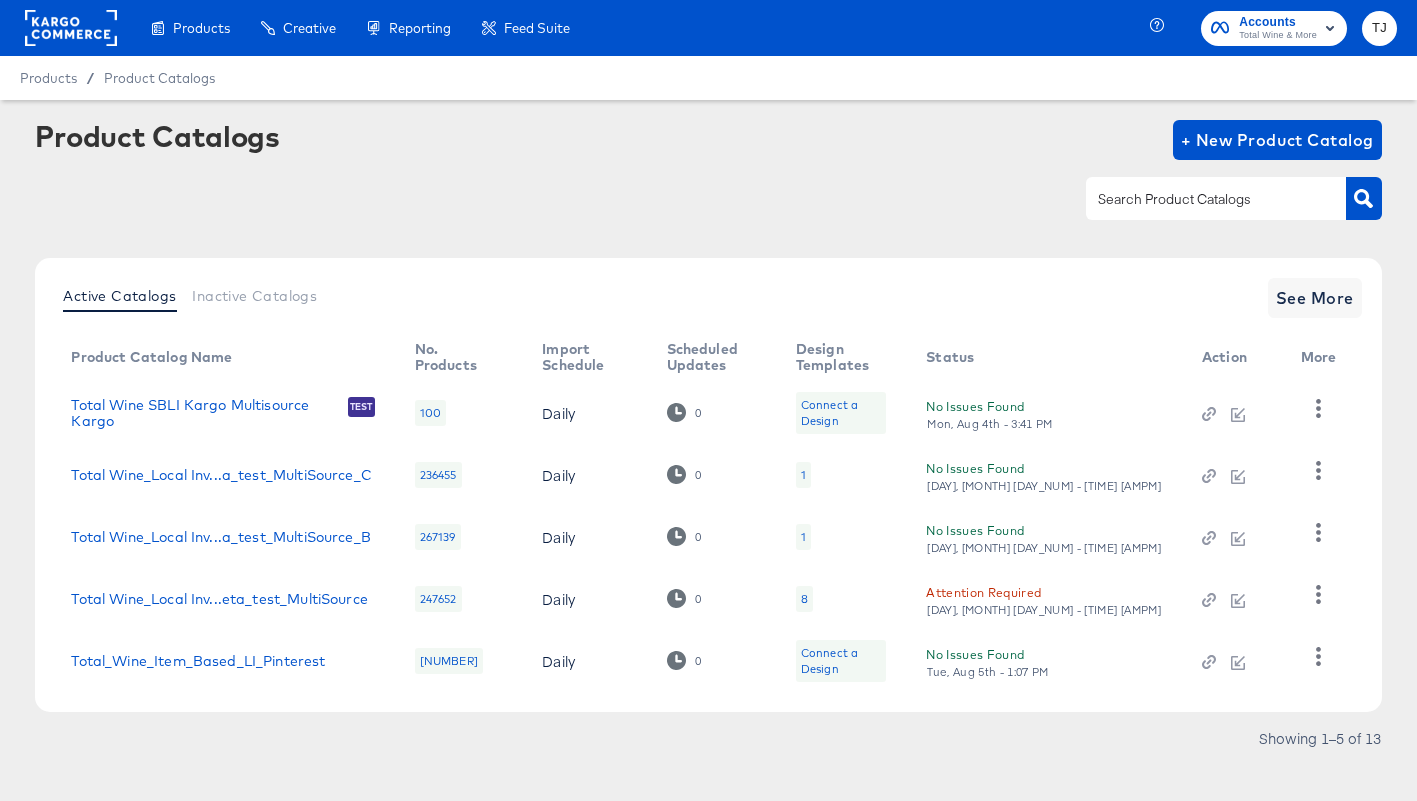 click on "Product Catalogs + New Product Catalog Active Catalogs Inactive Catalogs See More Product Catalog Name No. Products Import Schedule Scheduled Updates Design Templates Status Action More Total Wine SBLI Kargo Multisource Kargo Test 100 Daily 0 Connect a Design No Issues Found [DAY], [MONTH] [DAY_NUM] - [TIME] [AMPM] Total Wine_Local Inv...a_test_MultiSource_C 236455 Daily 0 1 No Issues Found [DAY], [MONTH] [DAY_NUM] - [TIME] [AMPM] Total Wine_Local Inv...a_test_MultiSource_B 267139 Daily 0 1 No Issues Found [DAY], [MONTH] [DAY_NUM] - [TIME] [AMPM] Total Wine_Local Inv...eta_test_MultiSource 247652 Daily 0 8 Attention Required [DAY], [MONTH] [DAY_NUM] - [TIME] [AMPM] Total_Wine_Item_Based_LI_Pinterest 2847155 Daily 0 Connect a Design No Issues Found [DAY], [MONTH] [DAY_NUM] - [TIME] [AMPM] Showing 1–5 of 13" at bounding box center [708, 462] 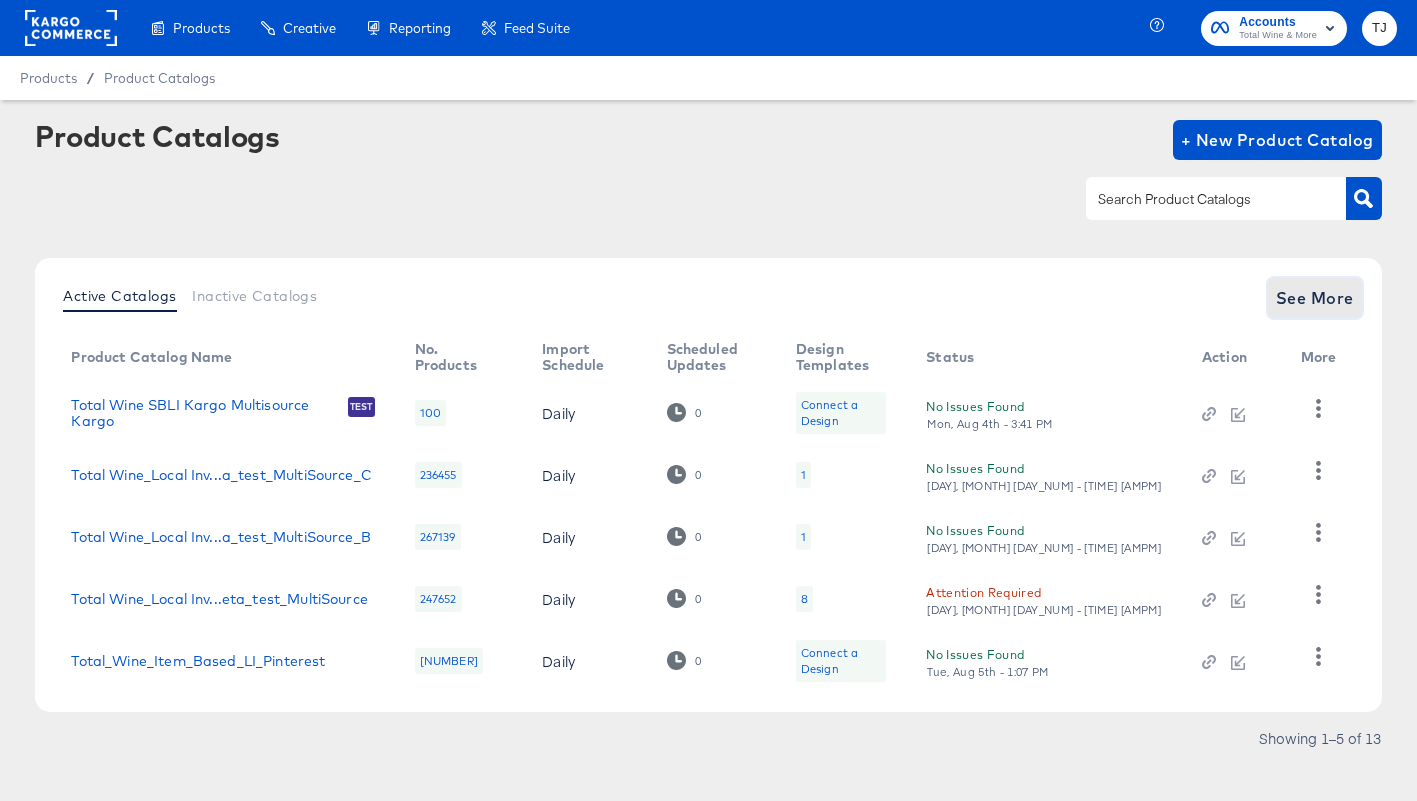click on "See More" at bounding box center [1315, 298] 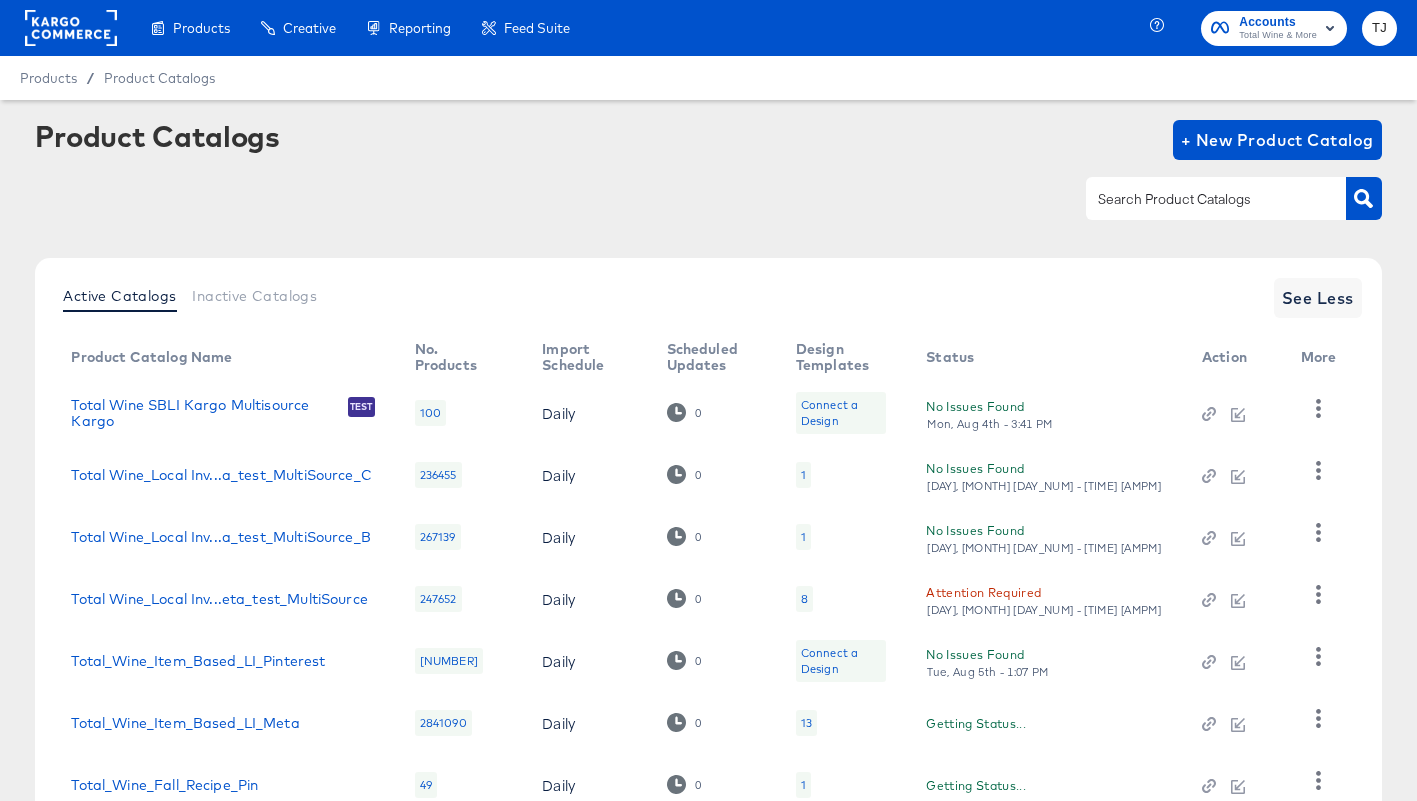 scroll, scrollTop: 333, scrollLeft: 0, axis: vertical 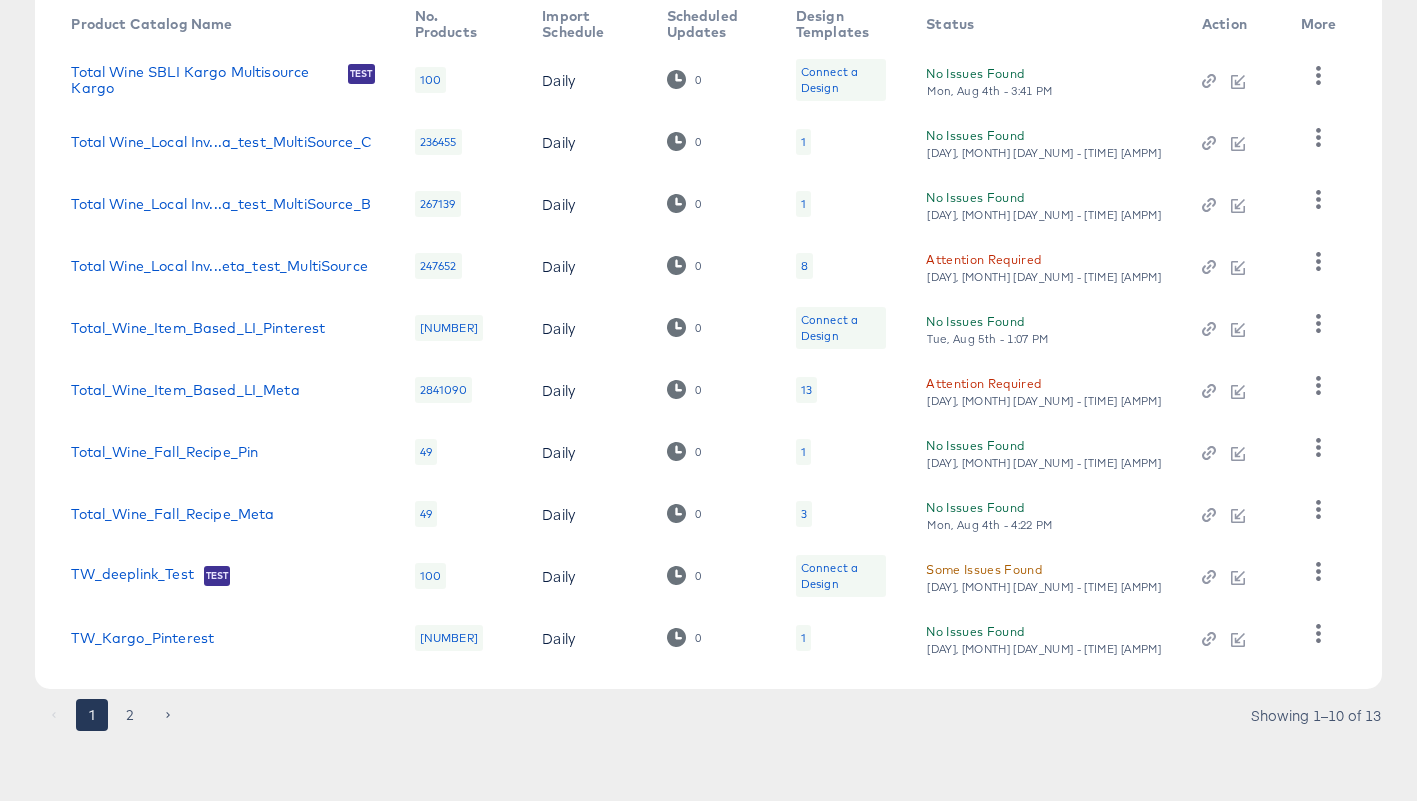 drag, startPoint x: 141, startPoint y: 715, endPoint x: 426, endPoint y: 807, distance: 299.48123 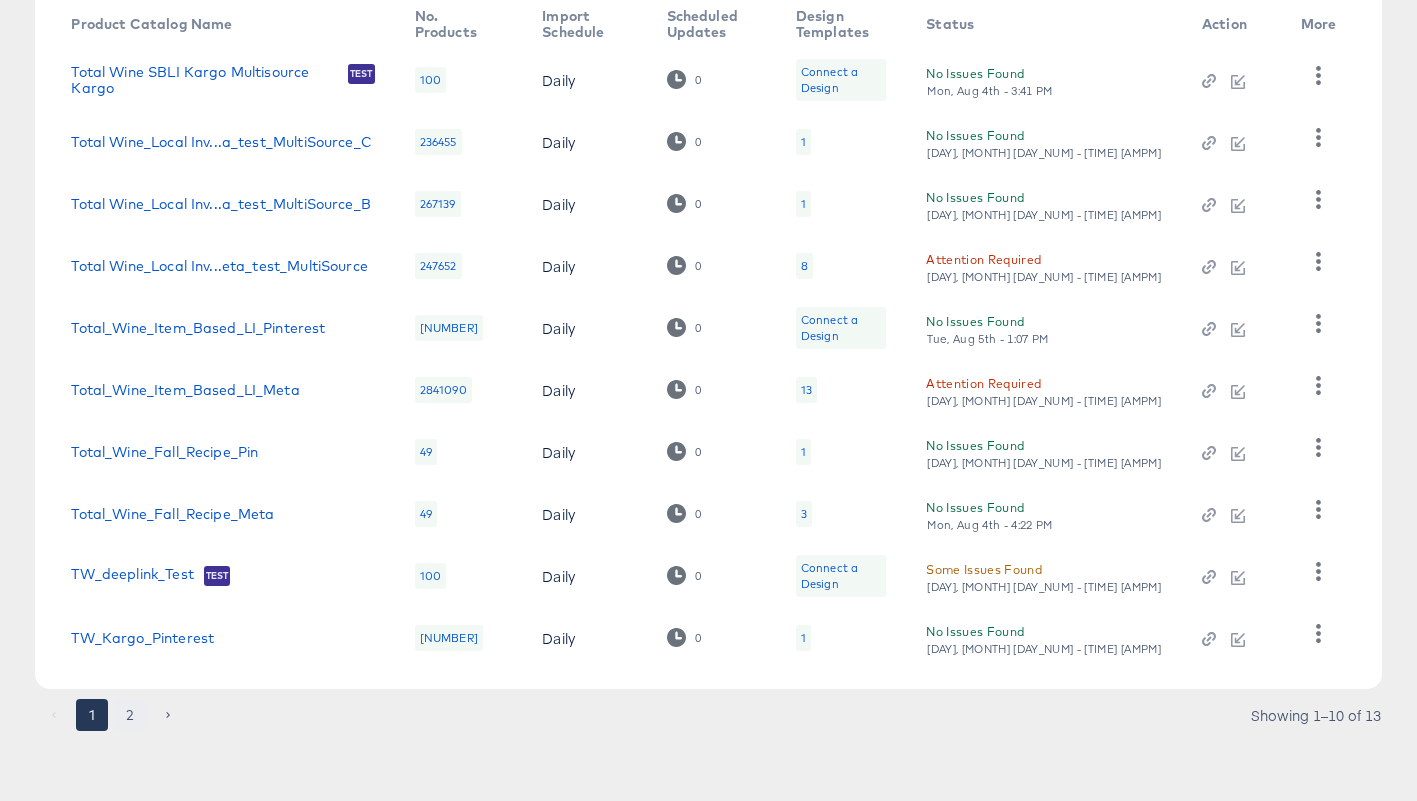 click on "2" at bounding box center [130, 715] 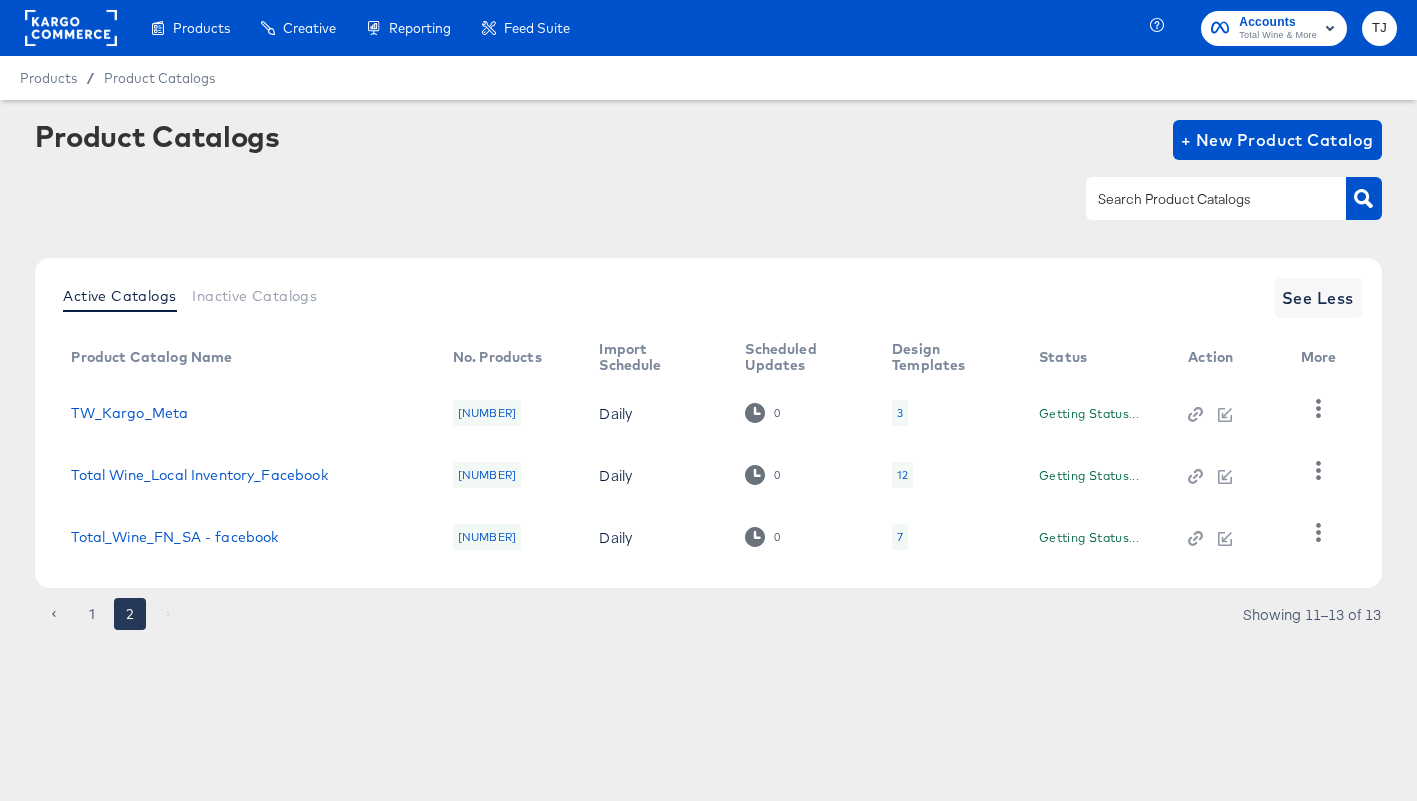 scroll, scrollTop: 0, scrollLeft: 0, axis: both 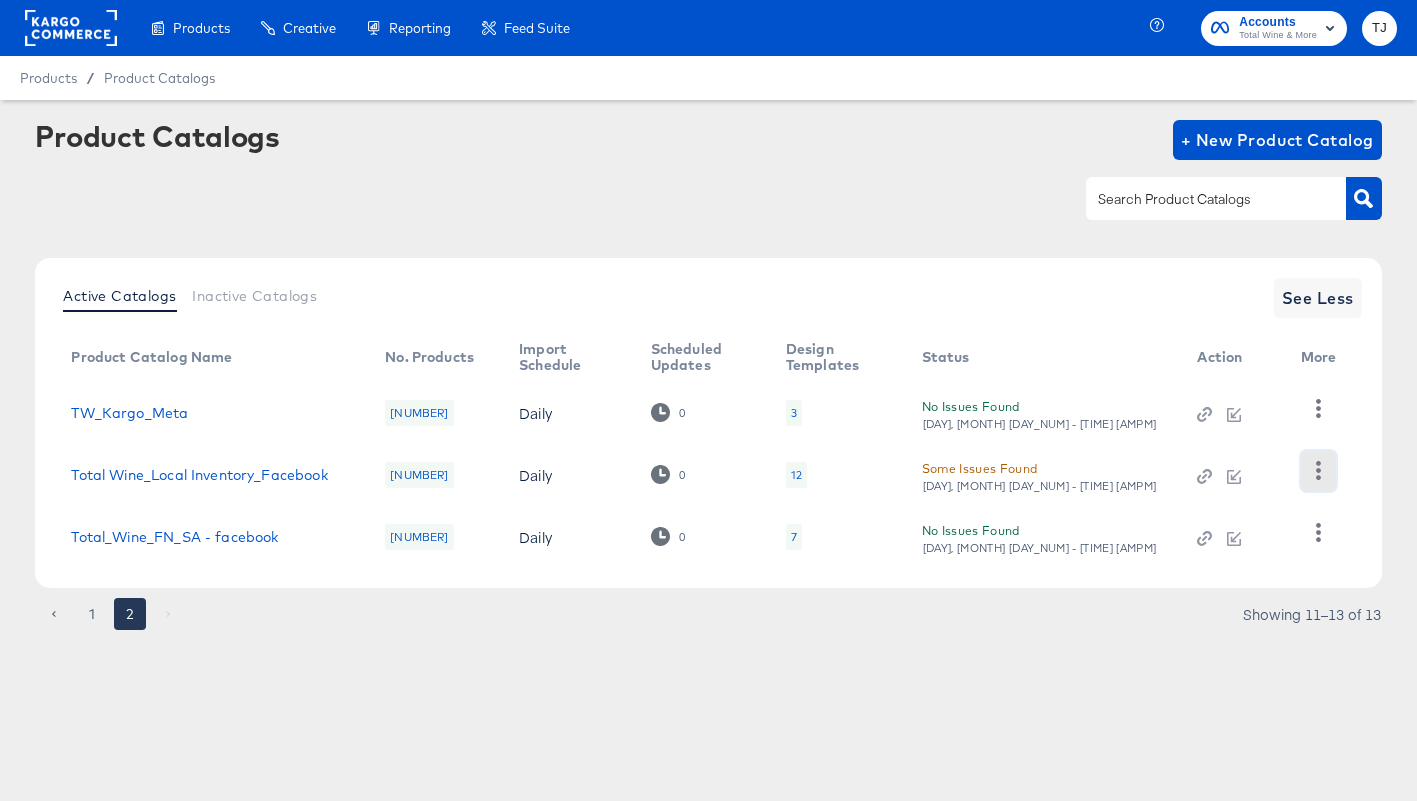 click 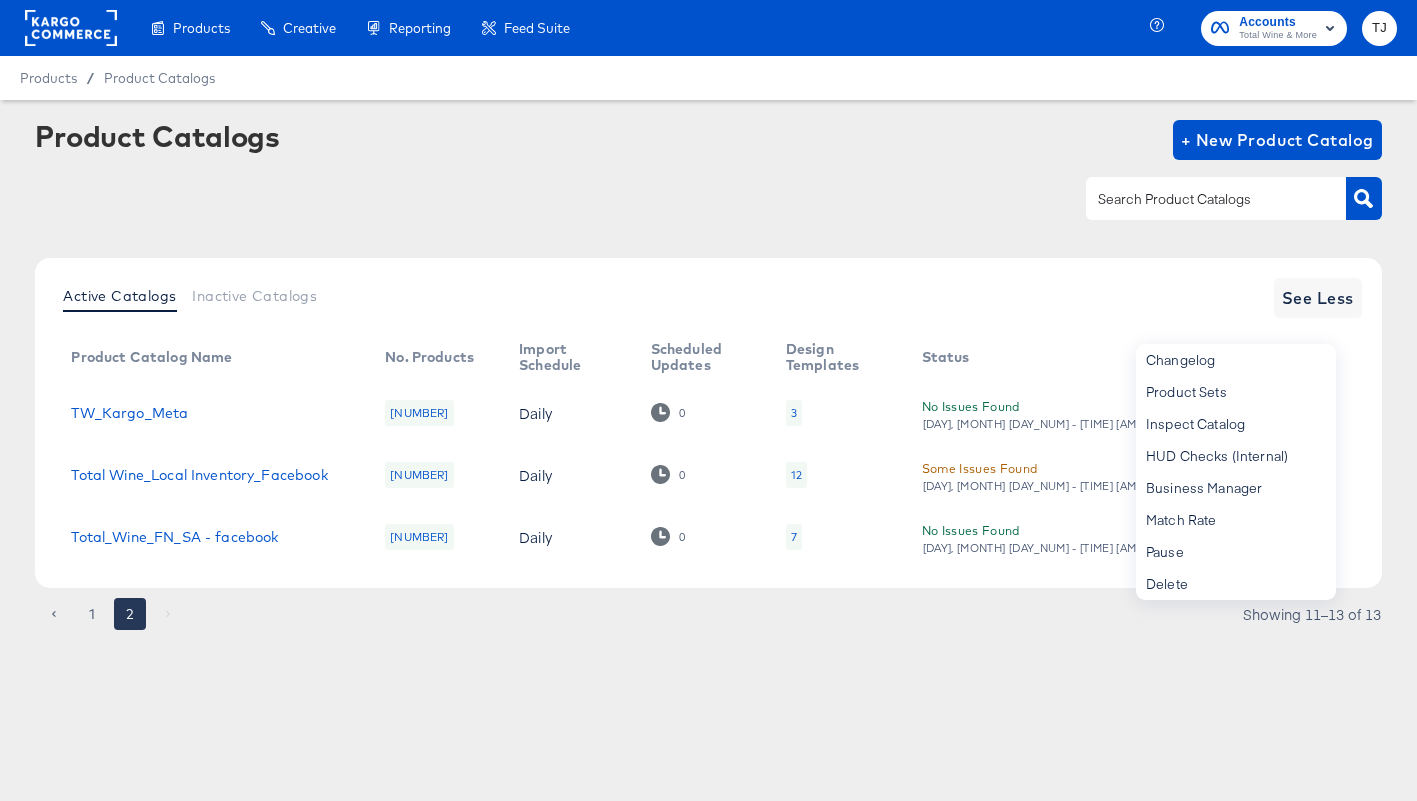 drag, startPoint x: 840, startPoint y: 661, endPoint x: 738, endPoint y: 664, distance: 102.044106 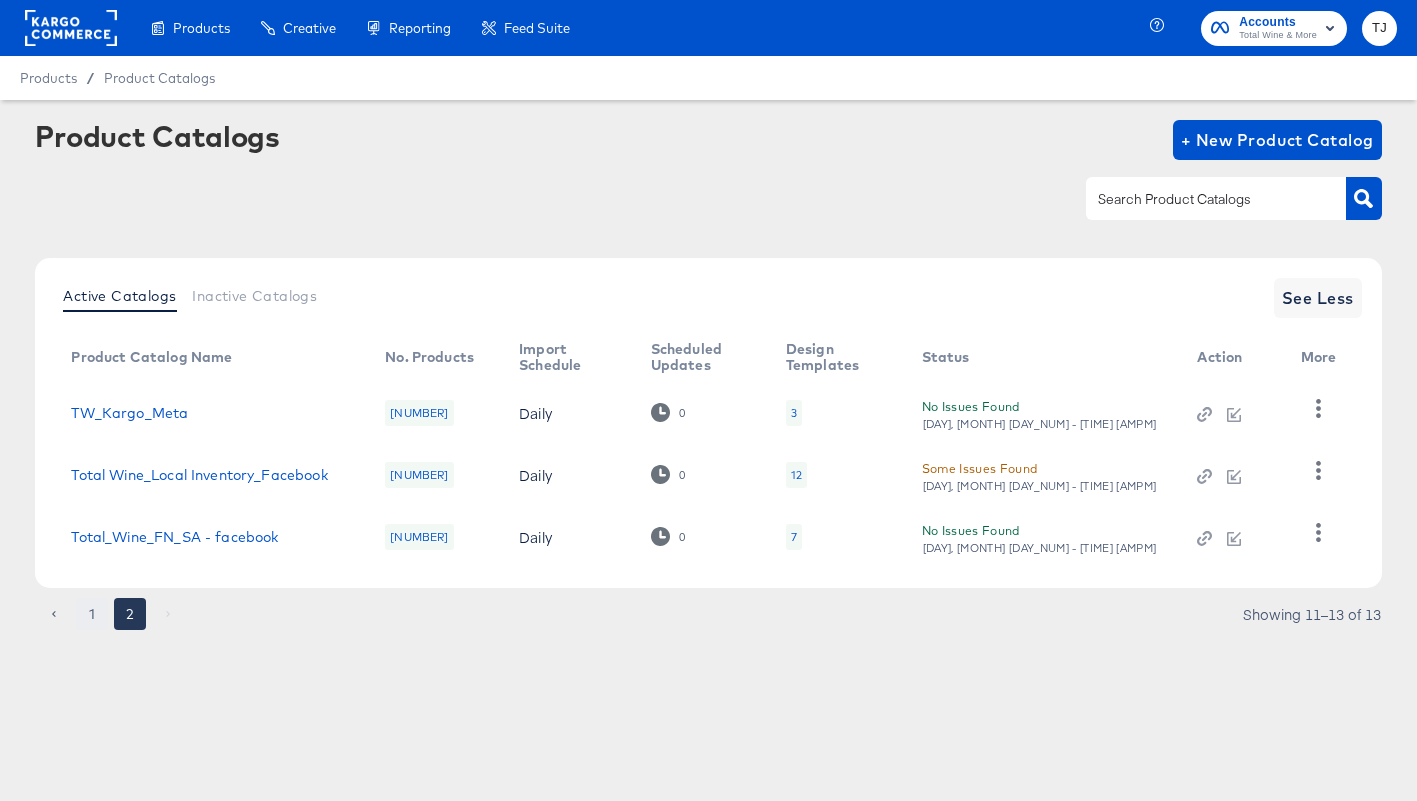 click on "1" at bounding box center [92, 614] 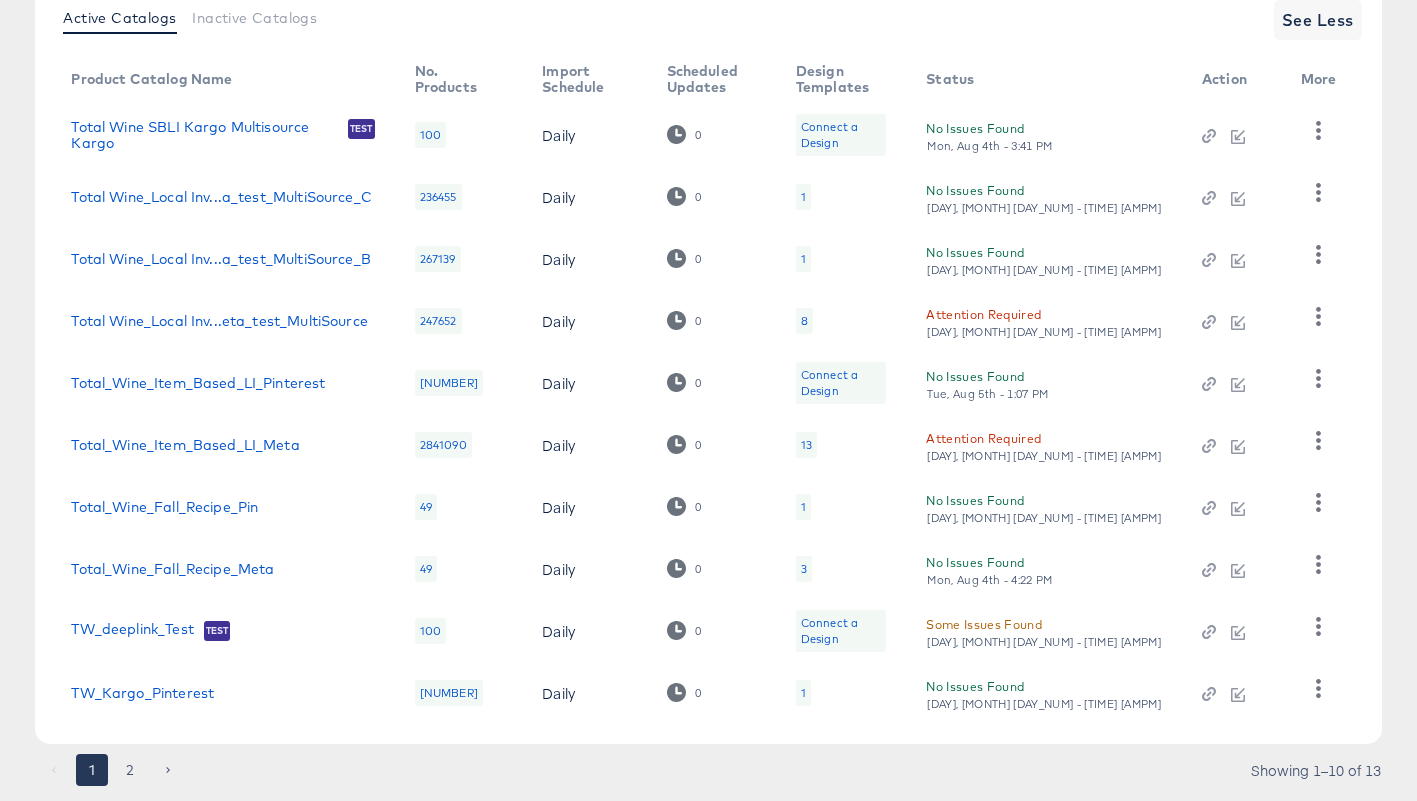 scroll, scrollTop: 288, scrollLeft: 0, axis: vertical 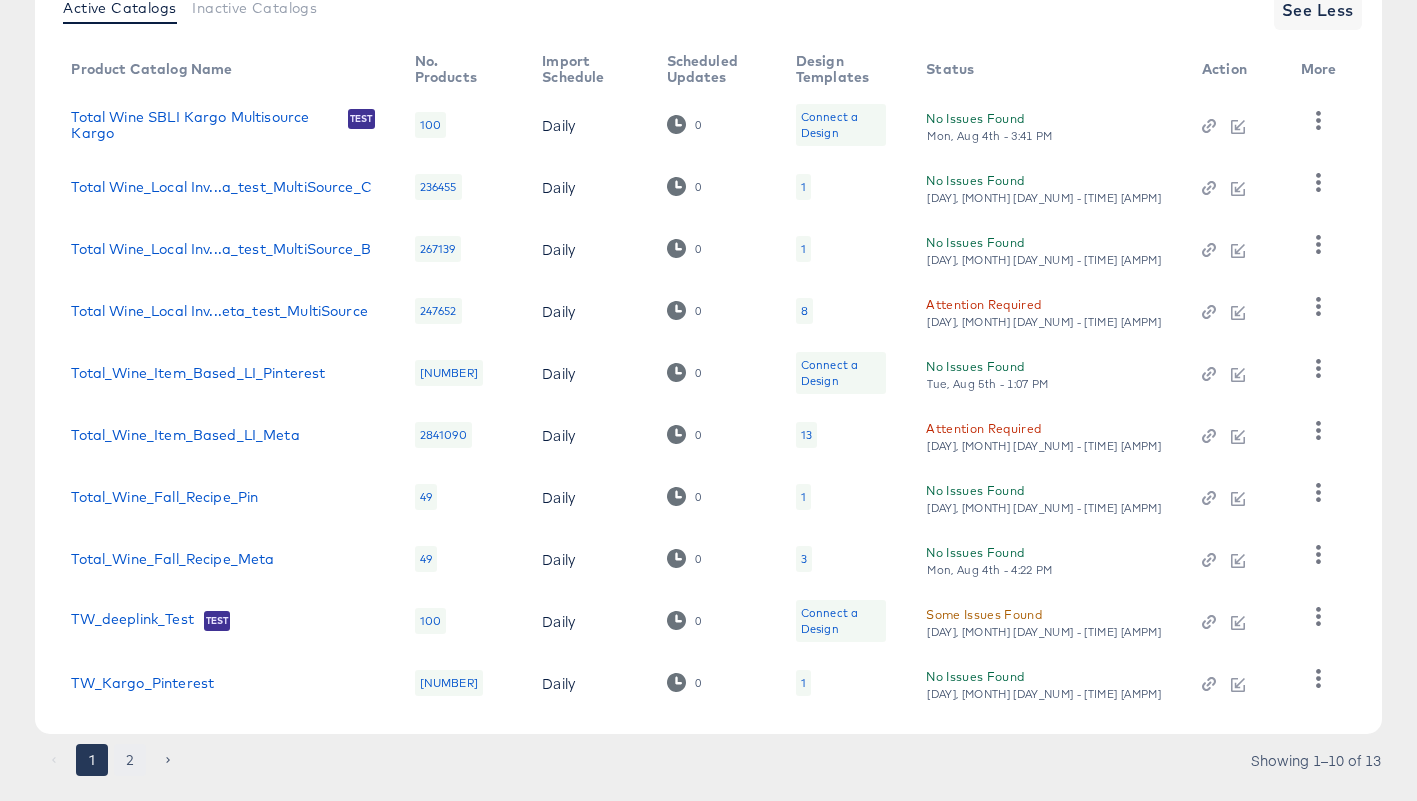 click on "2" at bounding box center (130, 760) 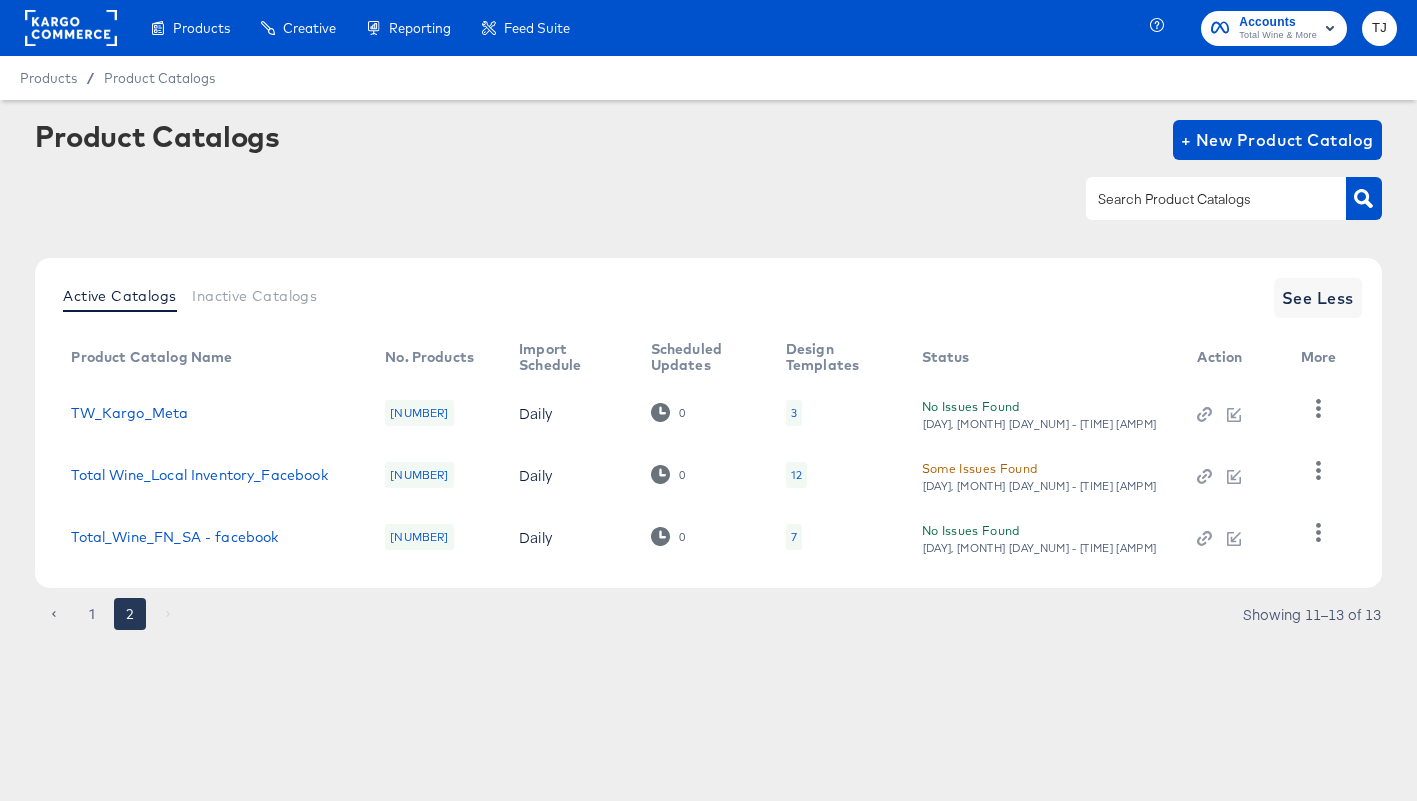 scroll, scrollTop: 0, scrollLeft: 0, axis: both 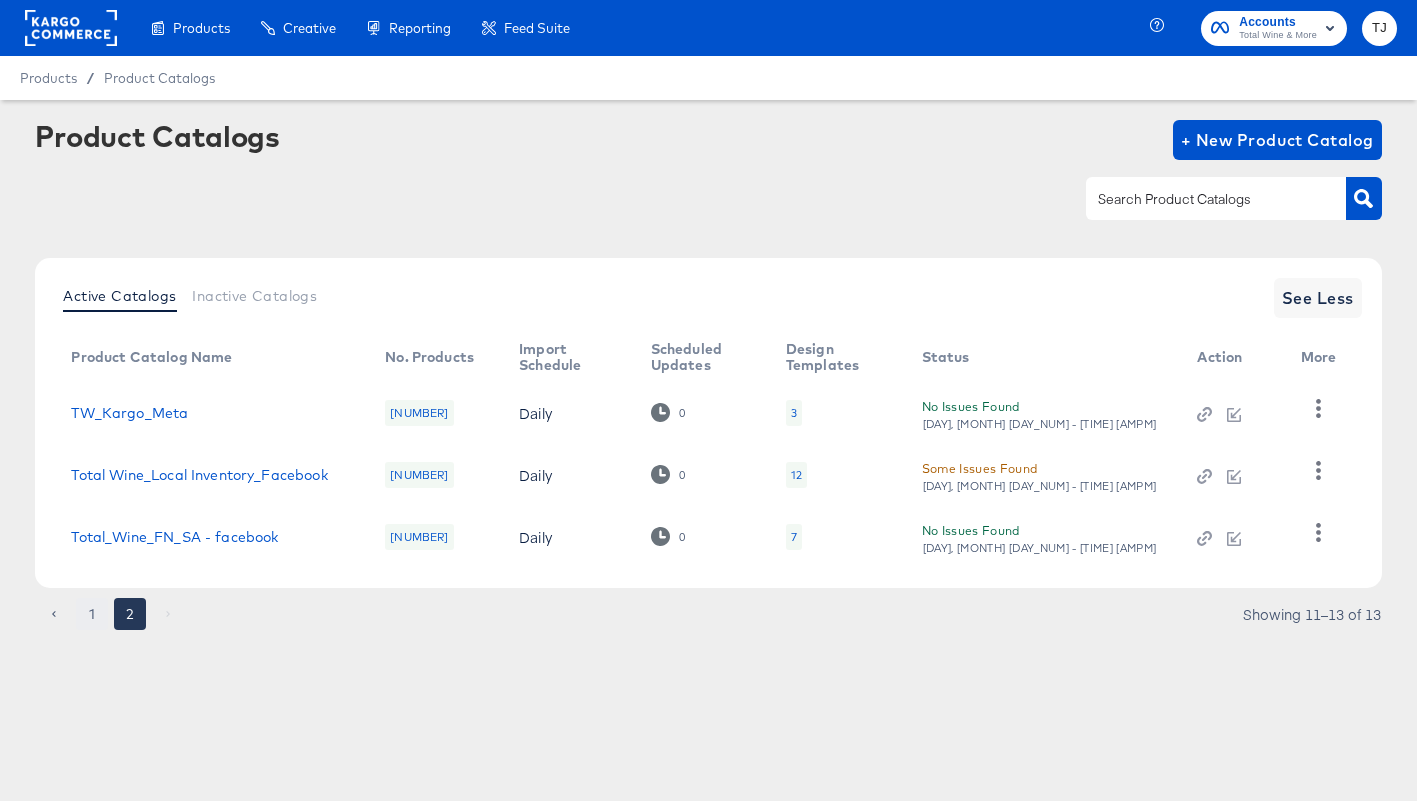 click on "1" at bounding box center (92, 614) 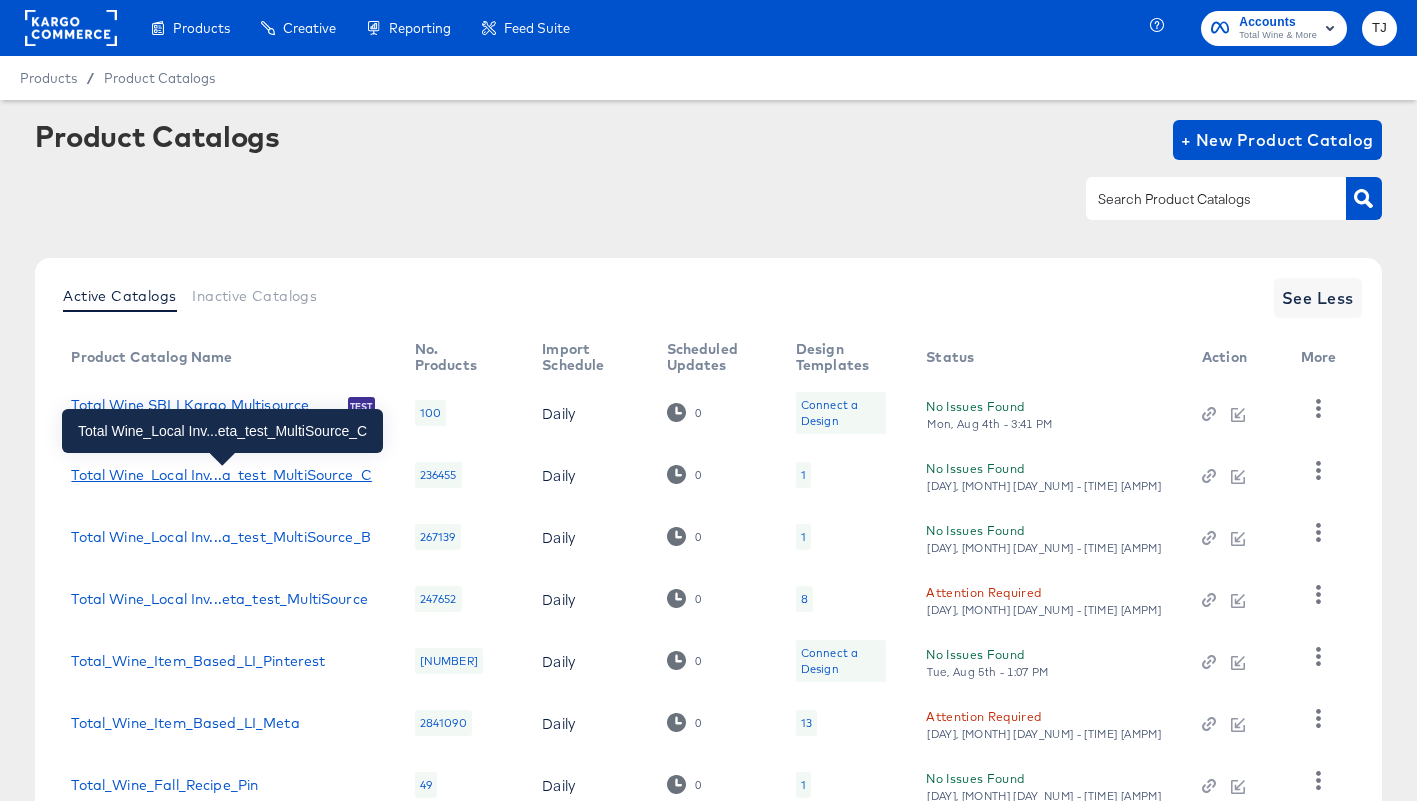 click on "Total Wine_Local Inv...a_test_MultiSource_C" at bounding box center (221, 475) 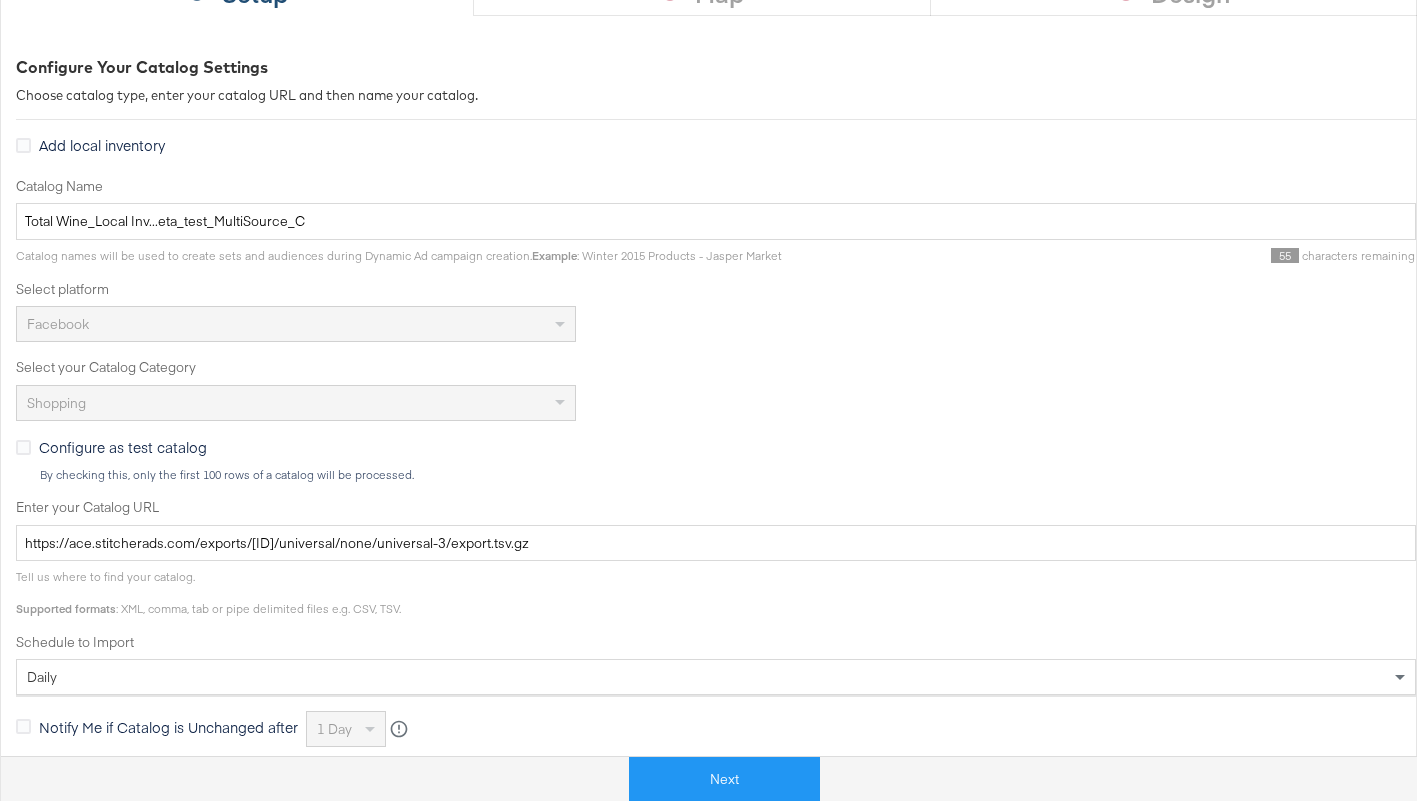 scroll, scrollTop: 542, scrollLeft: 0, axis: vertical 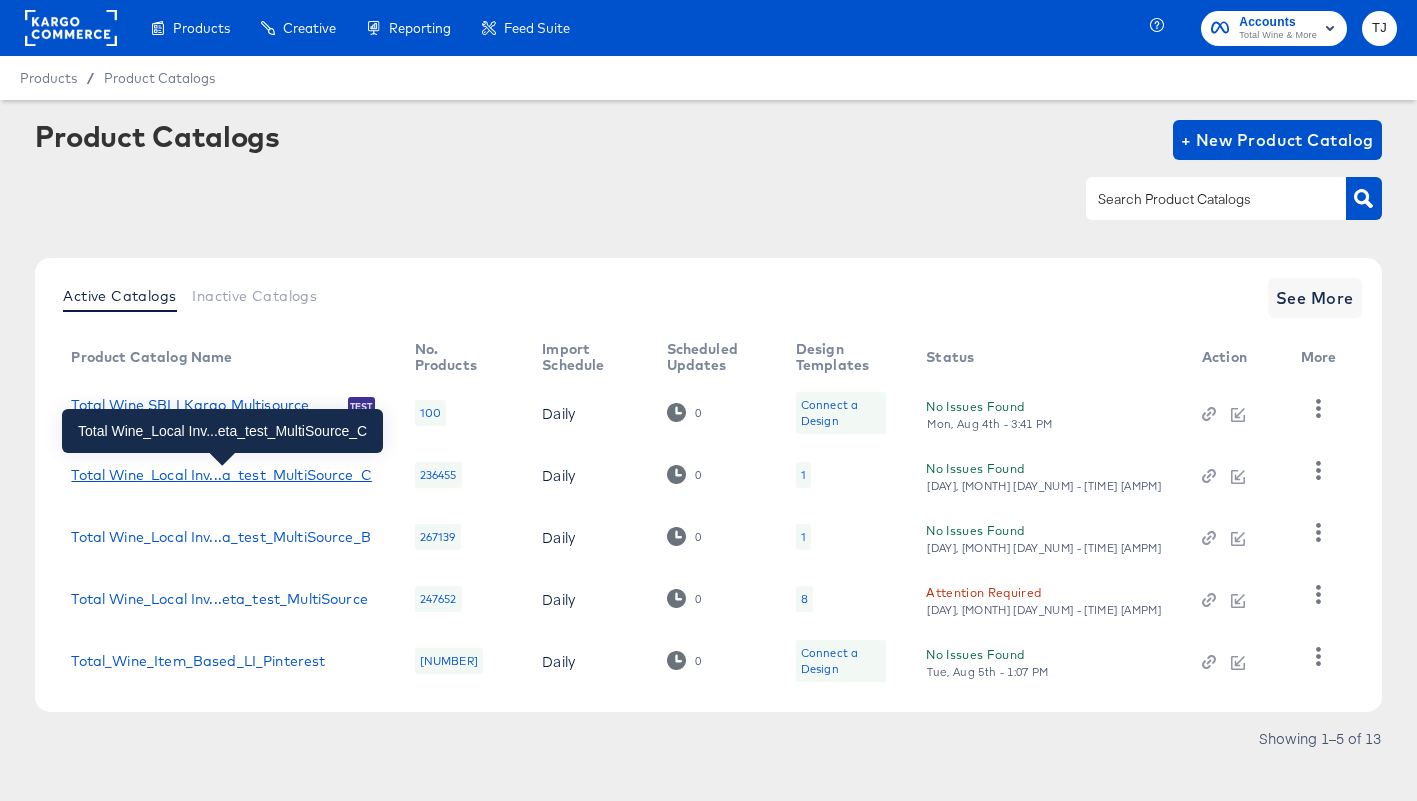 click on "Total Wine_Local Inv...a_test_MultiSource_C" at bounding box center (221, 475) 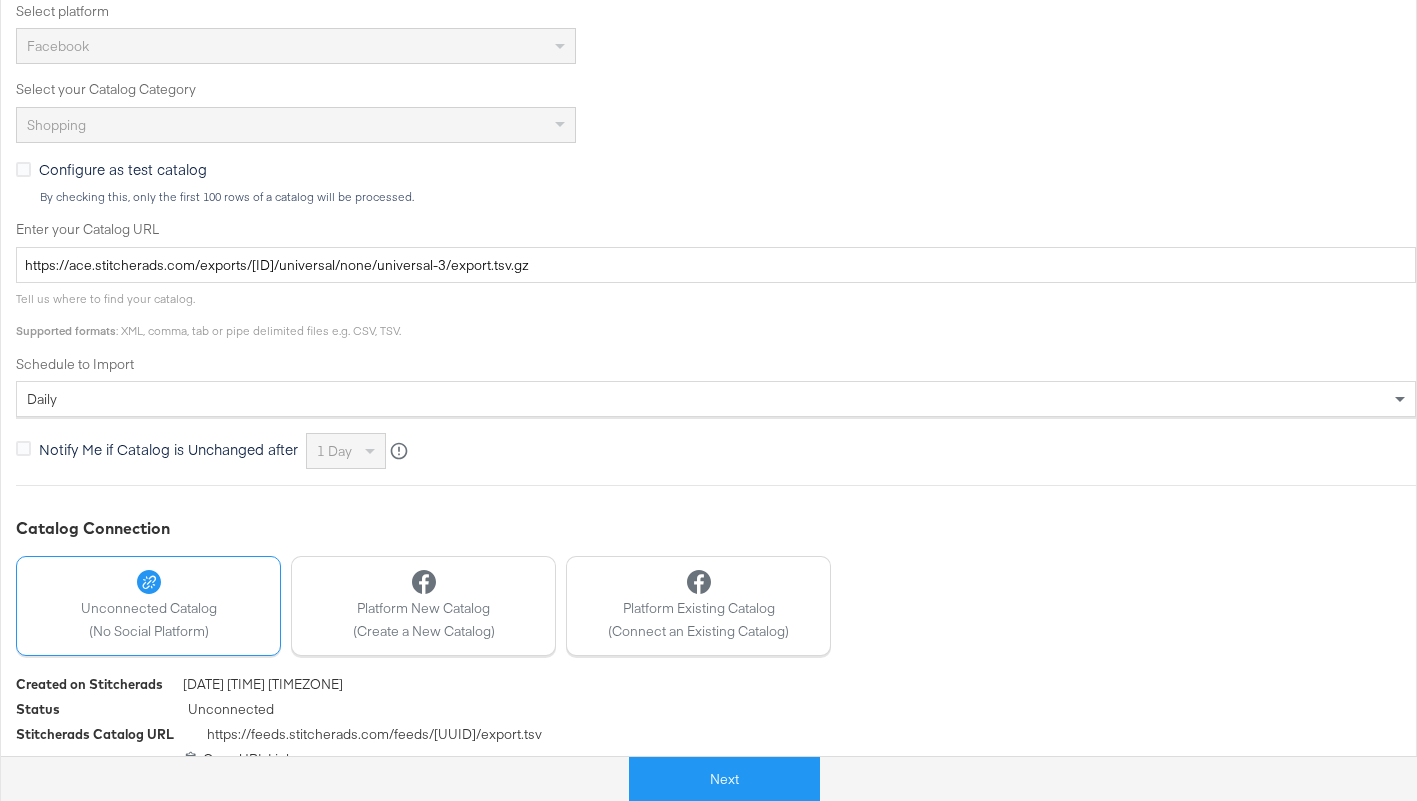 scroll, scrollTop: 542, scrollLeft: 0, axis: vertical 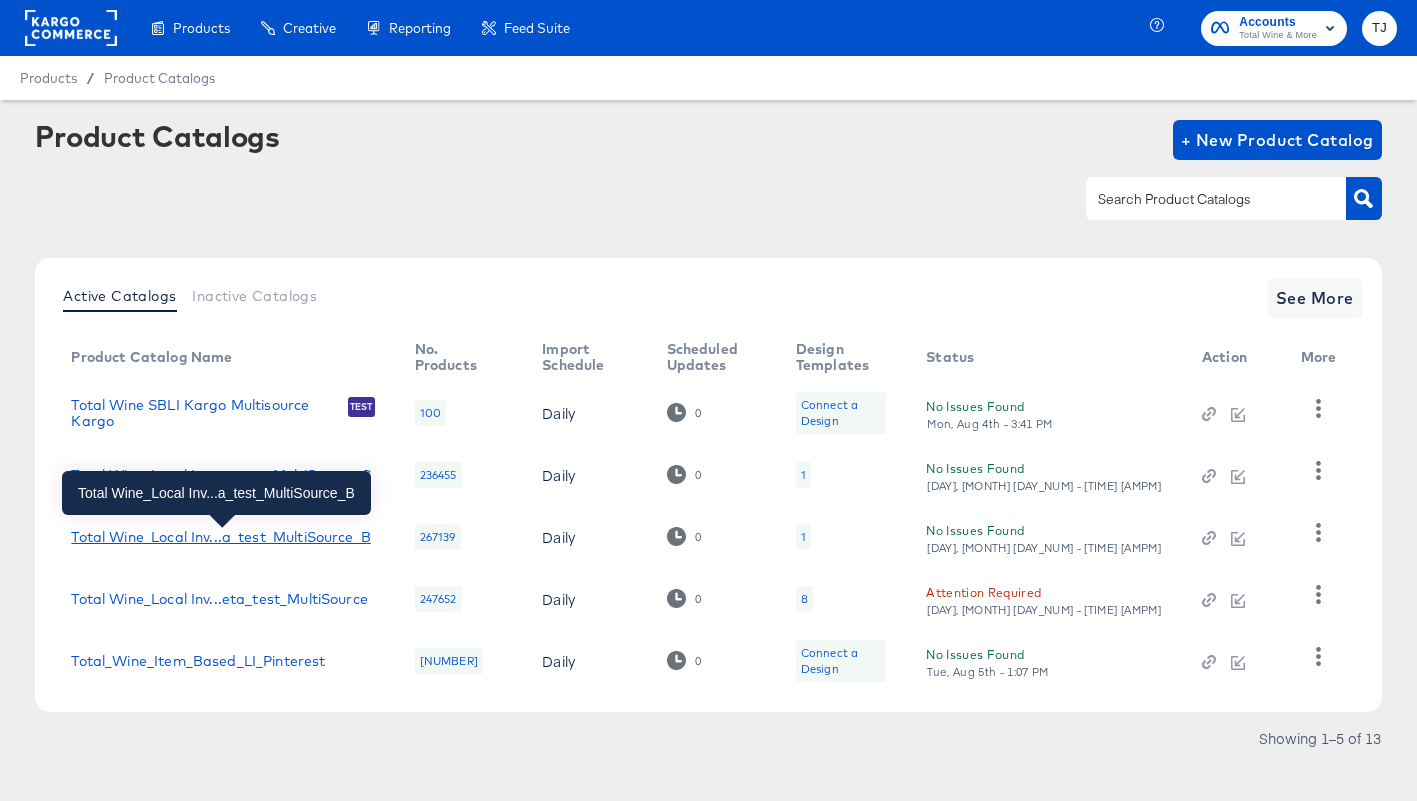 click on "Total Wine_Local Inv...a_test_MultiSource_B" at bounding box center [220, 537] 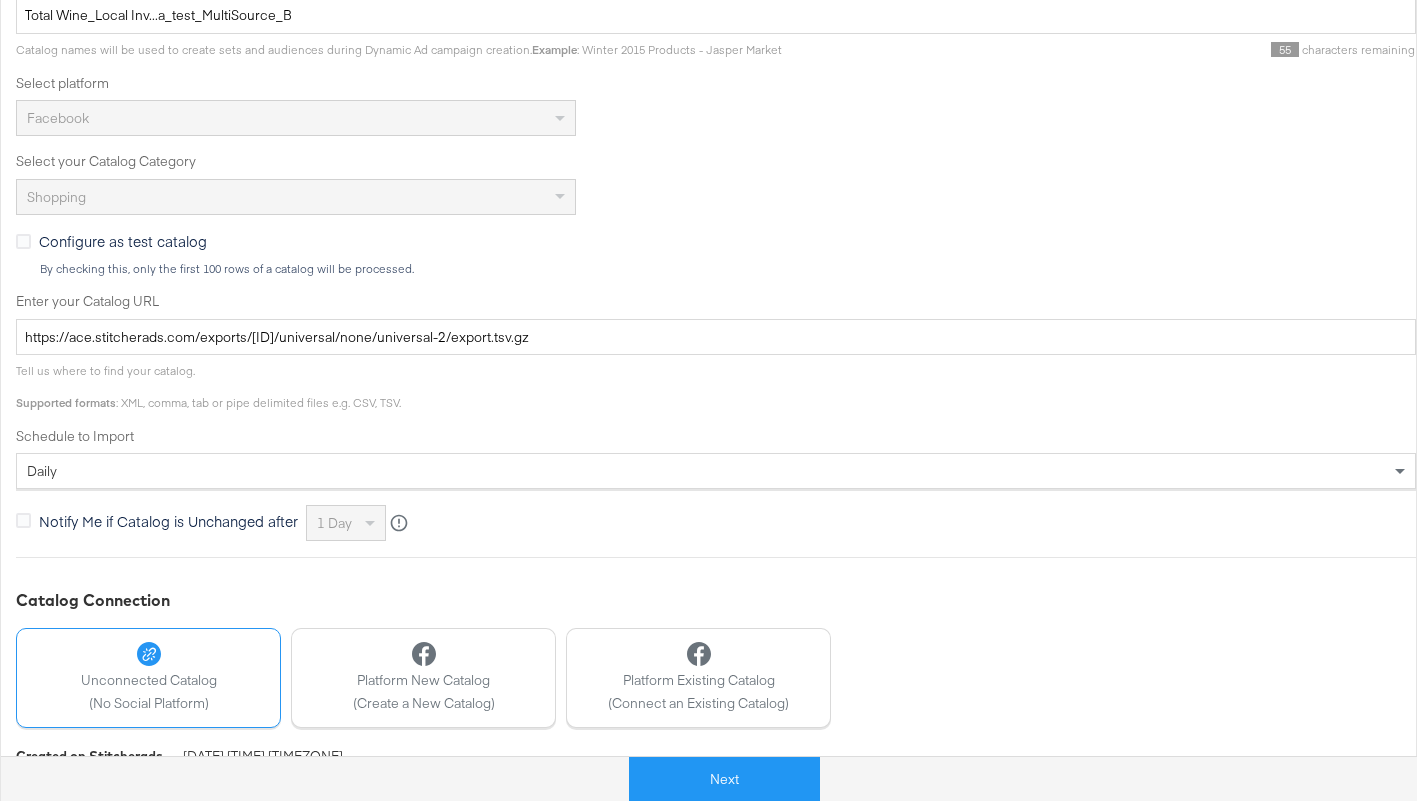 scroll, scrollTop: 495, scrollLeft: 0, axis: vertical 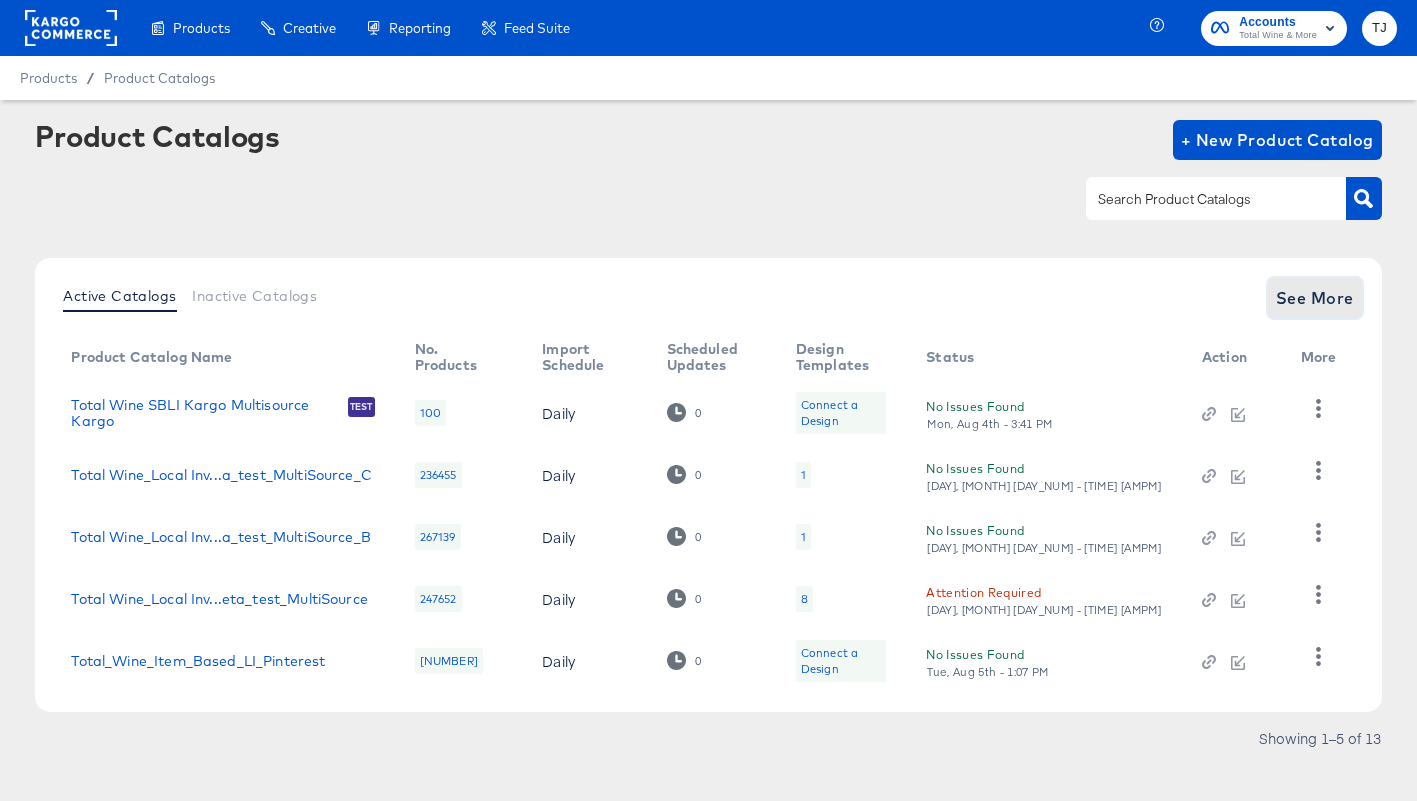 click on "See More" at bounding box center (1315, 298) 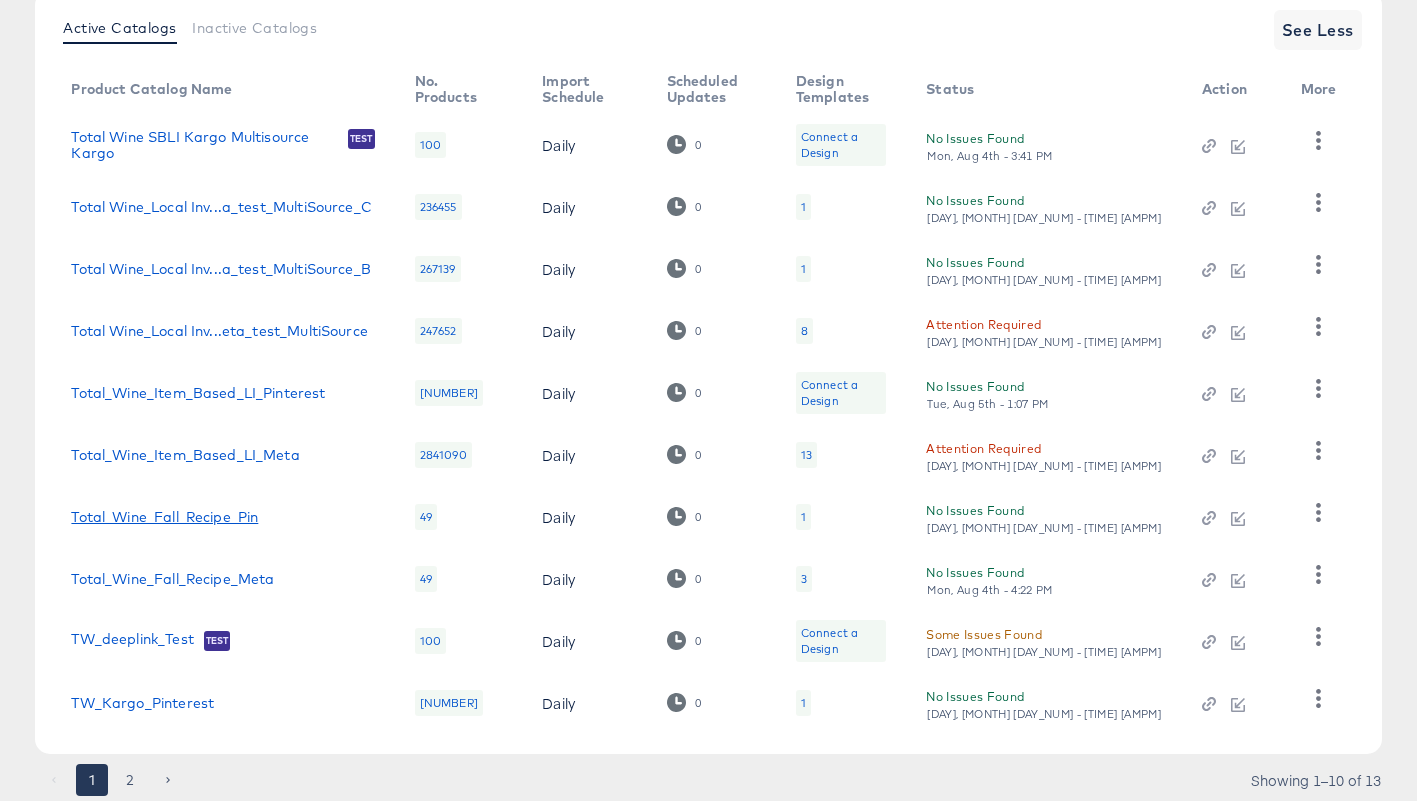 scroll, scrollTop: 276, scrollLeft: 0, axis: vertical 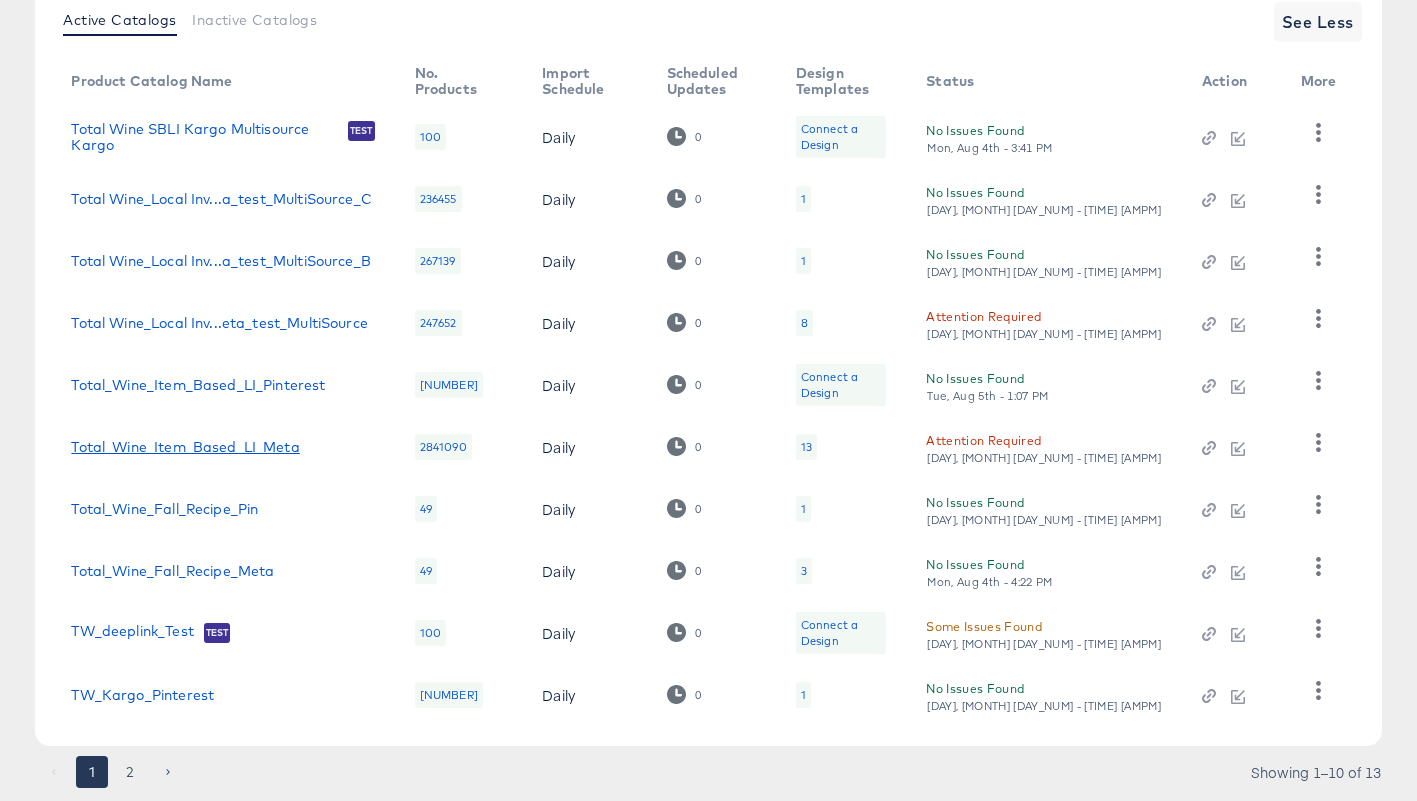 click on "Total_Wine_Item_Based_LI_Meta" at bounding box center (185, 447) 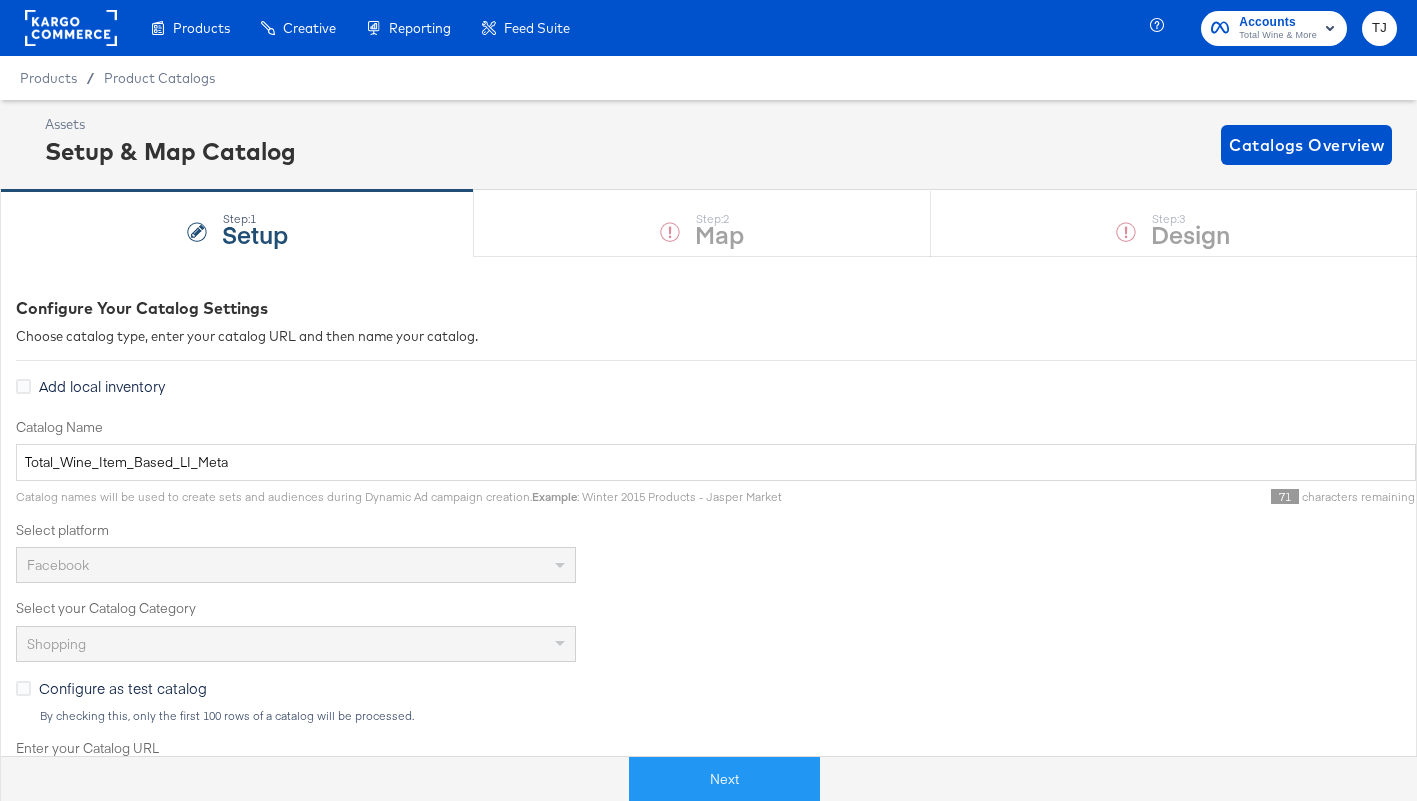 scroll, scrollTop: 697, scrollLeft: 0, axis: vertical 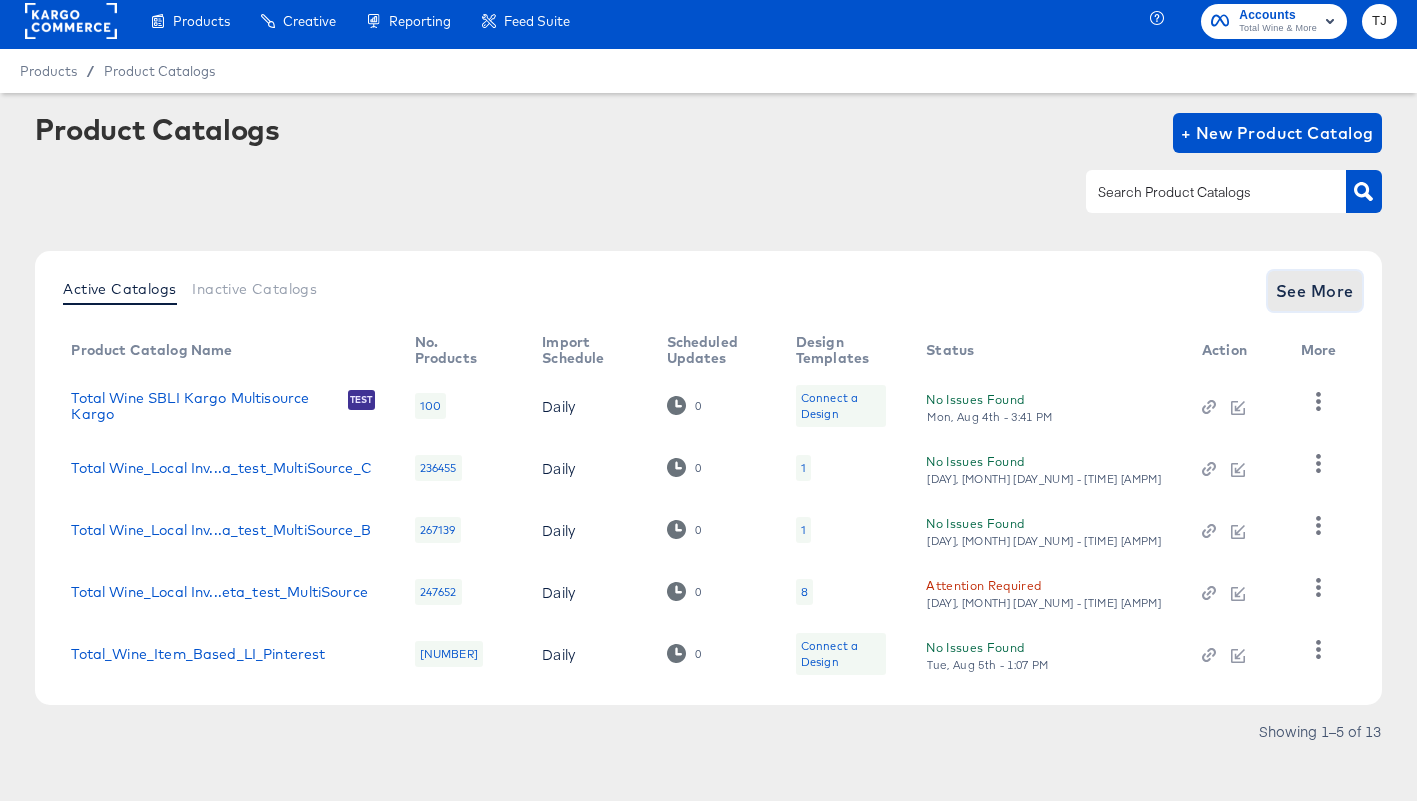 click on "See More" at bounding box center (1315, 291) 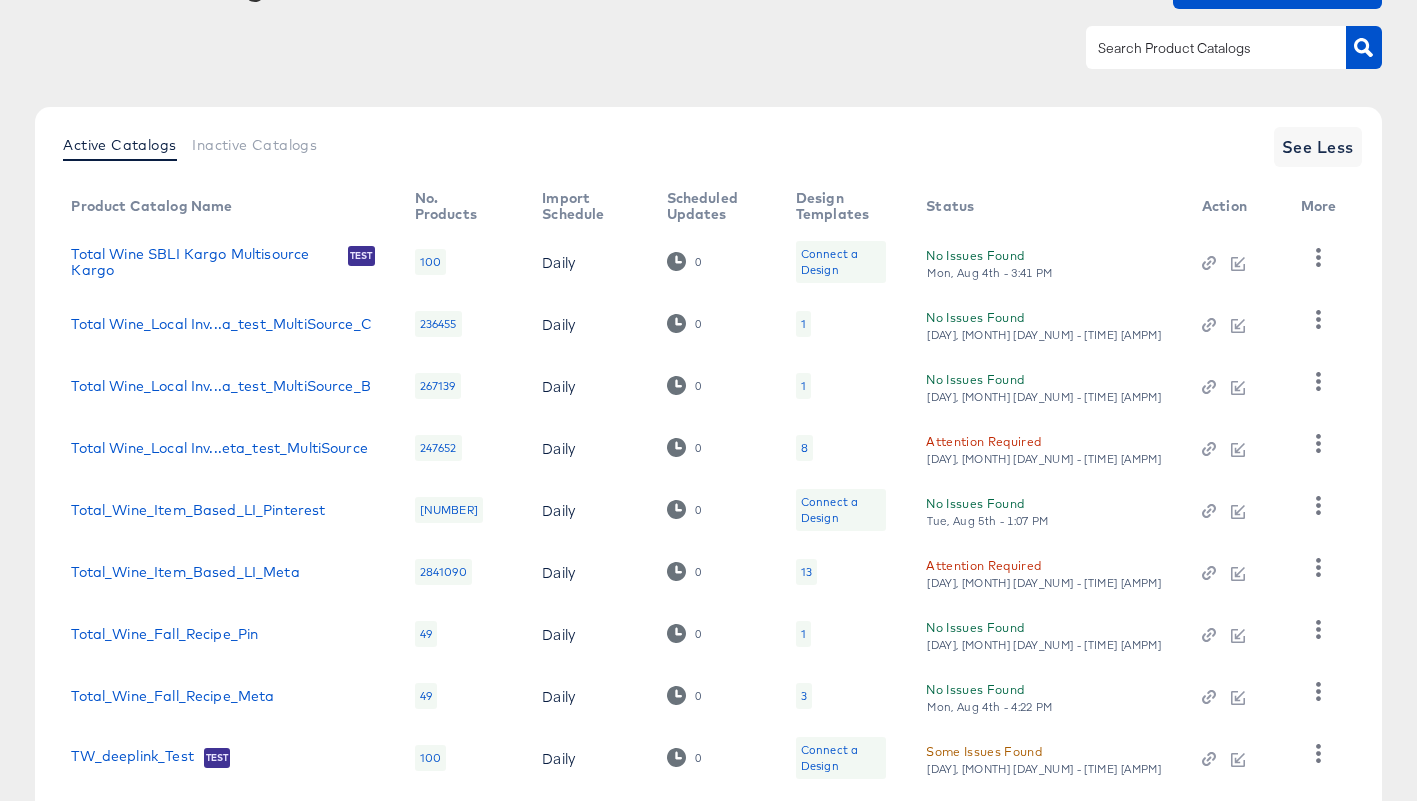 scroll, scrollTop: 333, scrollLeft: 0, axis: vertical 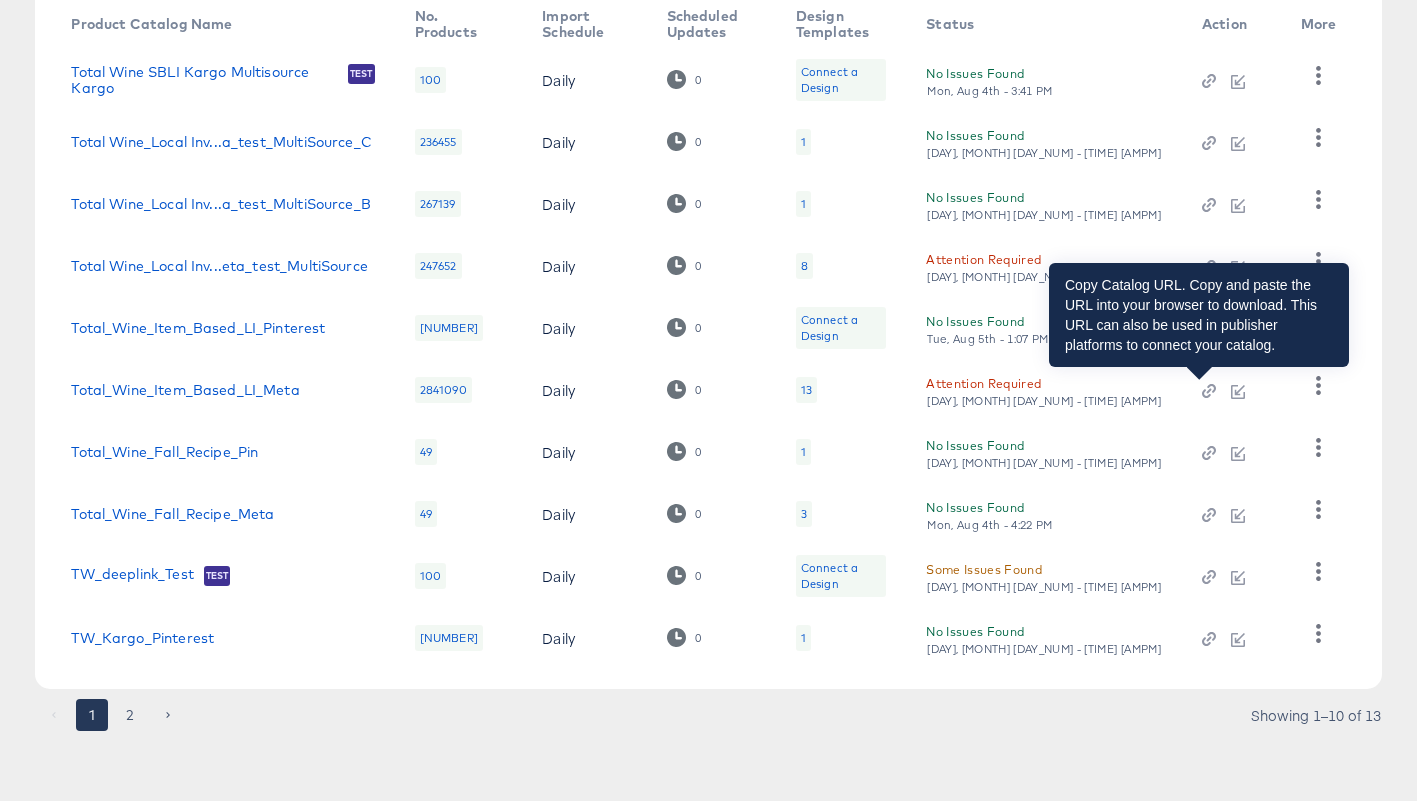click 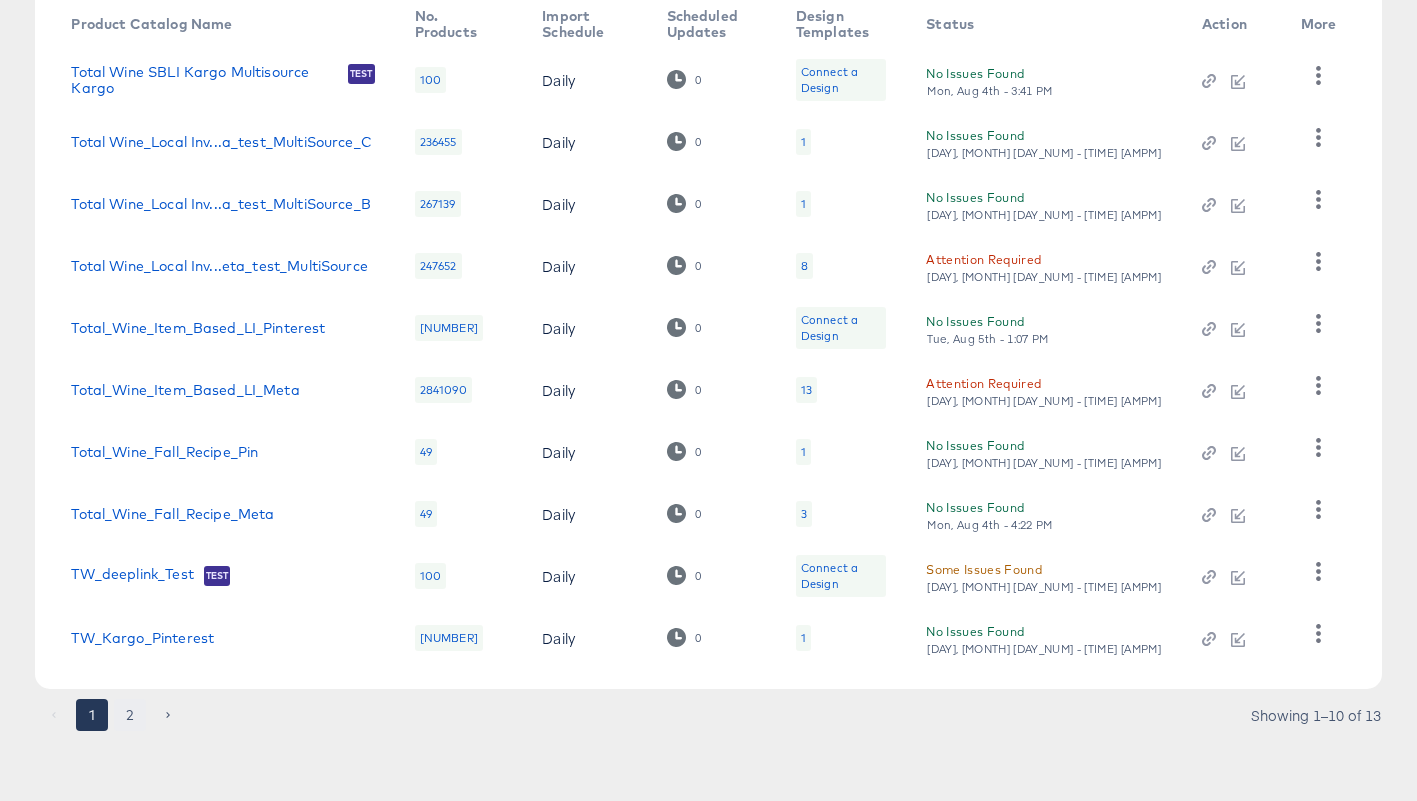 click on "2" at bounding box center (130, 715) 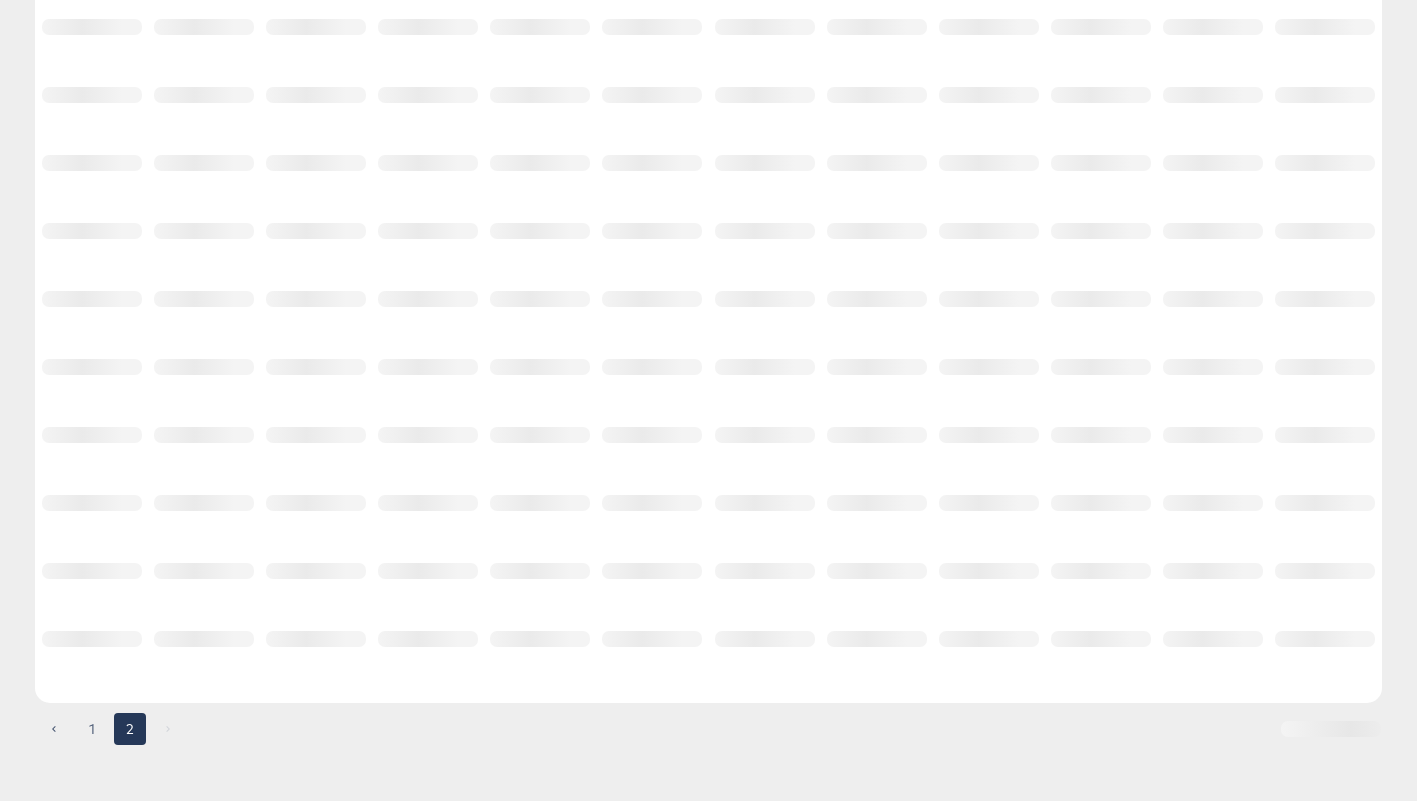 click on "2" at bounding box center (130, 729) 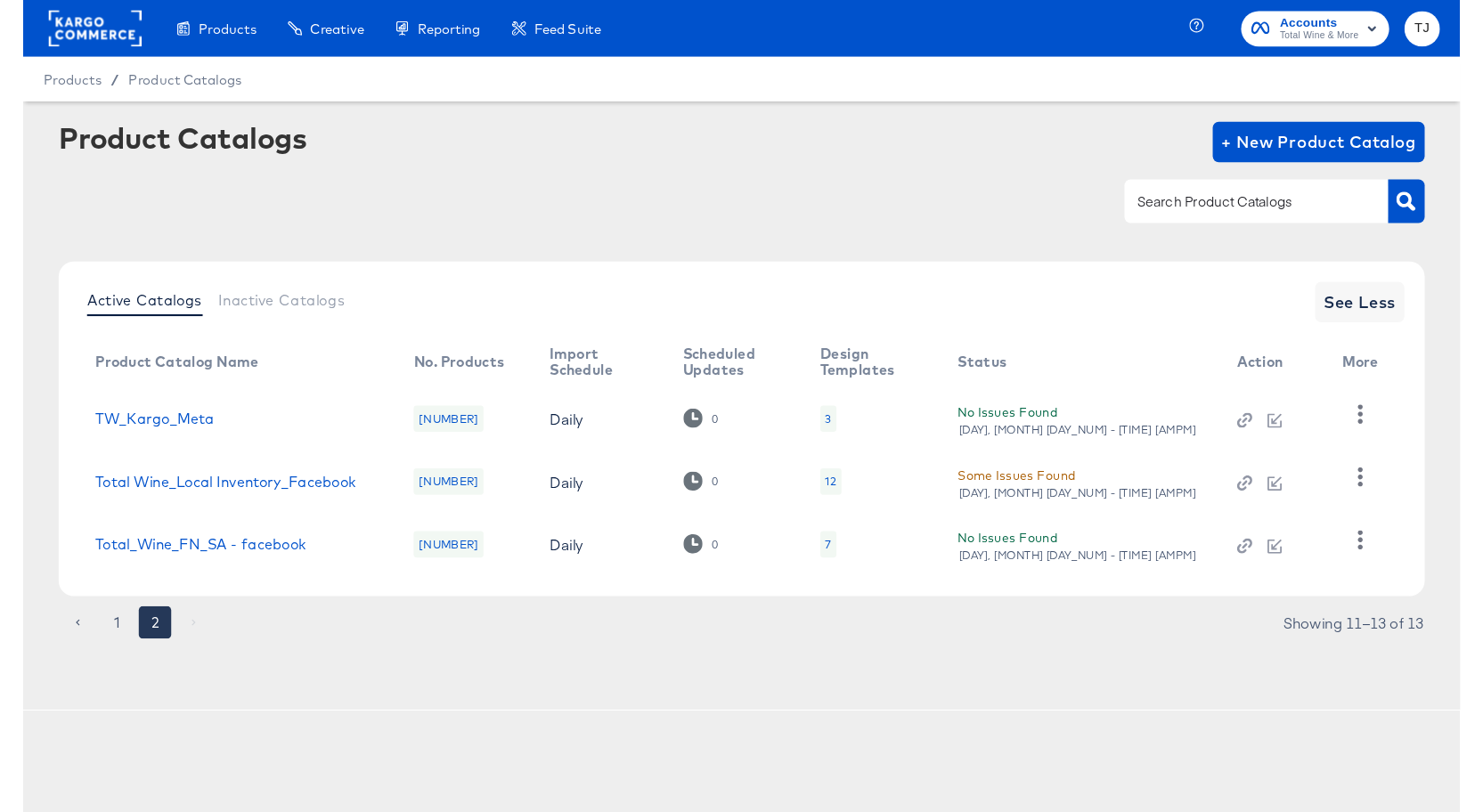 scroll, scrollTop: 0, scrollLeft: 0, axis: both 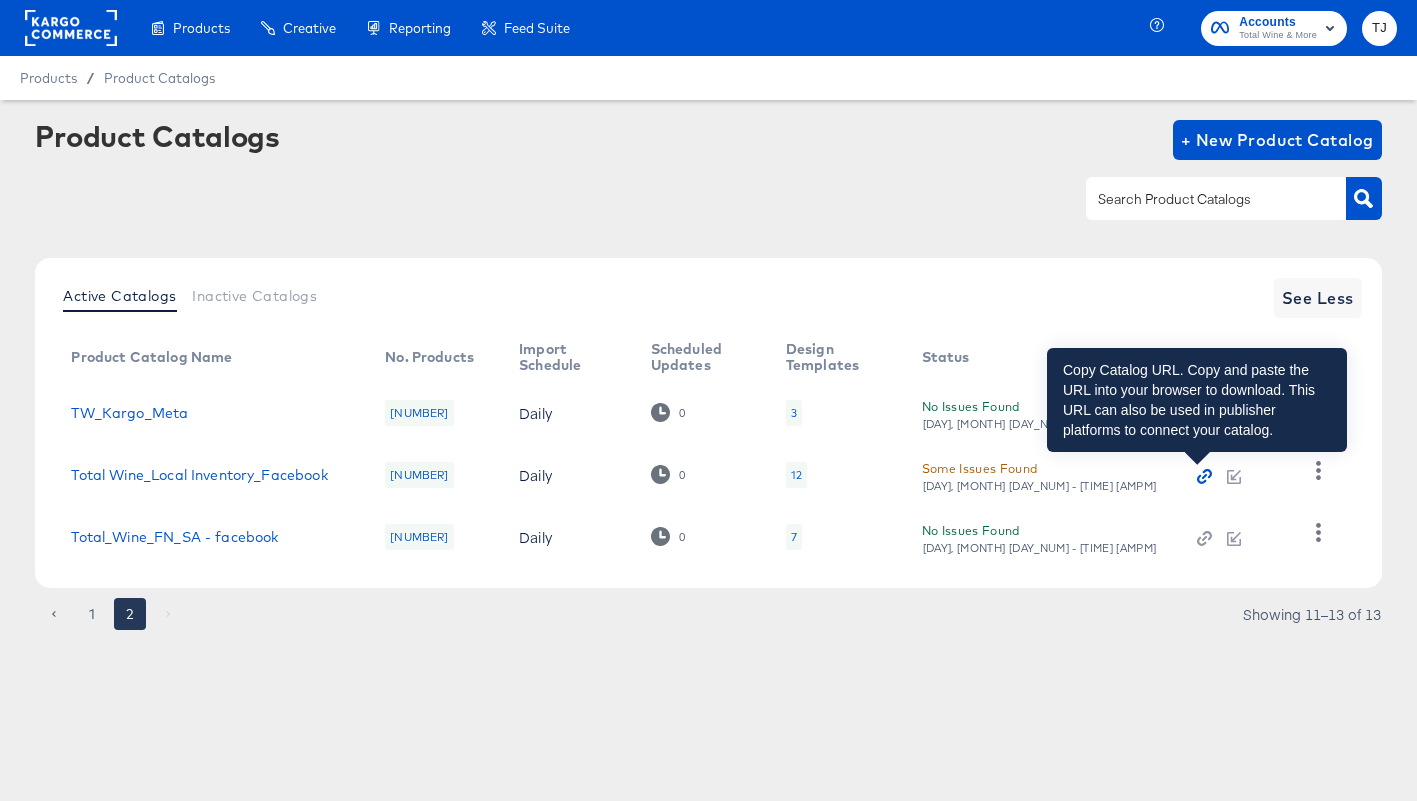 click 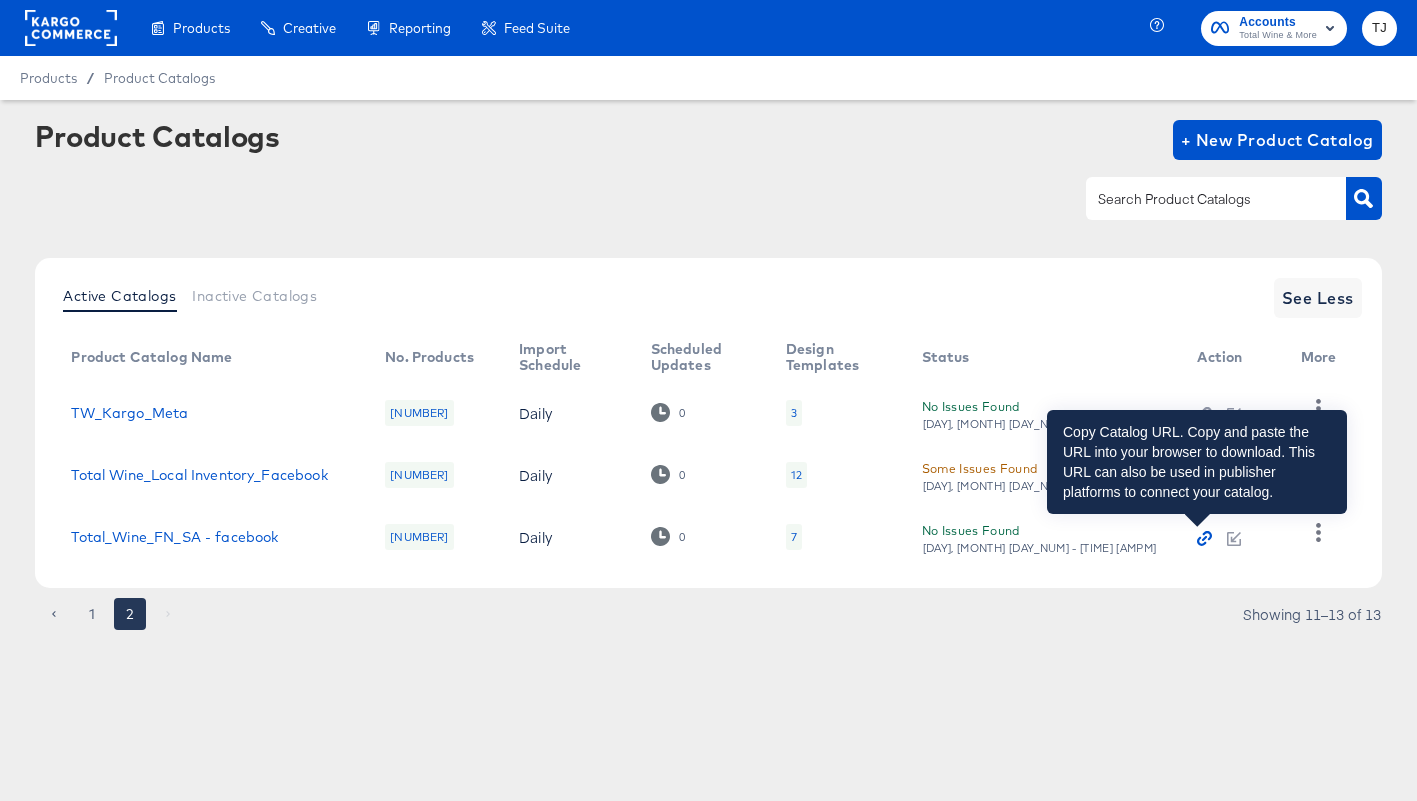 click 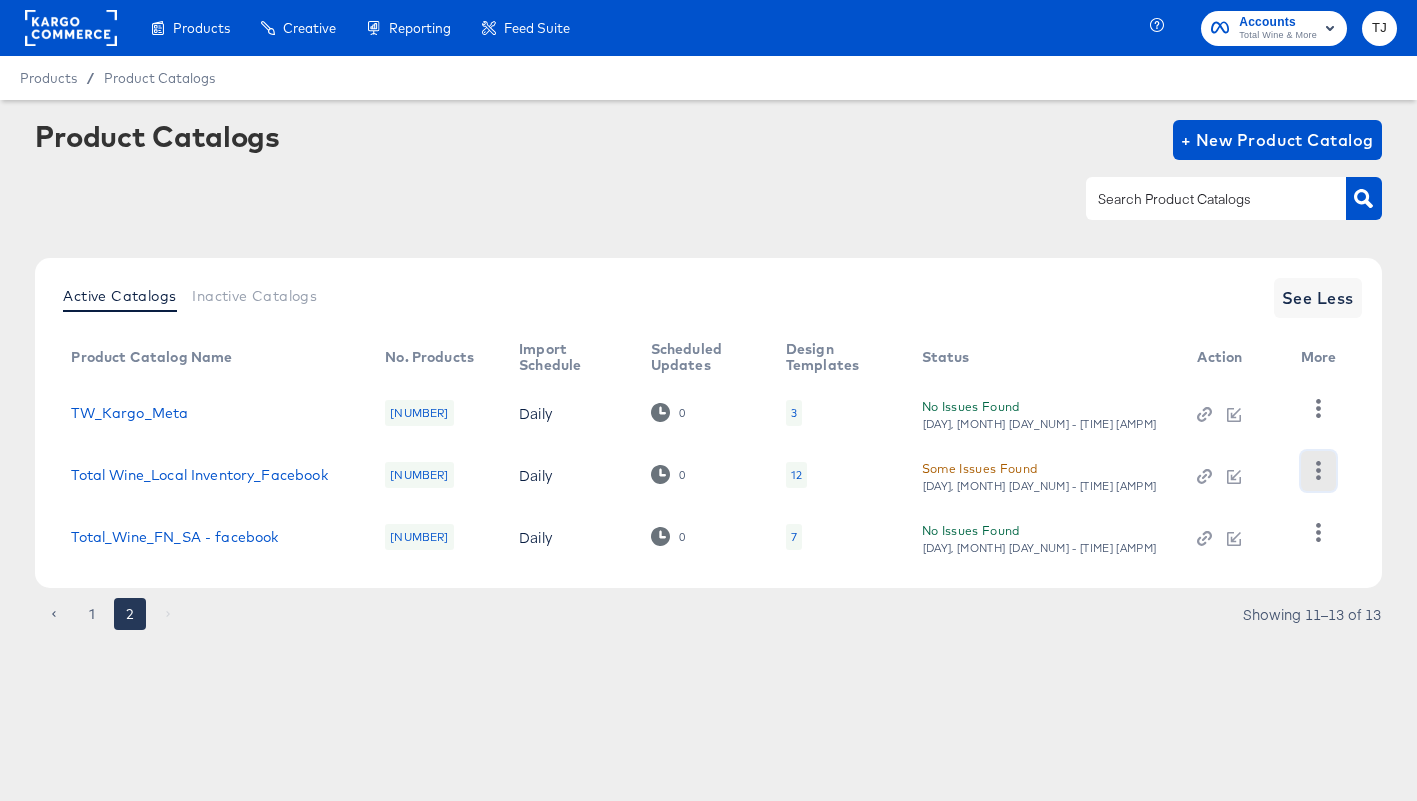 click 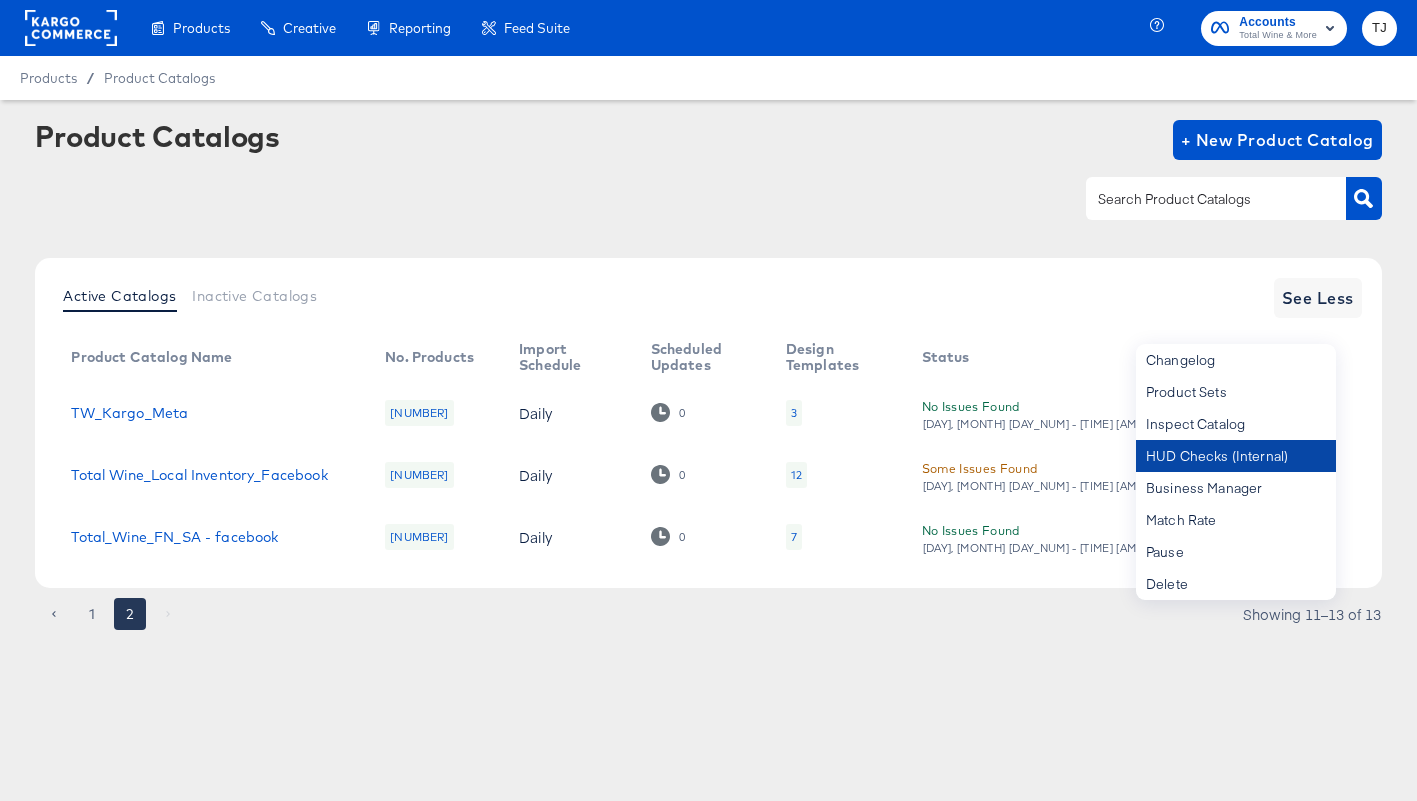 click on "HUD Checks (Internal)" at bounding box center [1236, 456] 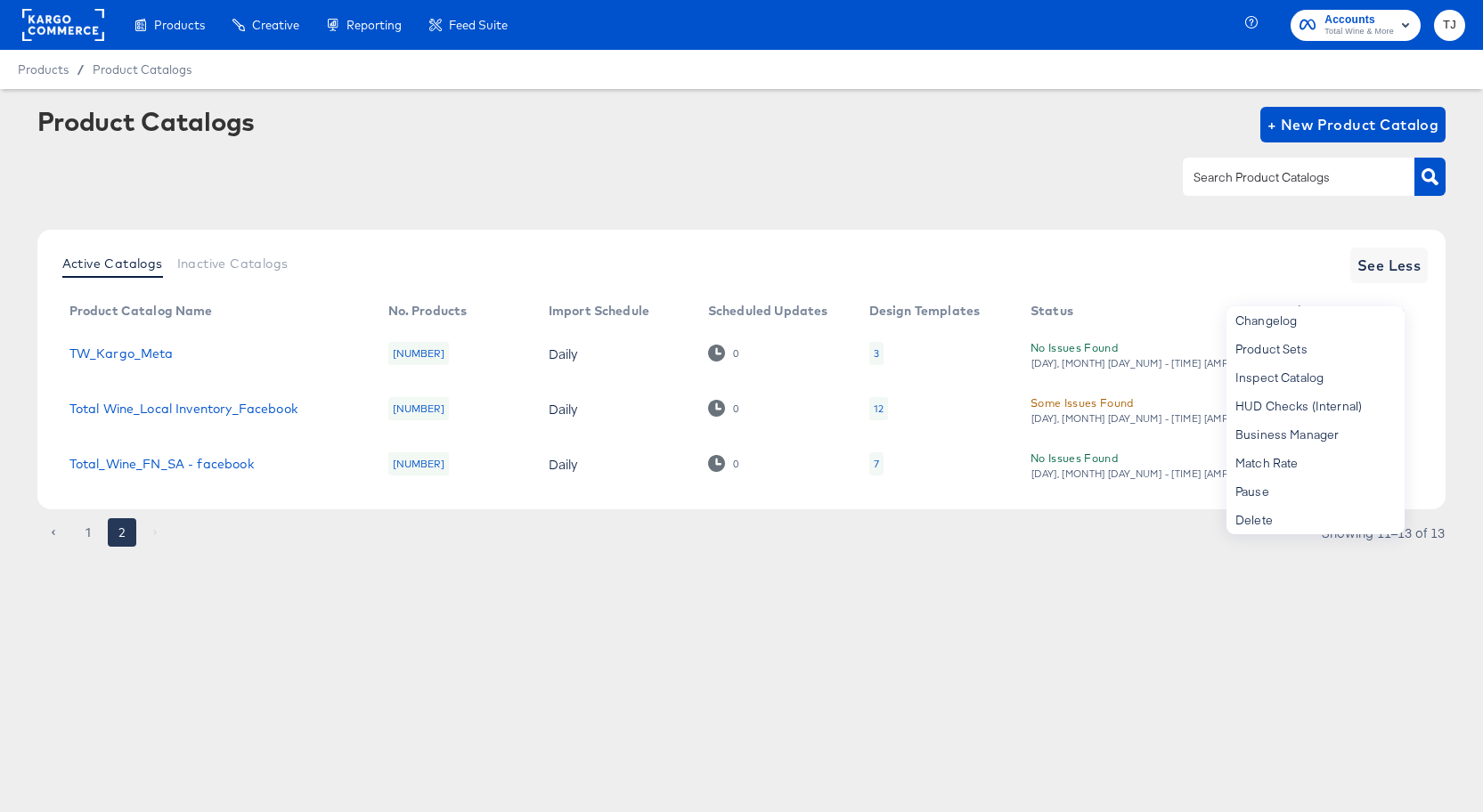 click 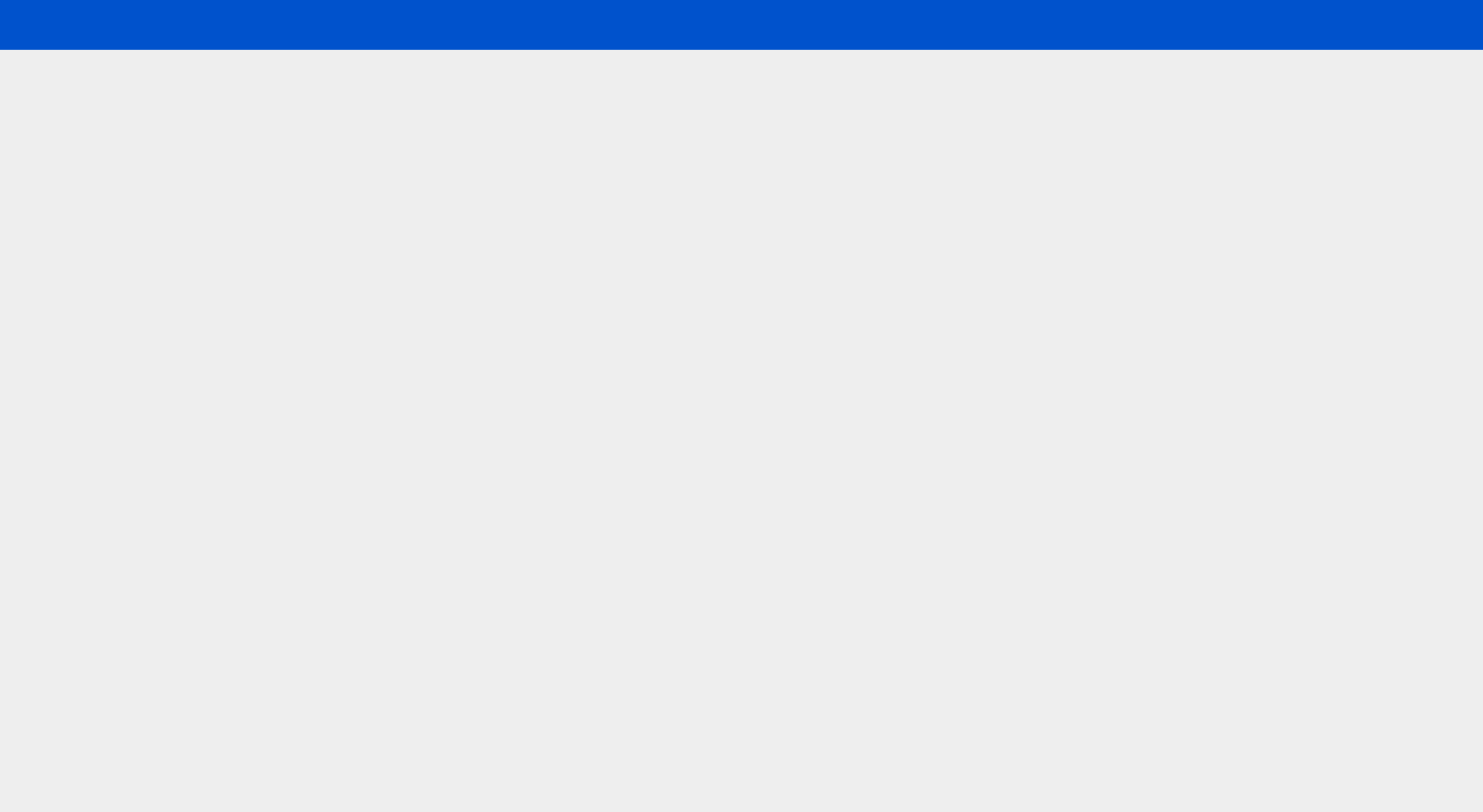 scroll, scrollTop: 0, scrollLeft: 0, axis: both 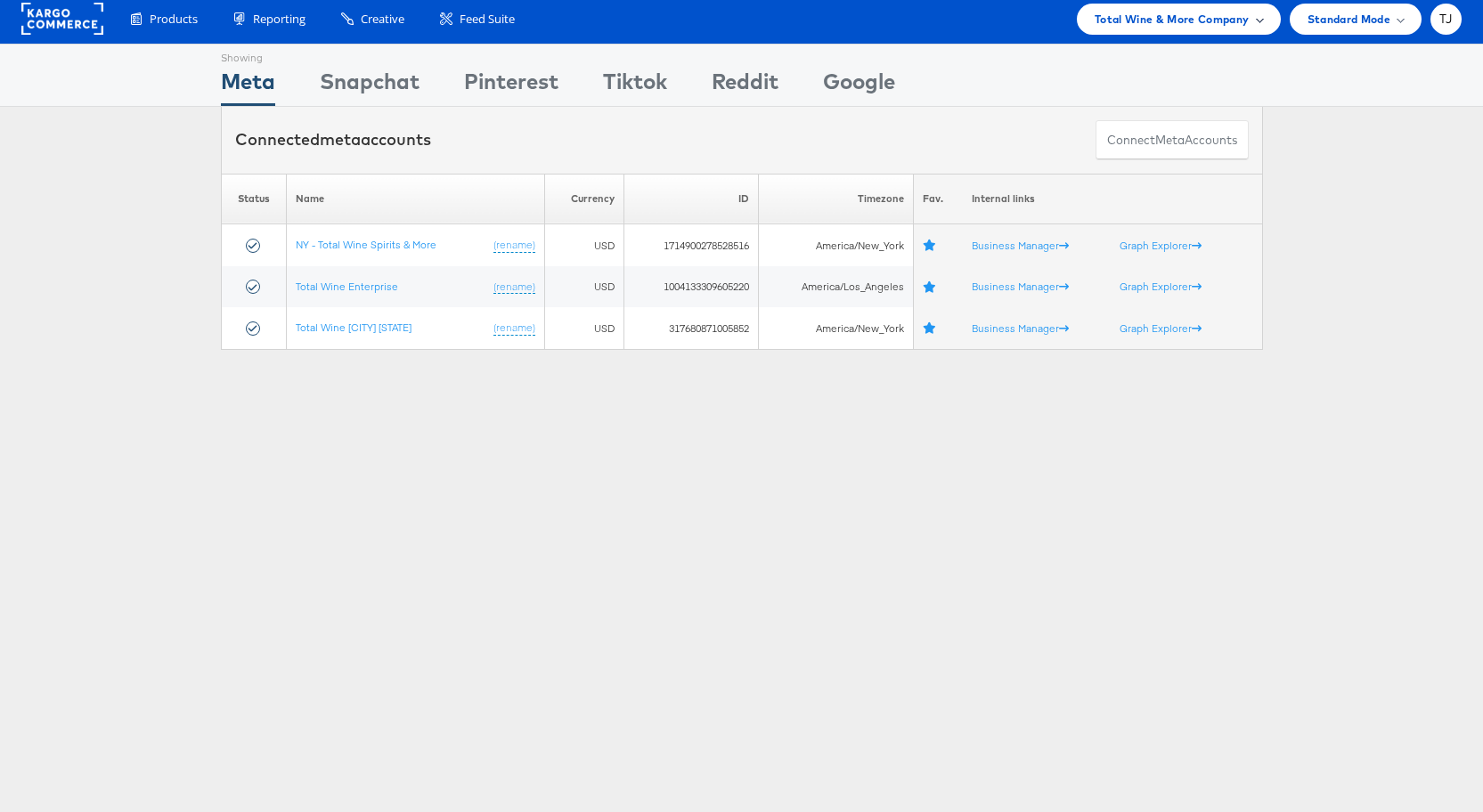 click on "Total Wine & More Company" at bounding box center [1178, 19] 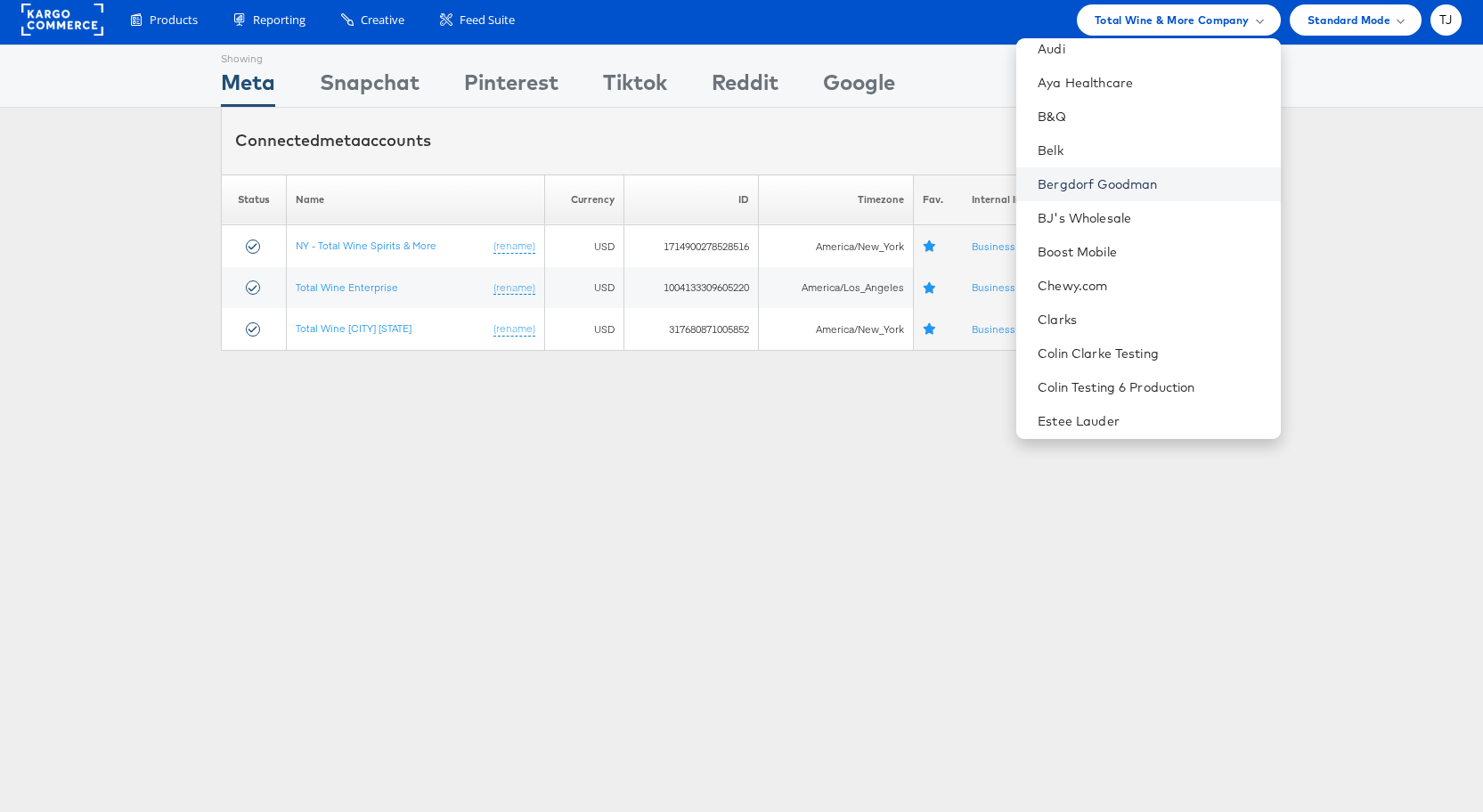 scroll, scrollTop: 426, scrollLeft: 0, axis: vertical 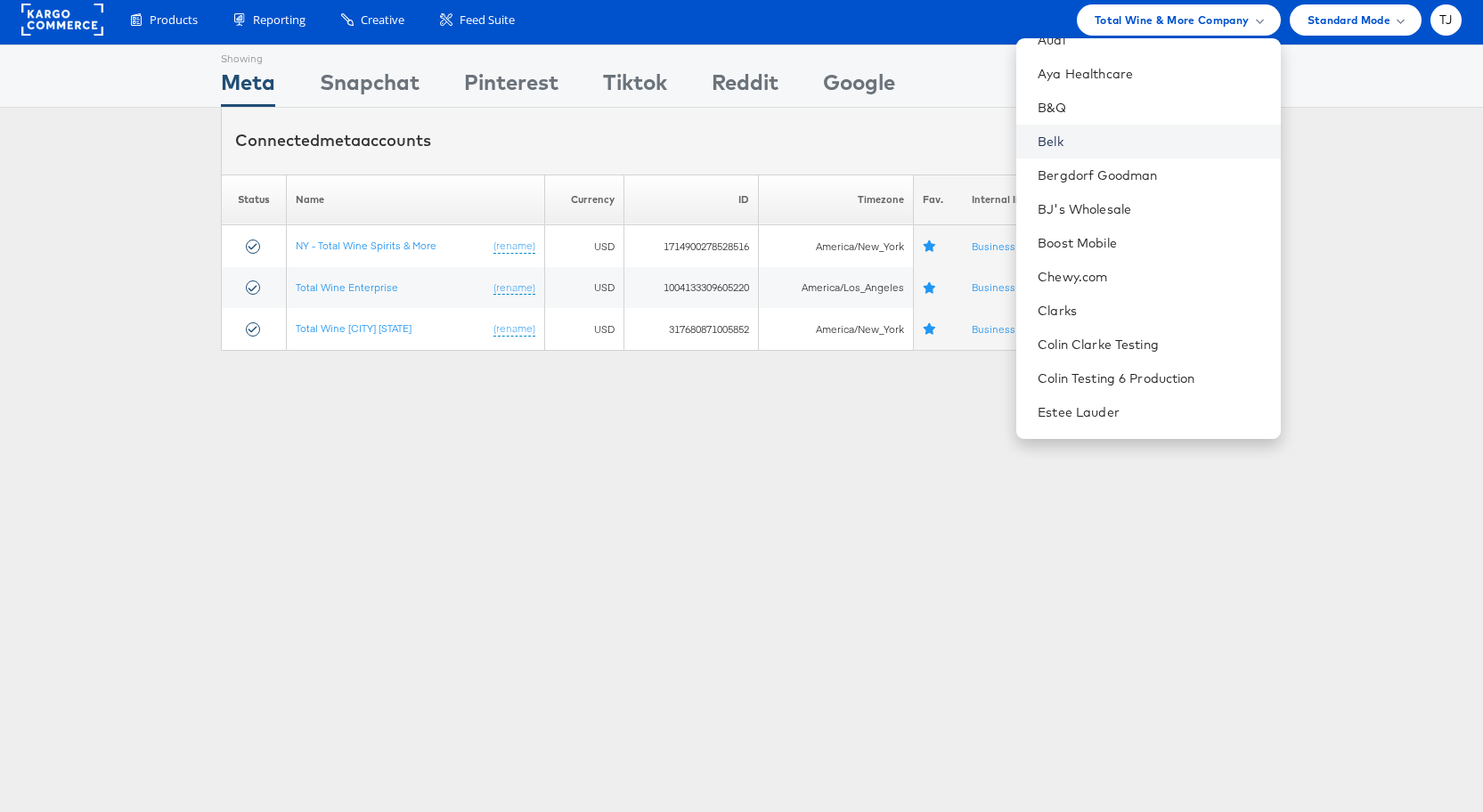 click on "Belk" at bounding box center [1152, 142] 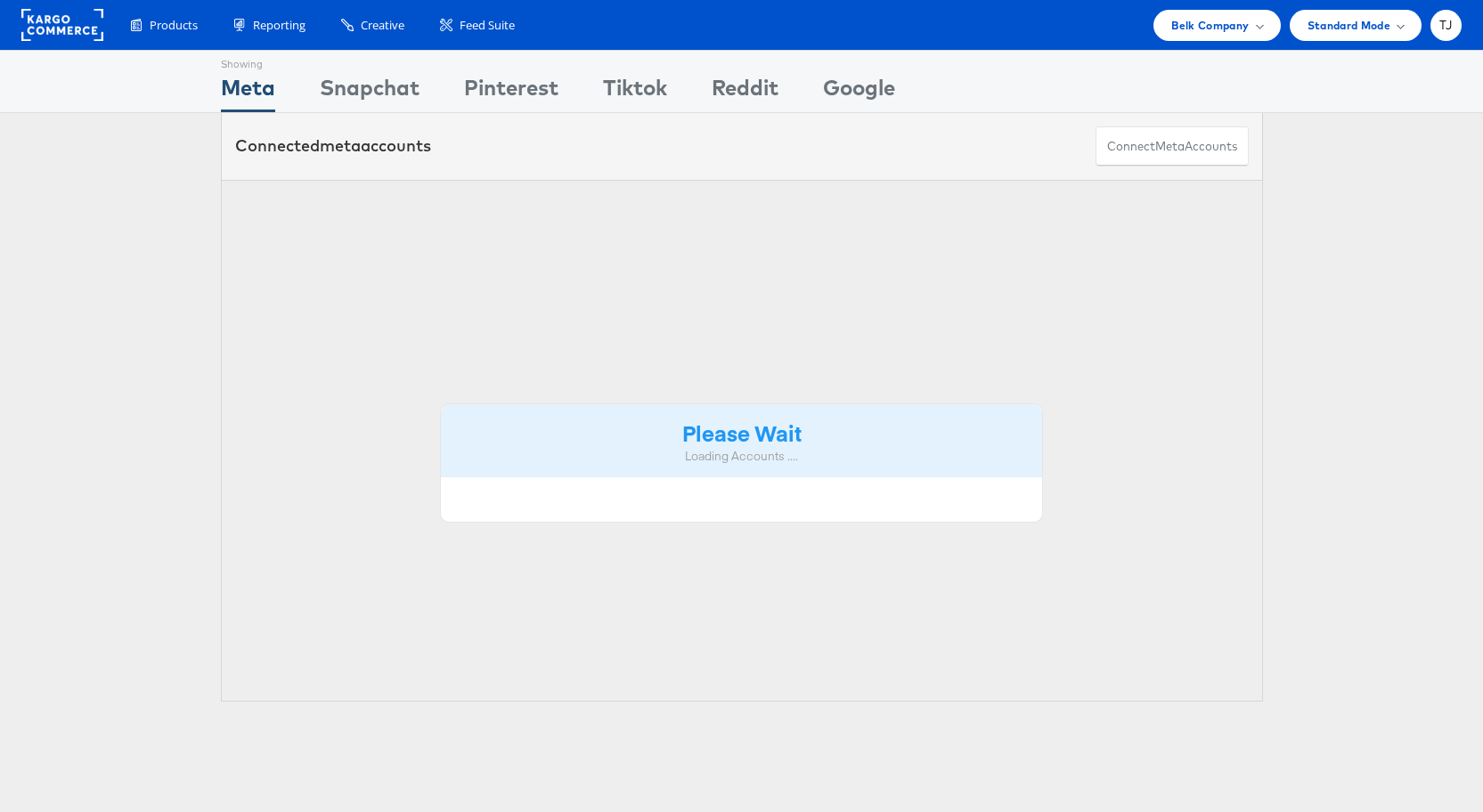 scroll, scrollTop: 0, scrollLeft: 0, axis: both 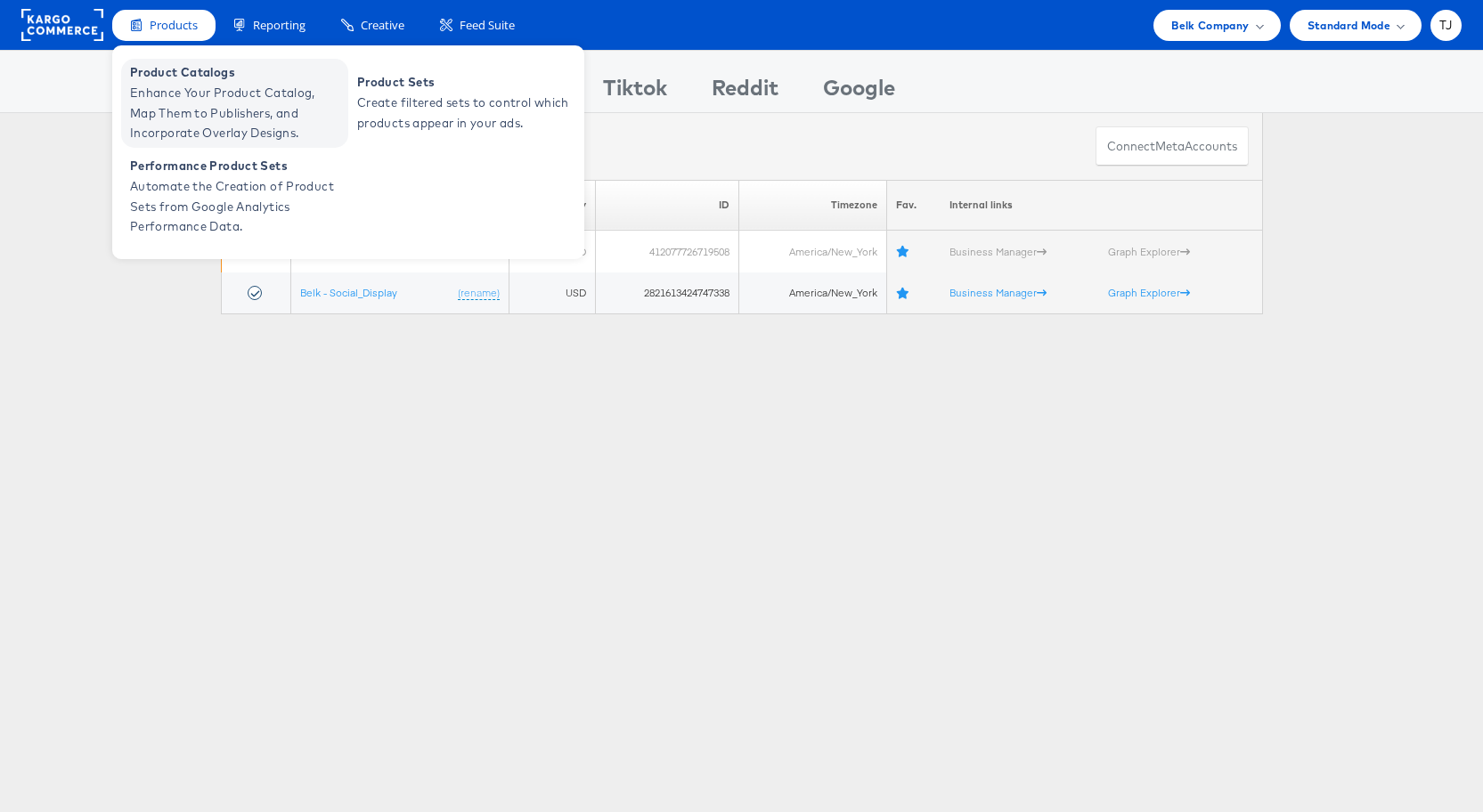 click on "Product Catalogs" at bounding box center (237, 72) 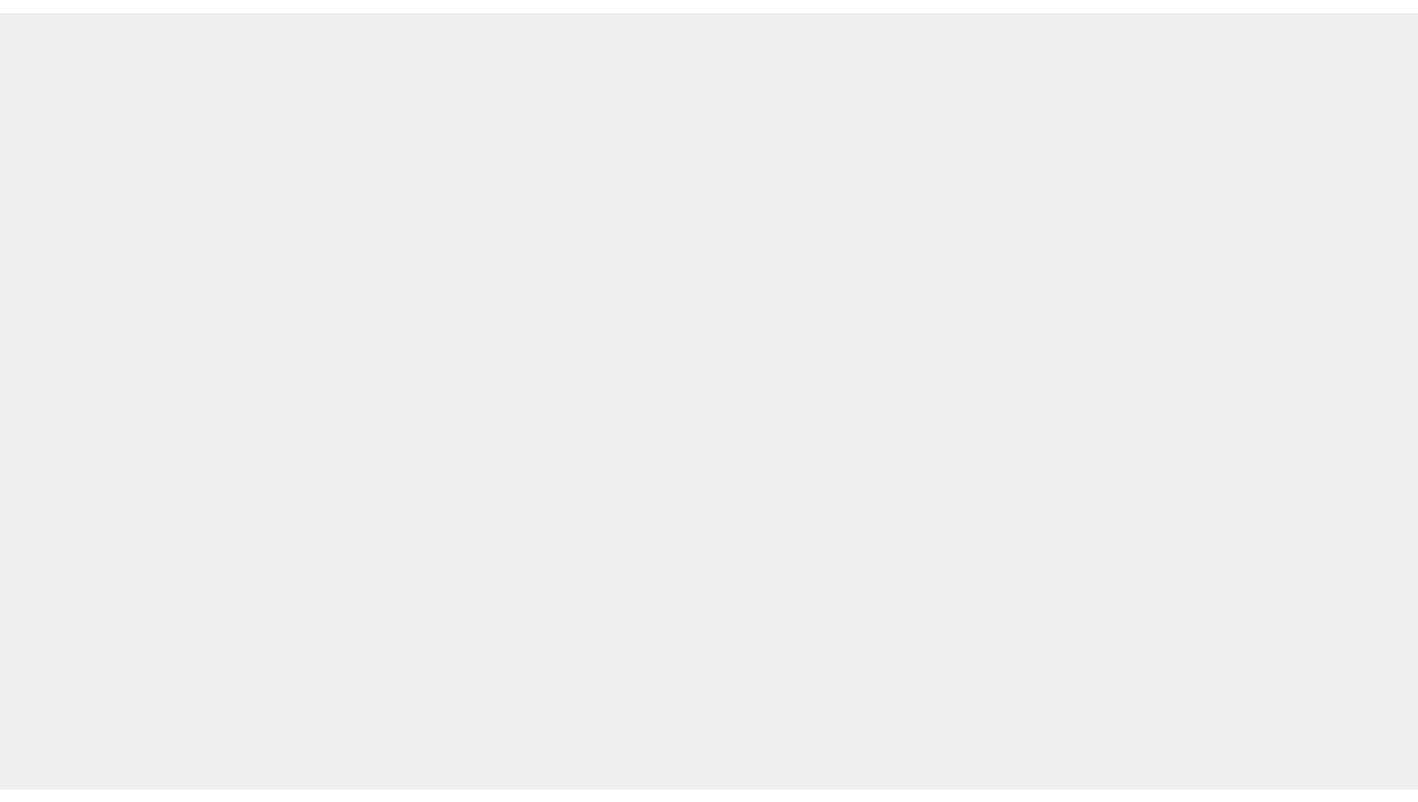 scroll, scrollTop: 0, scrollLeft: 0, axis: both 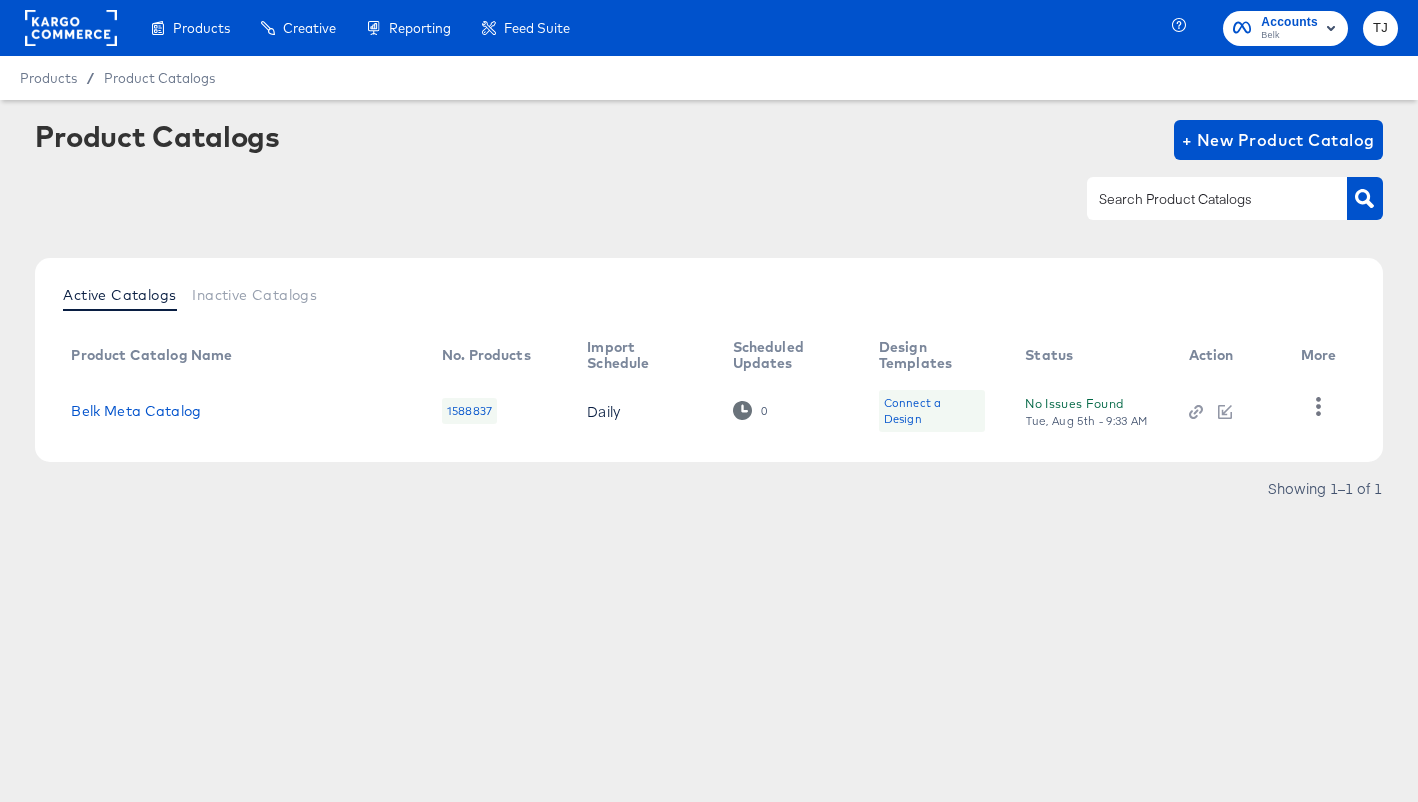 click 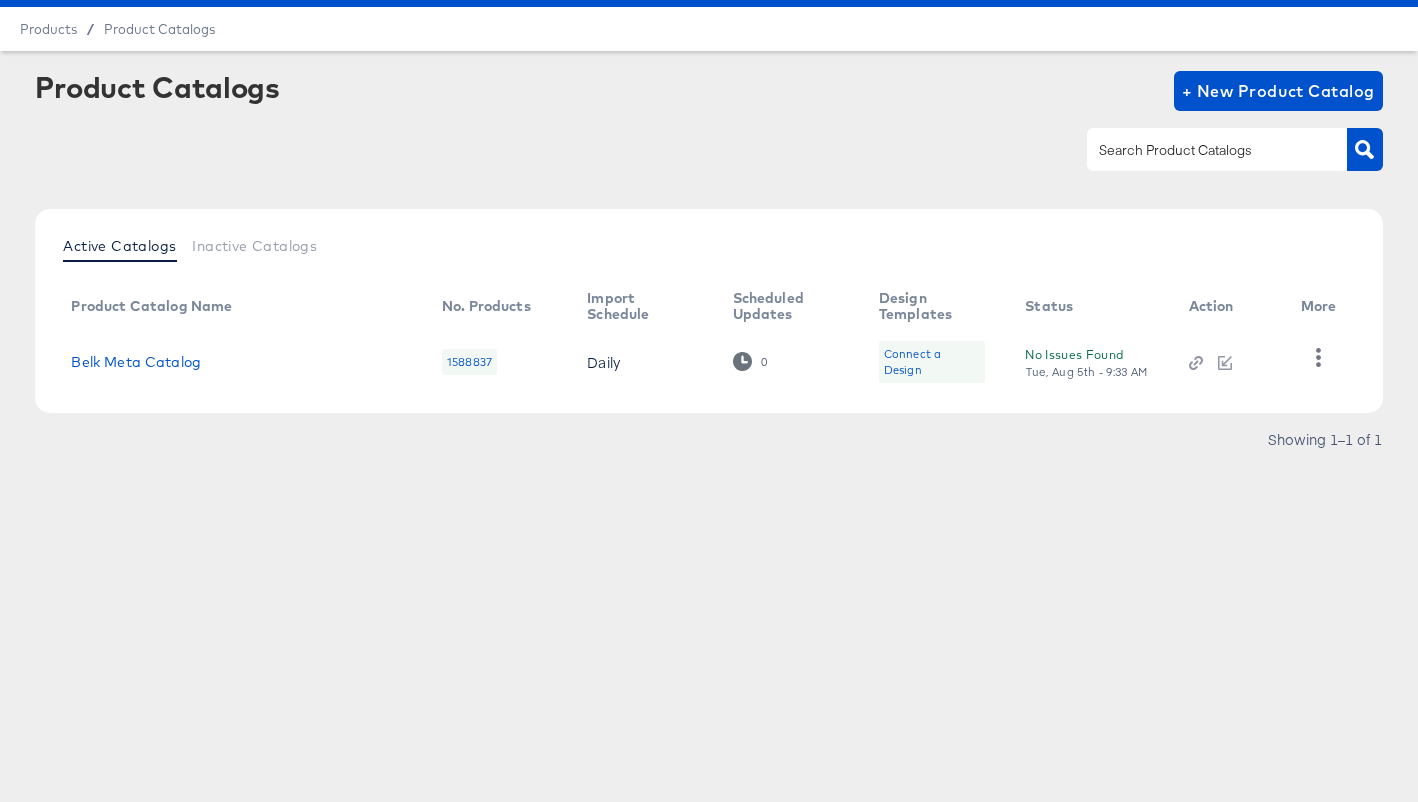 scroll, scrollTop: 61, scrollLeft: 0, axis: vertical 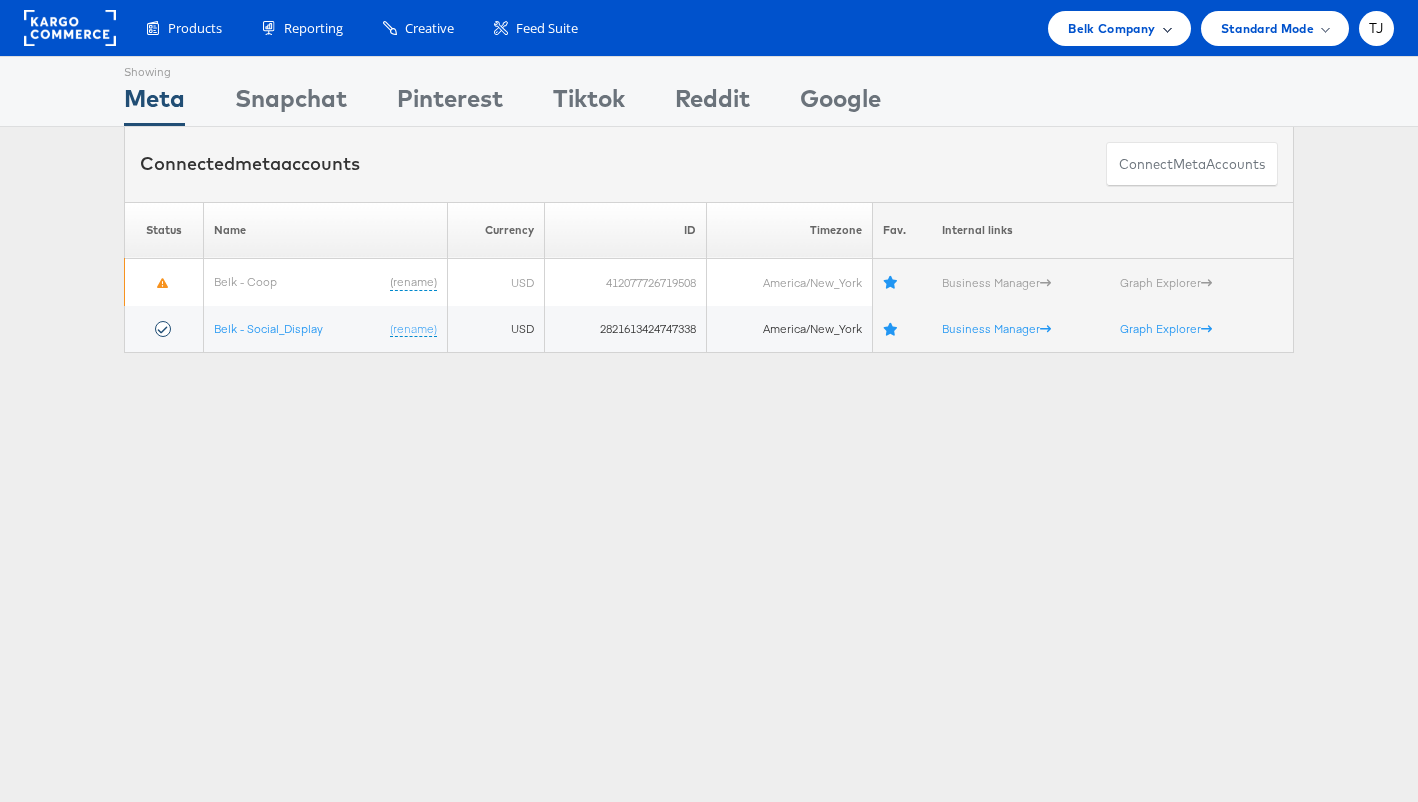 click on "Belk Company" at bounding box center (1119, 28) 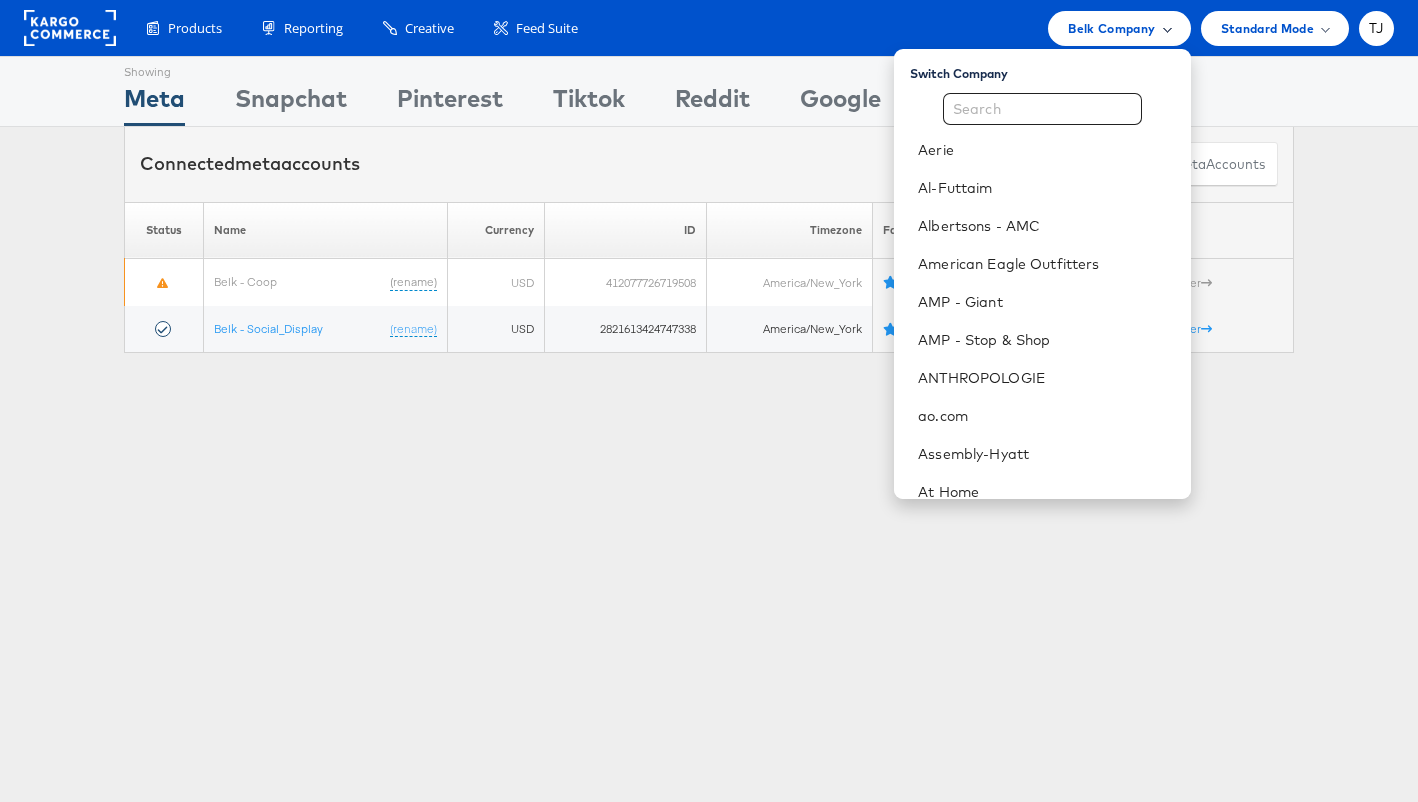click on "Belk Company" at bounding box center (1119, 28) 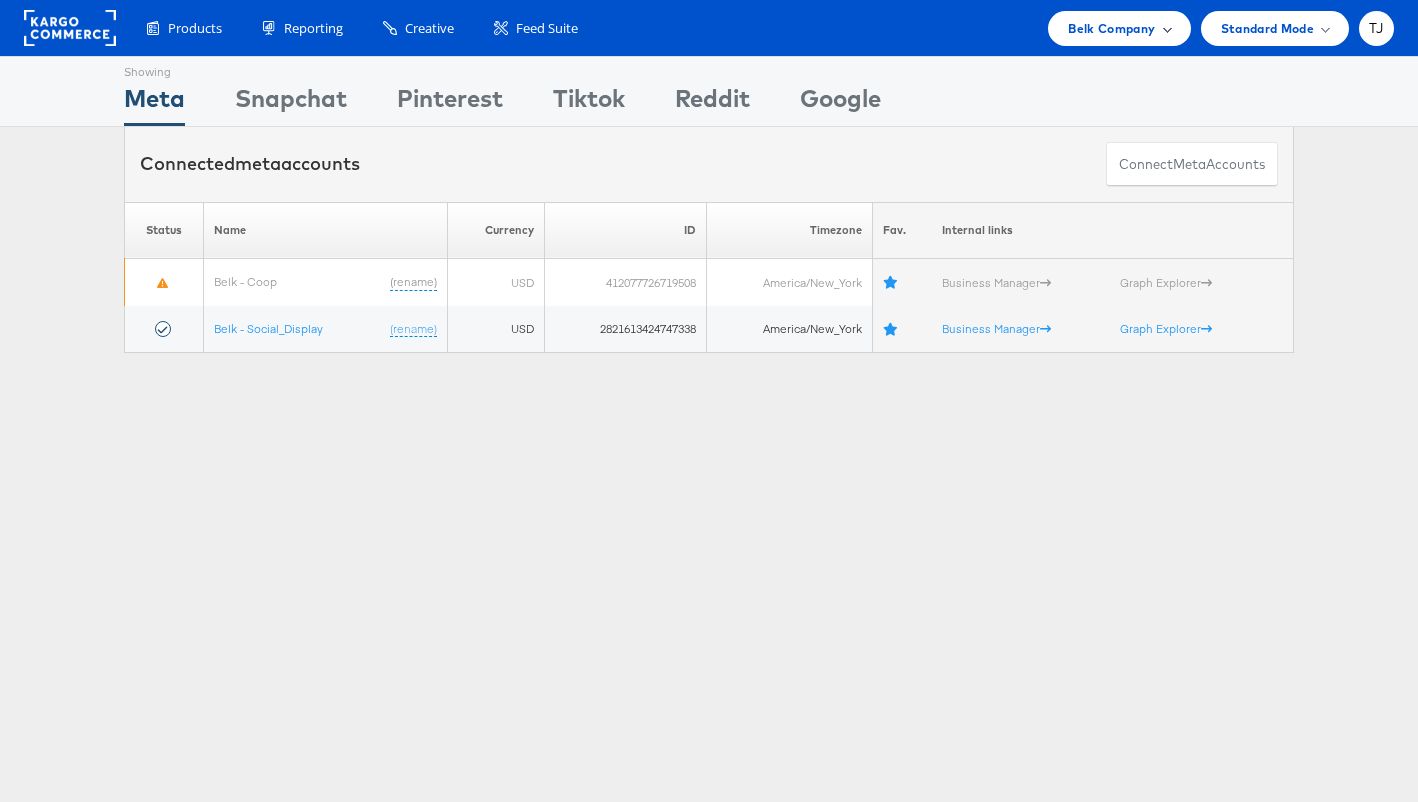 click on "Belk Company" at bounding box center (1111, 28) 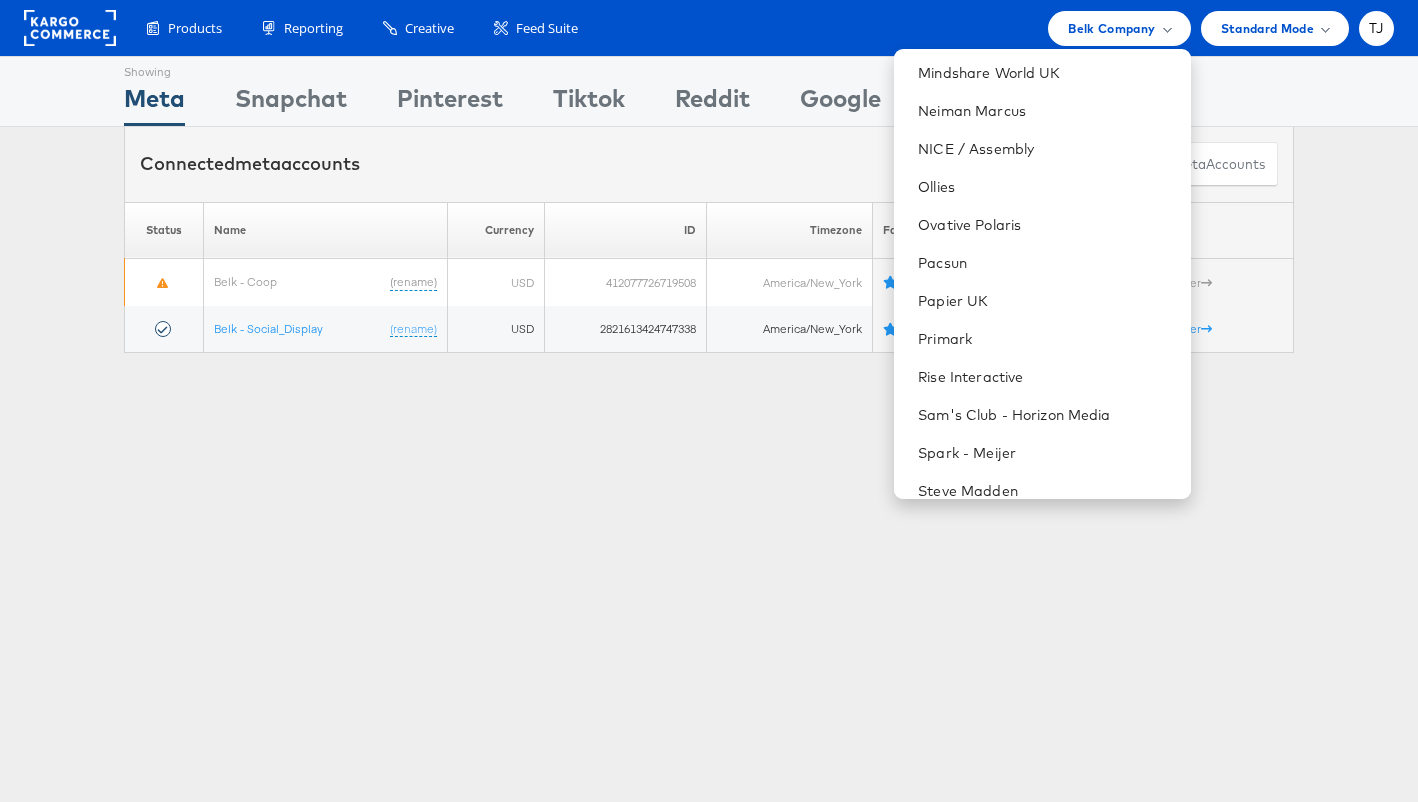 scroll, scrollTop: 2713, scrollLeft: 0, axis: vertical 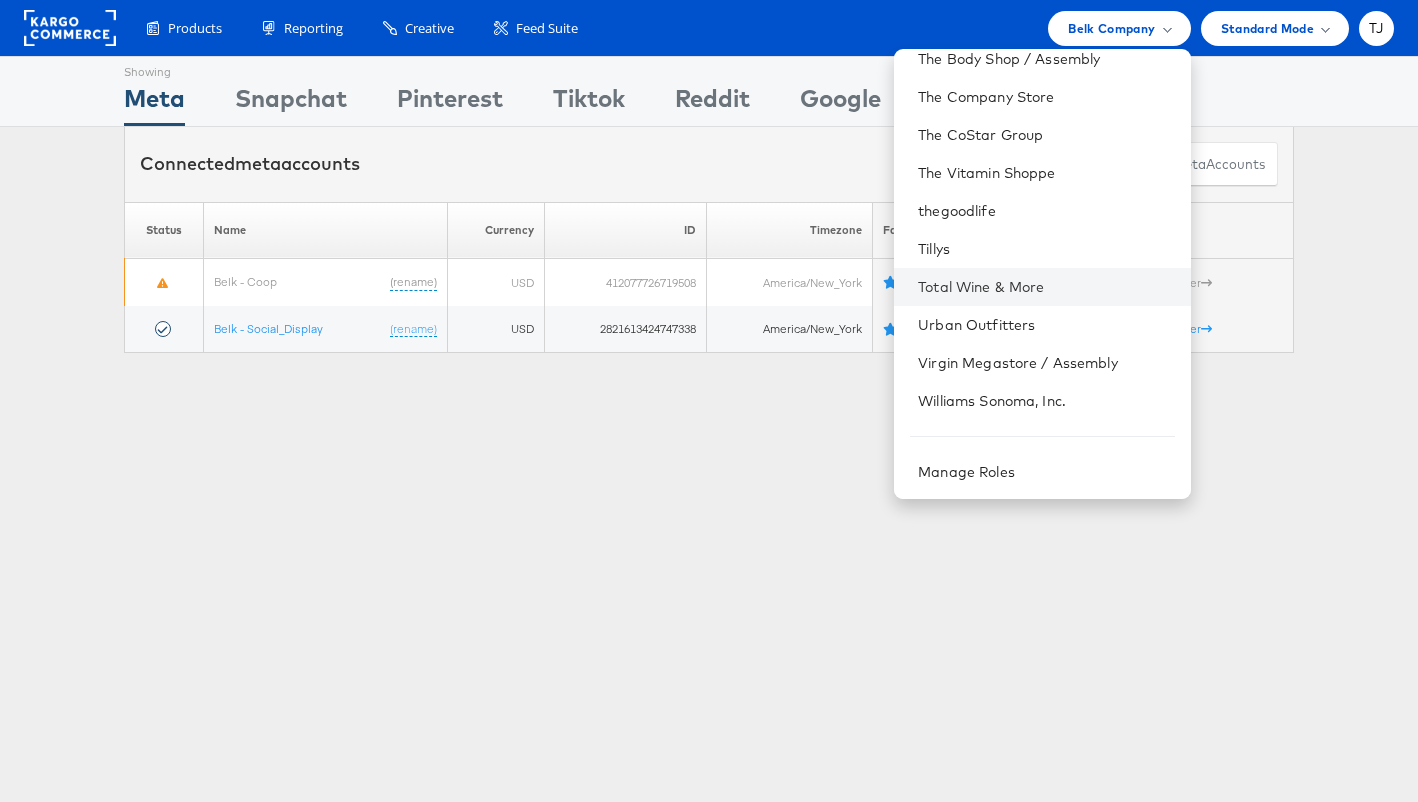 click on "Total Wine & More" at bounding box center [1046, 287] 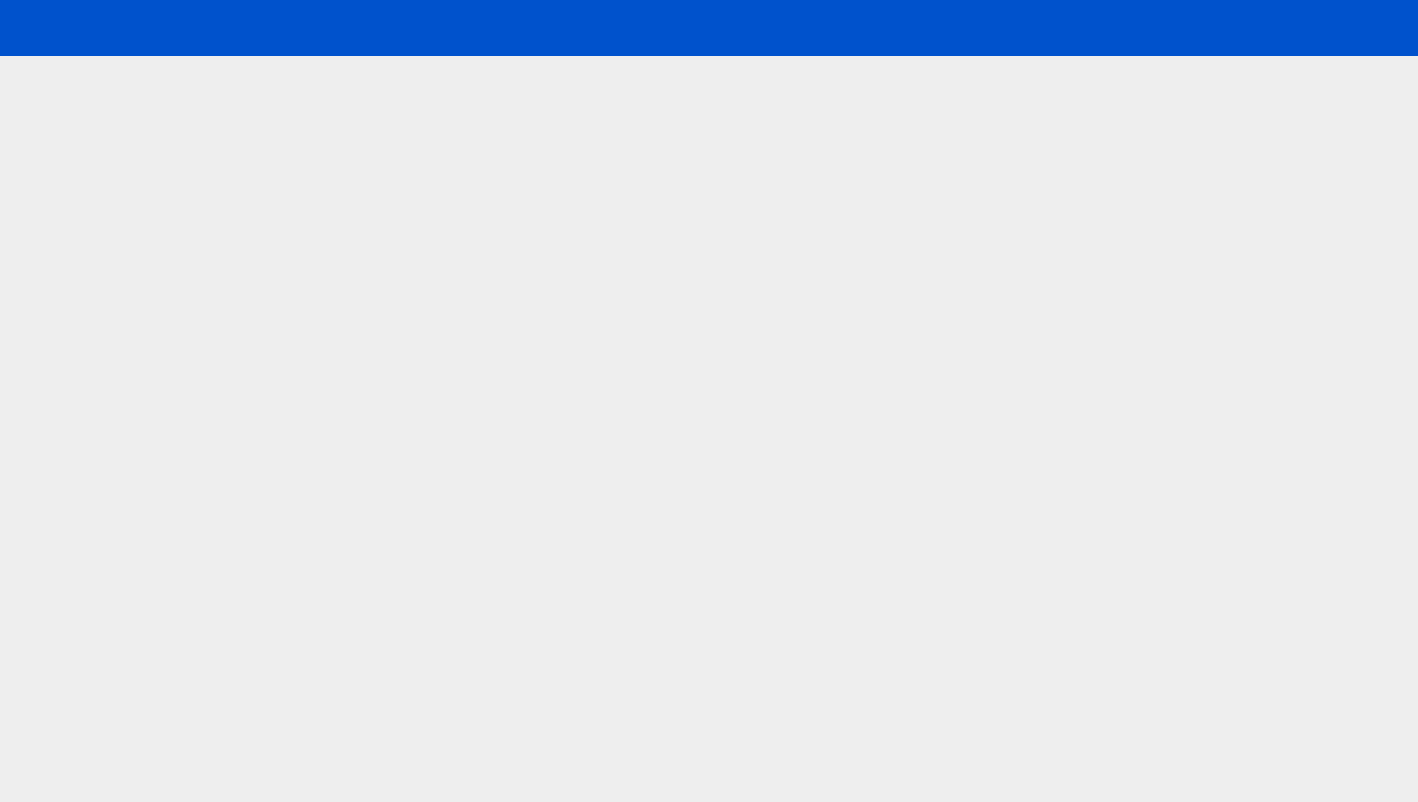 scroll, scrollTop: 0, scrollLeft: 0, axis: both 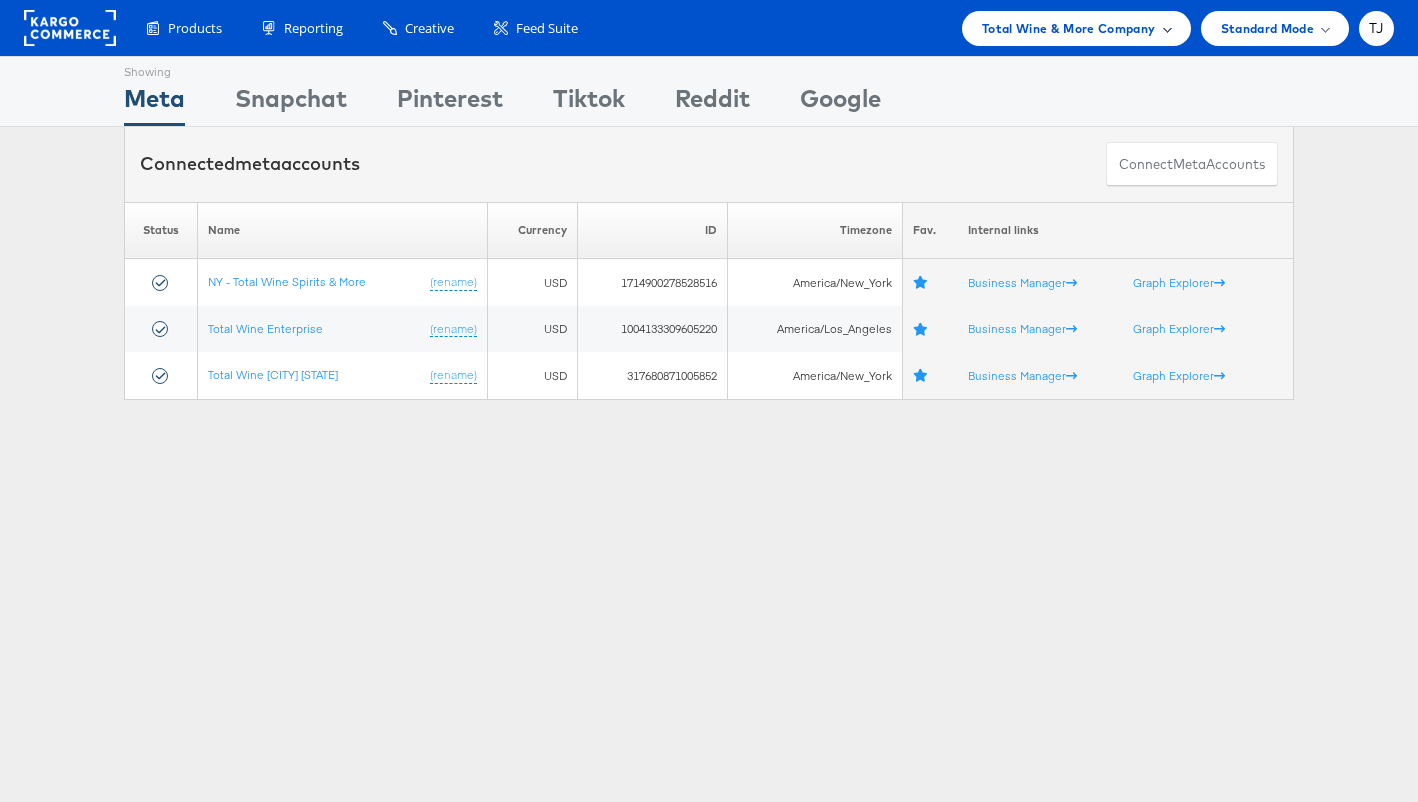 click on "Total Wine & More Company" at bounding box center (1069, 28) 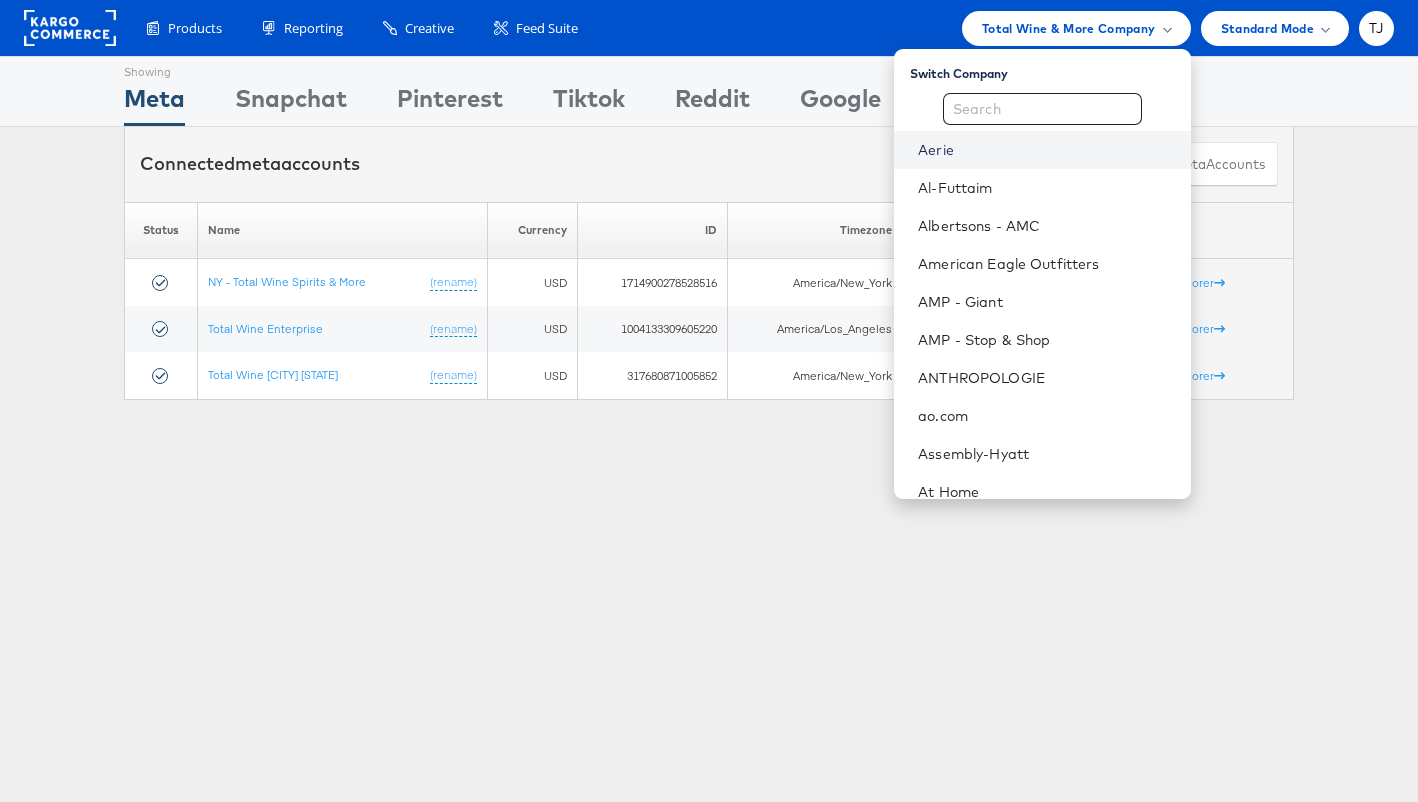 click on "Aerie" at bounding box center (1046, 150) 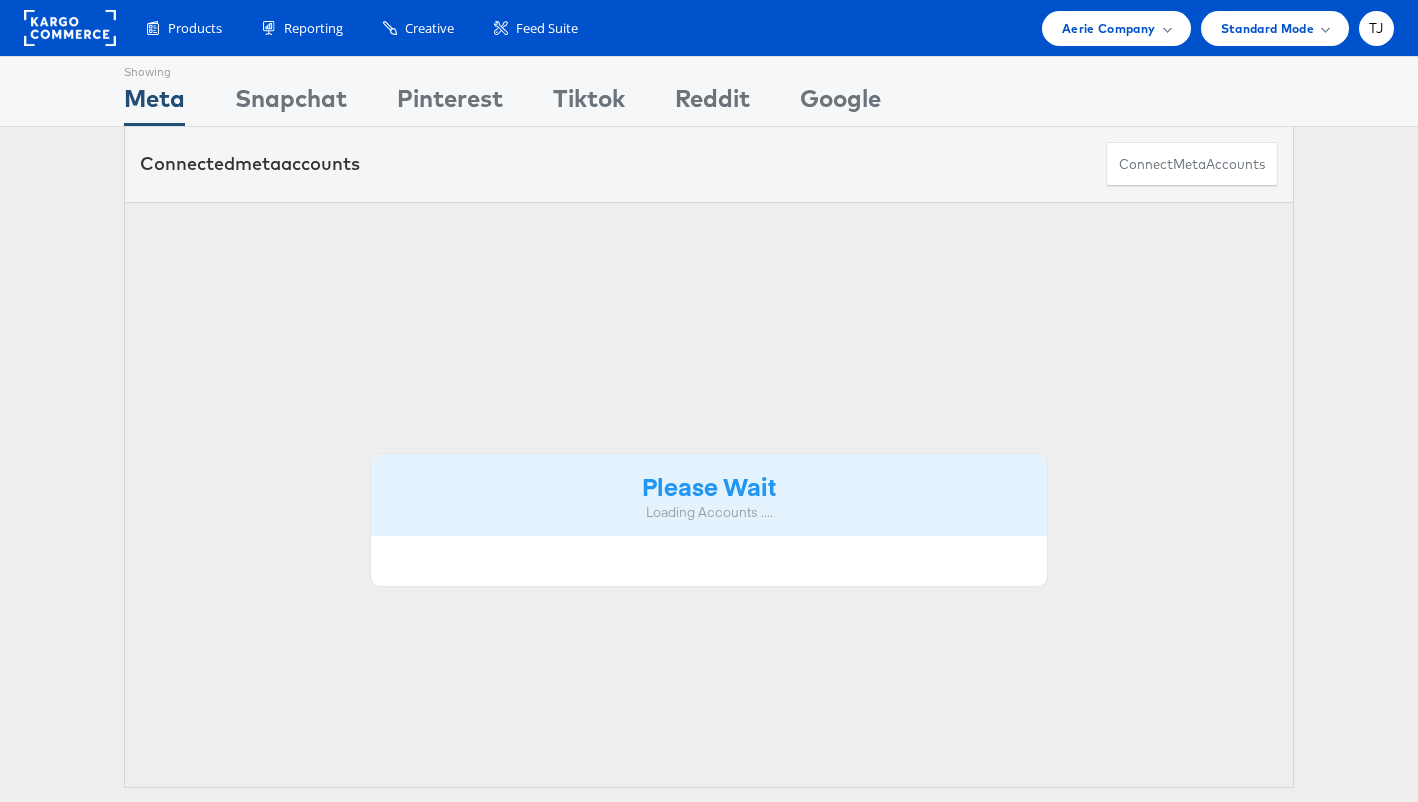 scroll, scrollTop: 0, scrollLeft: 0, axis: both 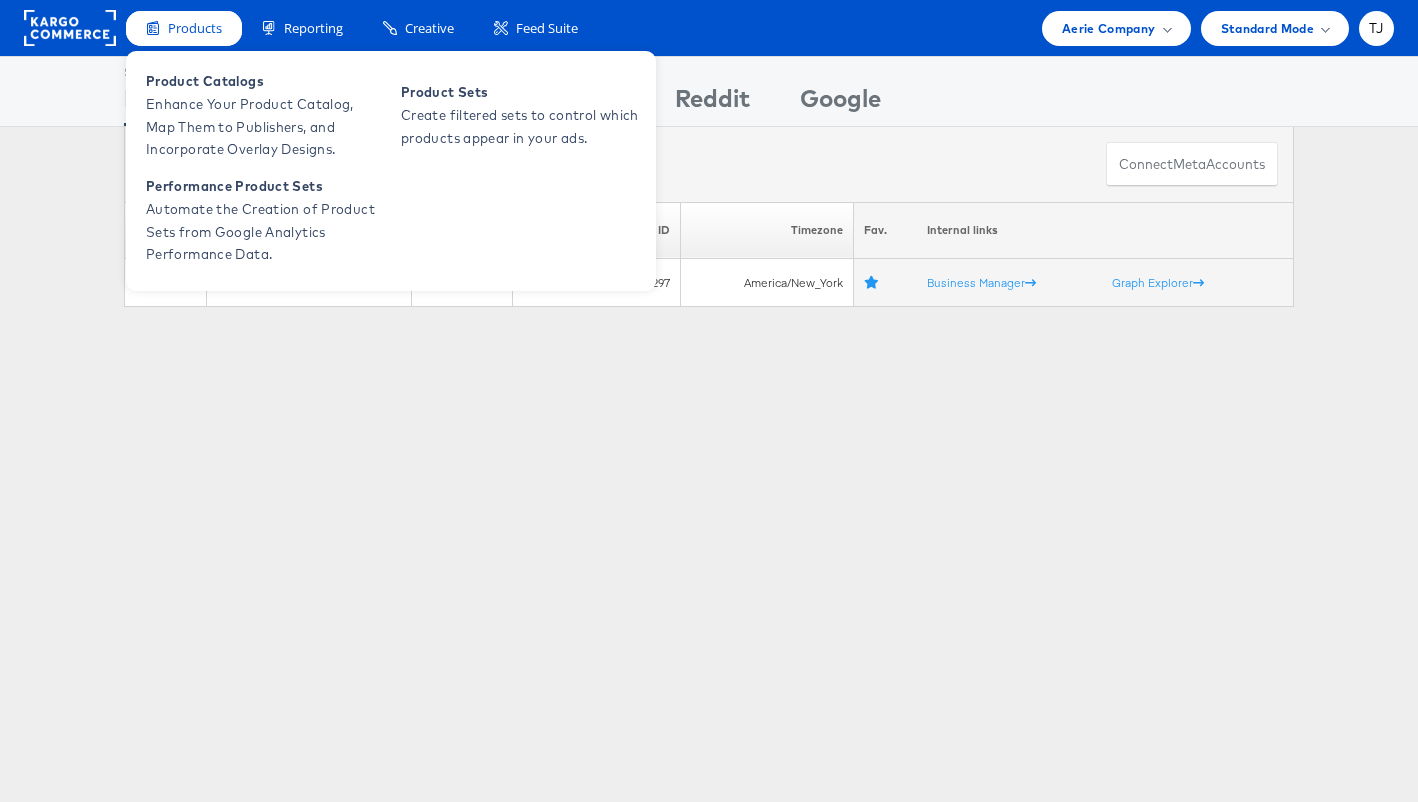 click on "Products" at bounding box center [195, 28] 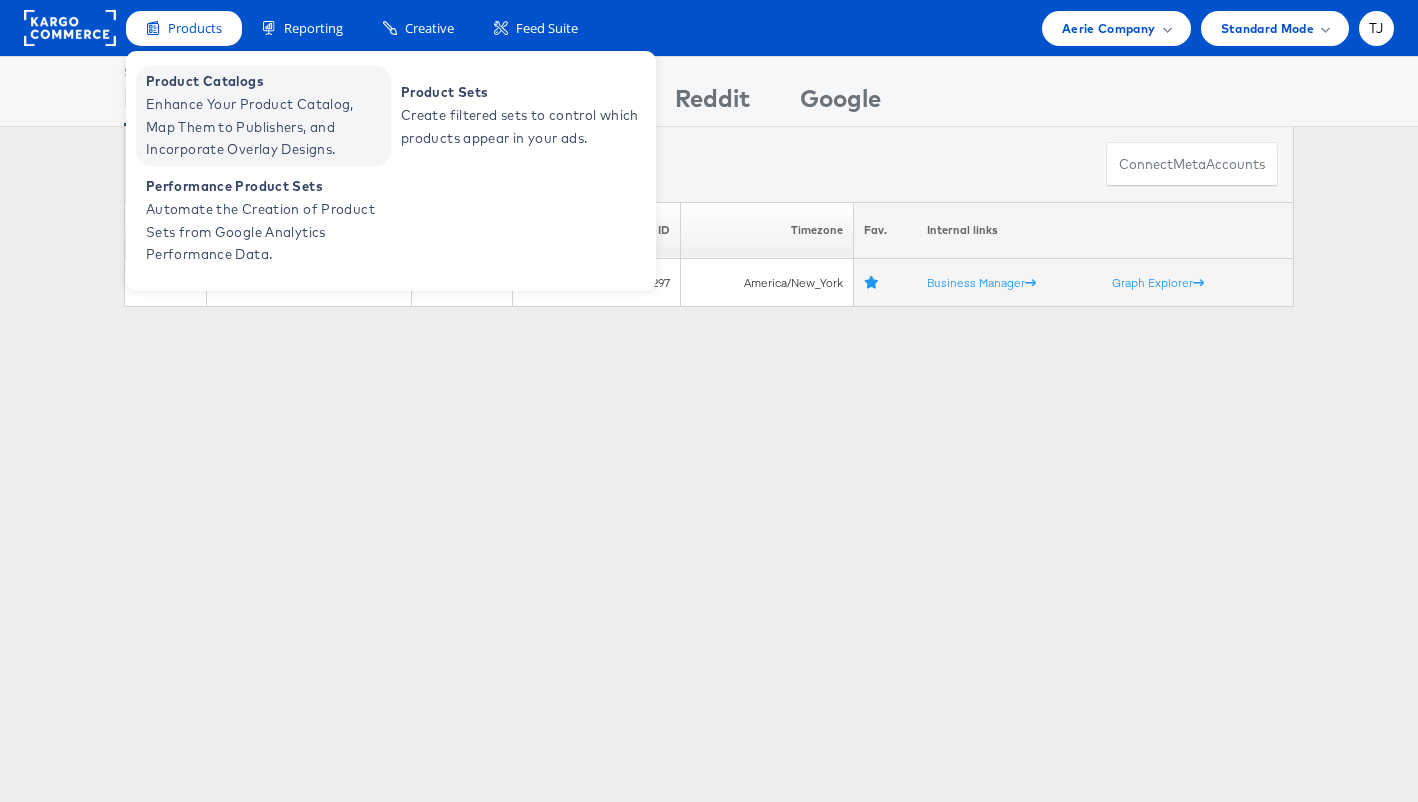 click on "Enhance Your Product Catalog, Map Them to Publishers, and Incorporate Overlay Designs." at bounding box center (266, 127) 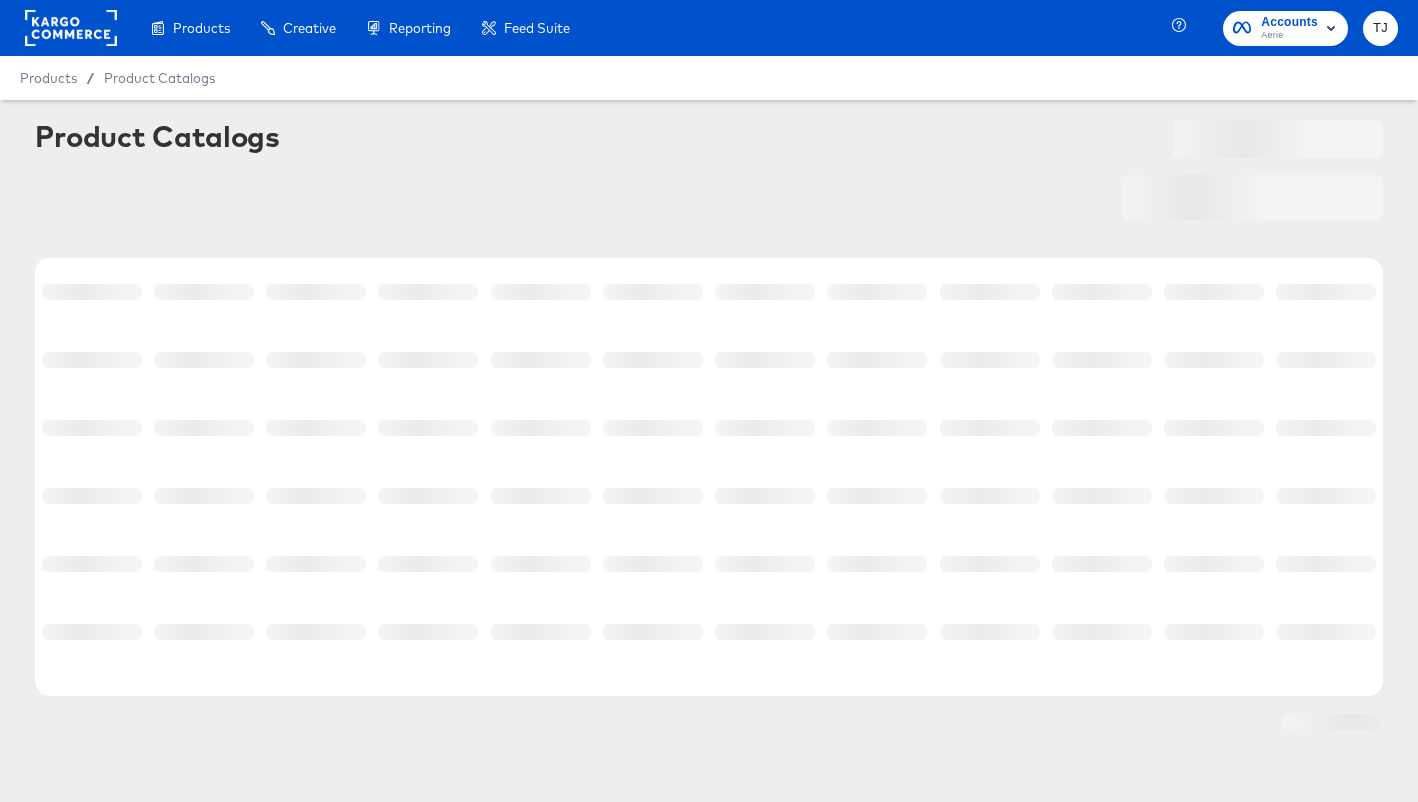 scroll, scrollTop: 0, scrollLeft: 0, axis: both 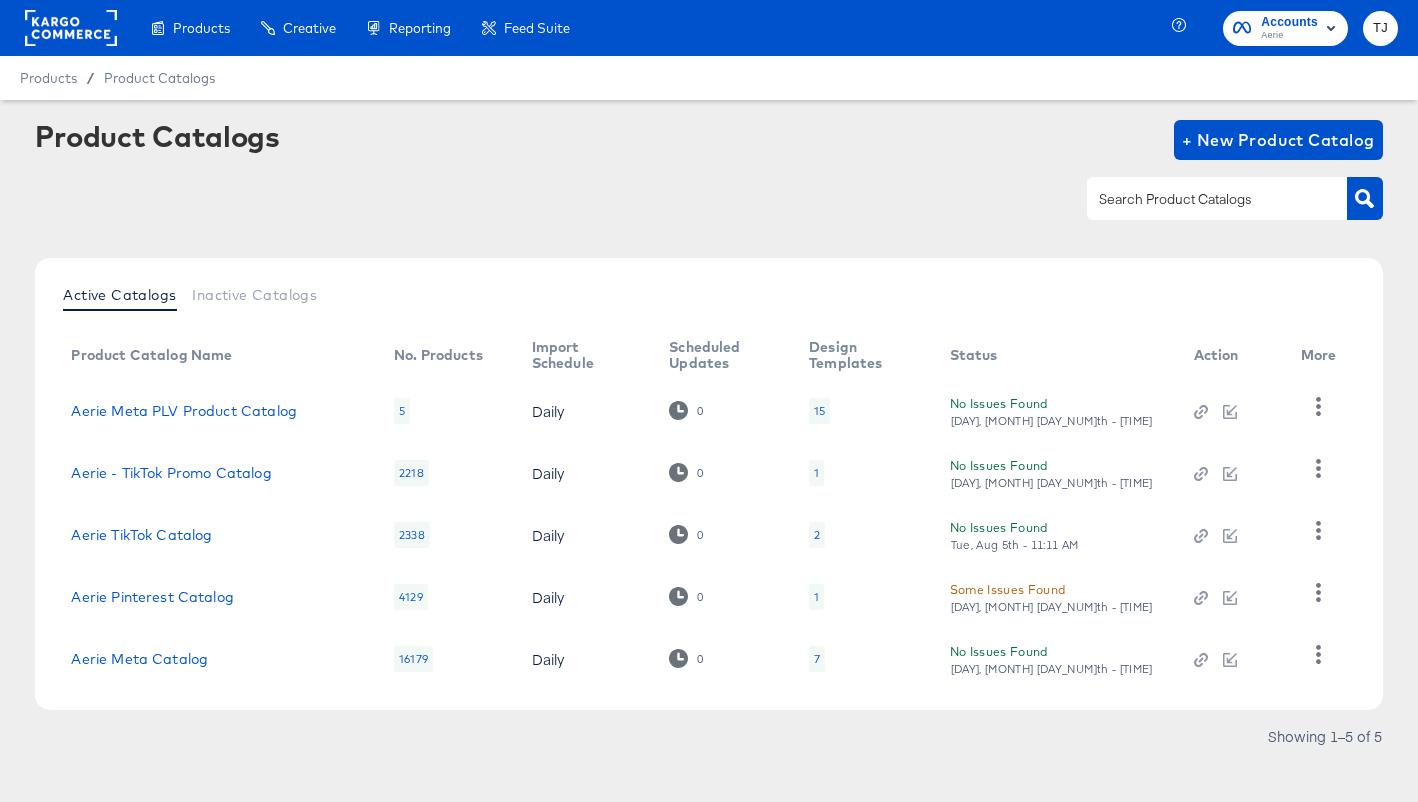 click on "Generate dynamic product videos in bulk using your catalog data and After Effects templates." at bounding box center (0, 0) 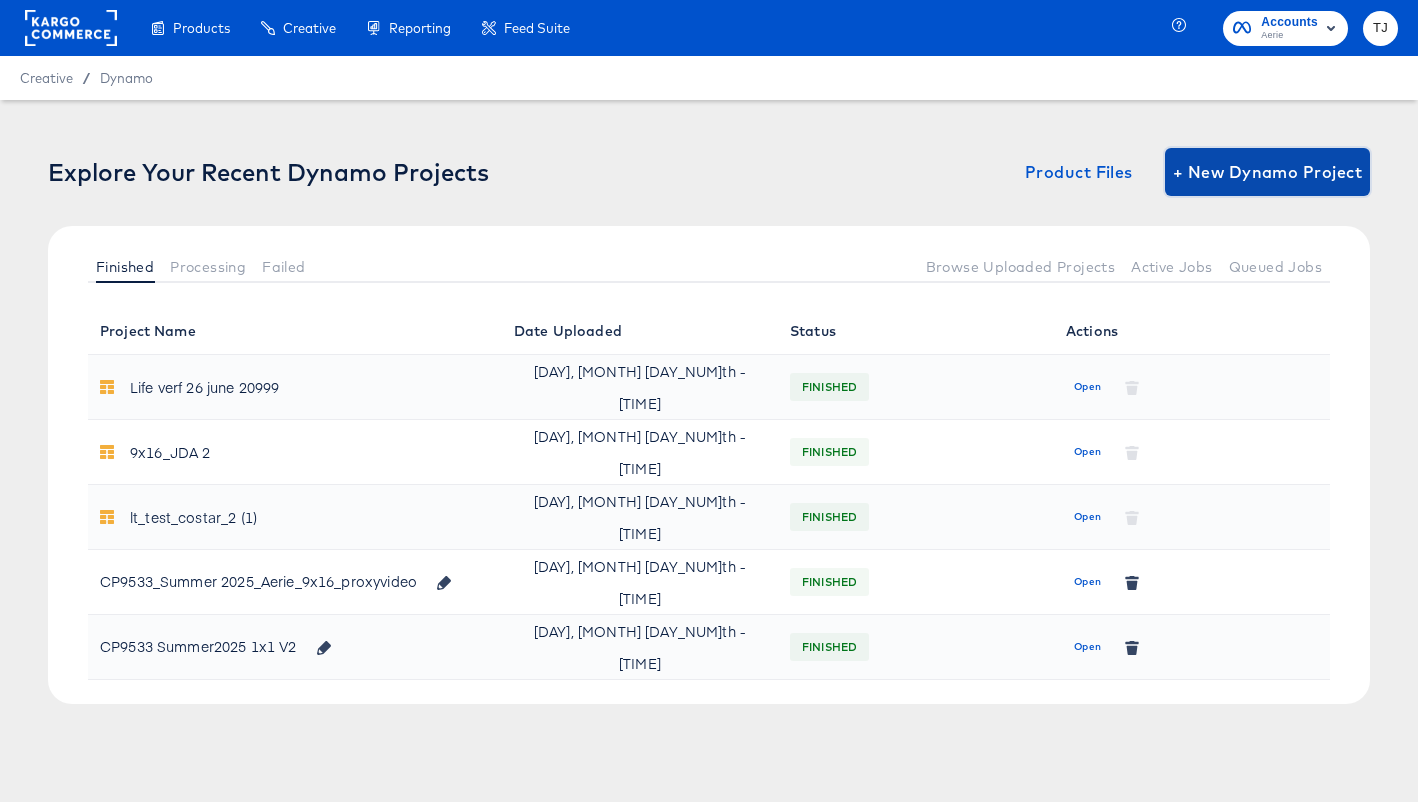click on "+ New Dynamo Project" at bounding box center [1267, 172] 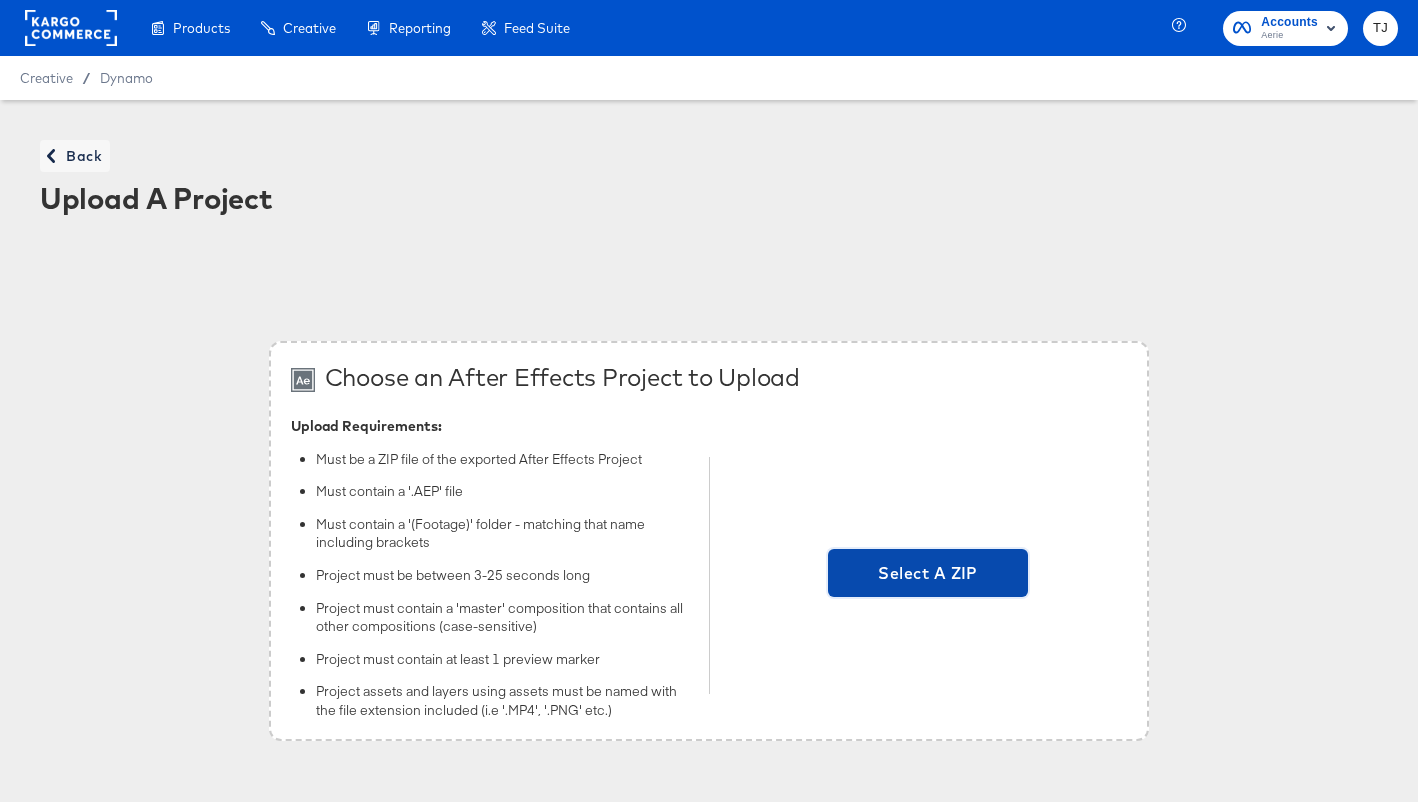 click on "Select A ZIP" at bounding box center [928, 573] 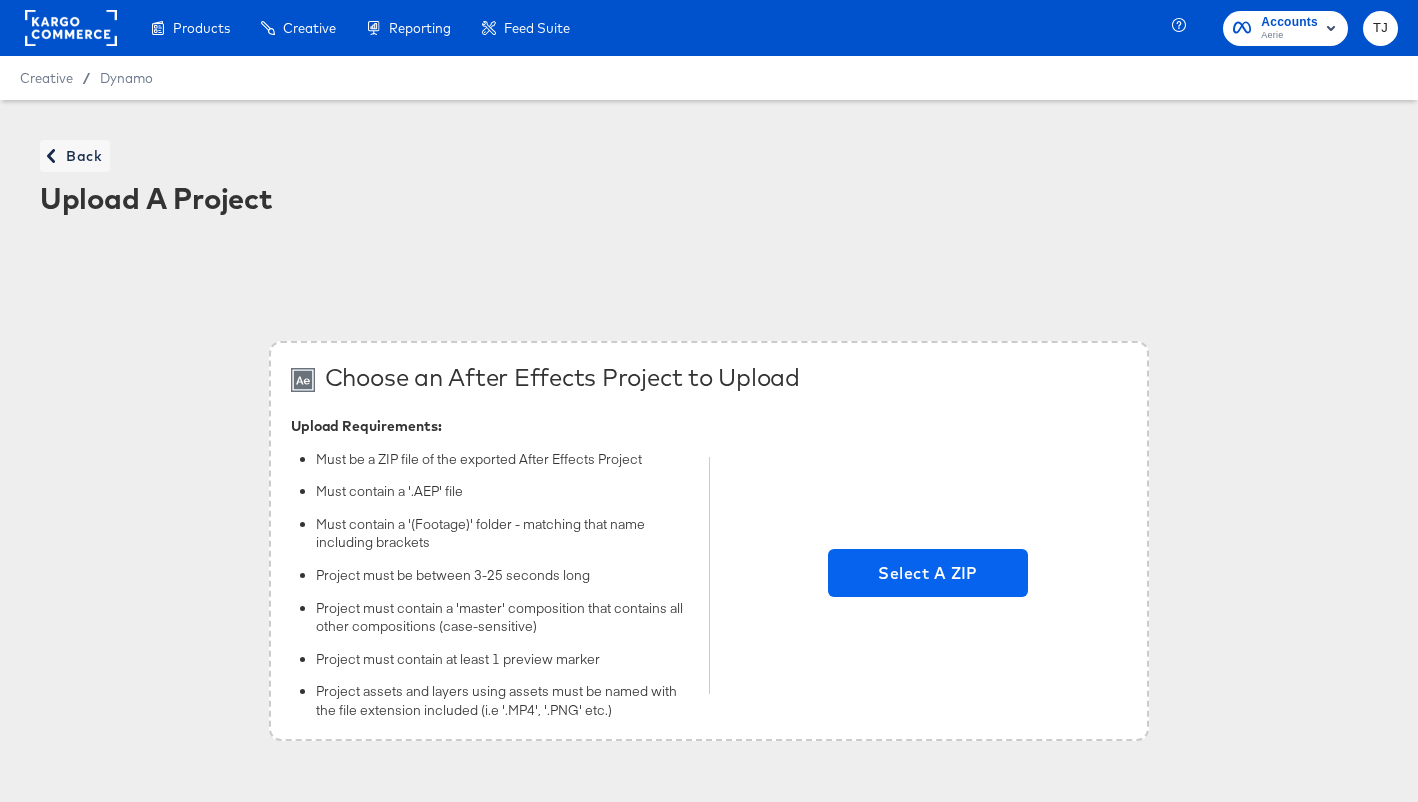 click on "Select A ZIP" at bounding box center [928, 575] 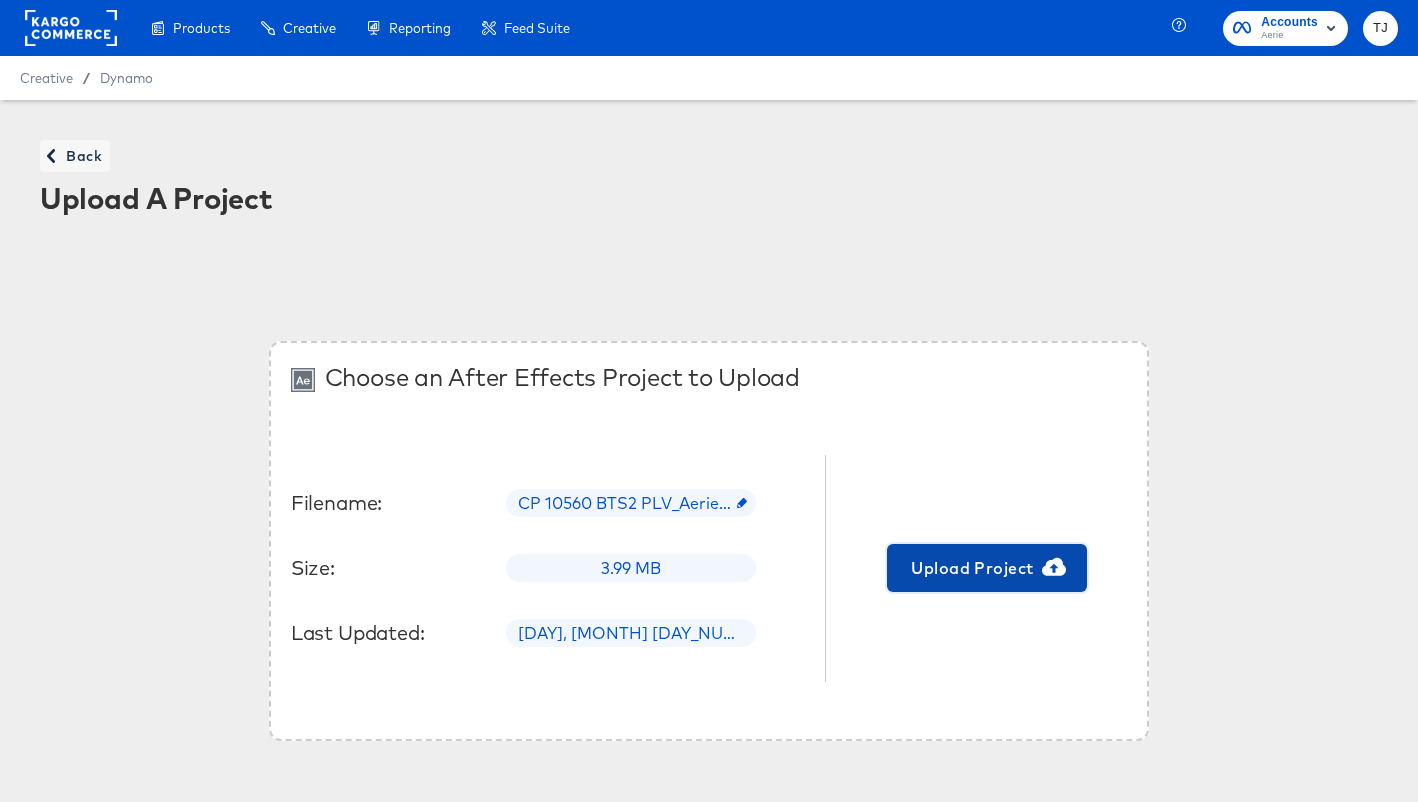 click on "Upload Project" at bounding box center (987, 568) 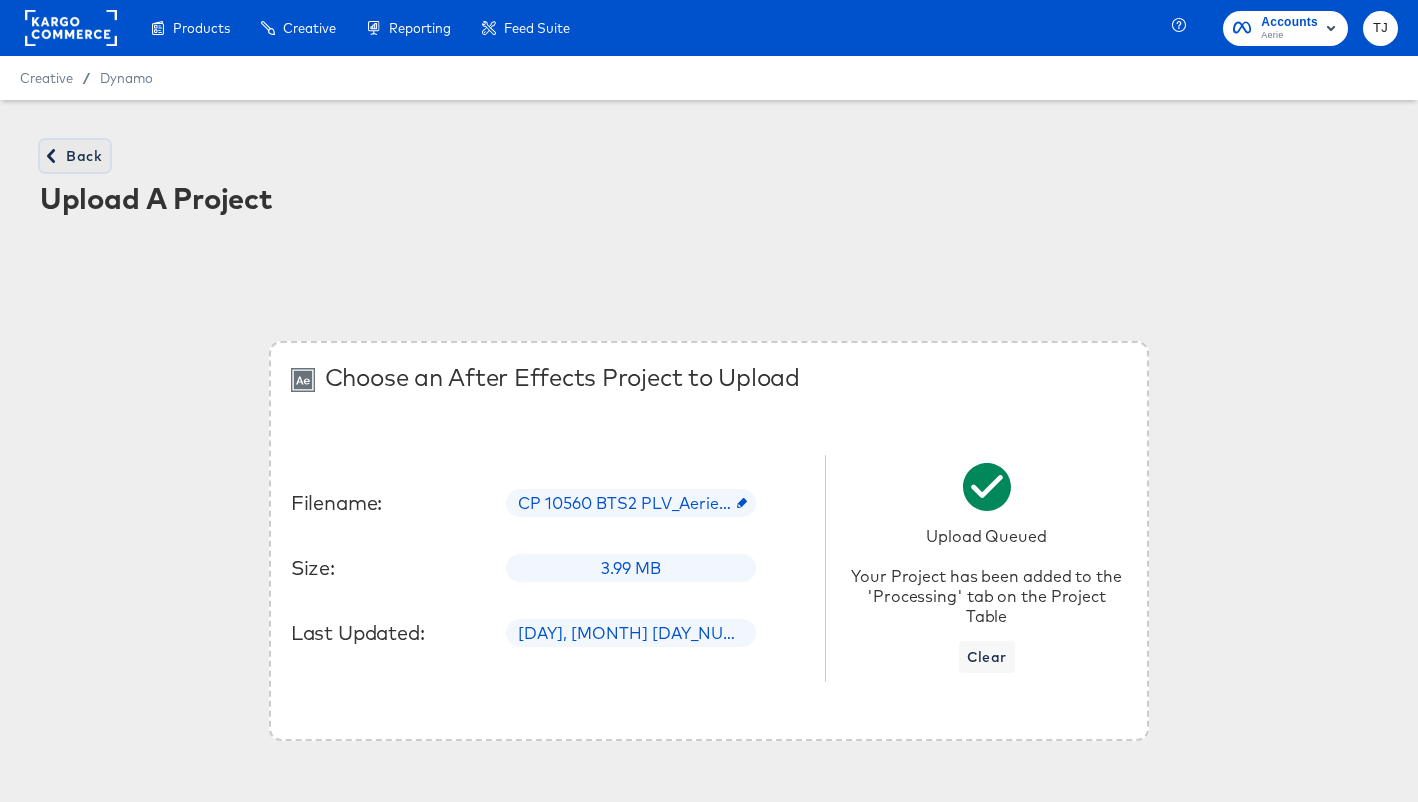 click on "Back" at bounding box center (75, 156) 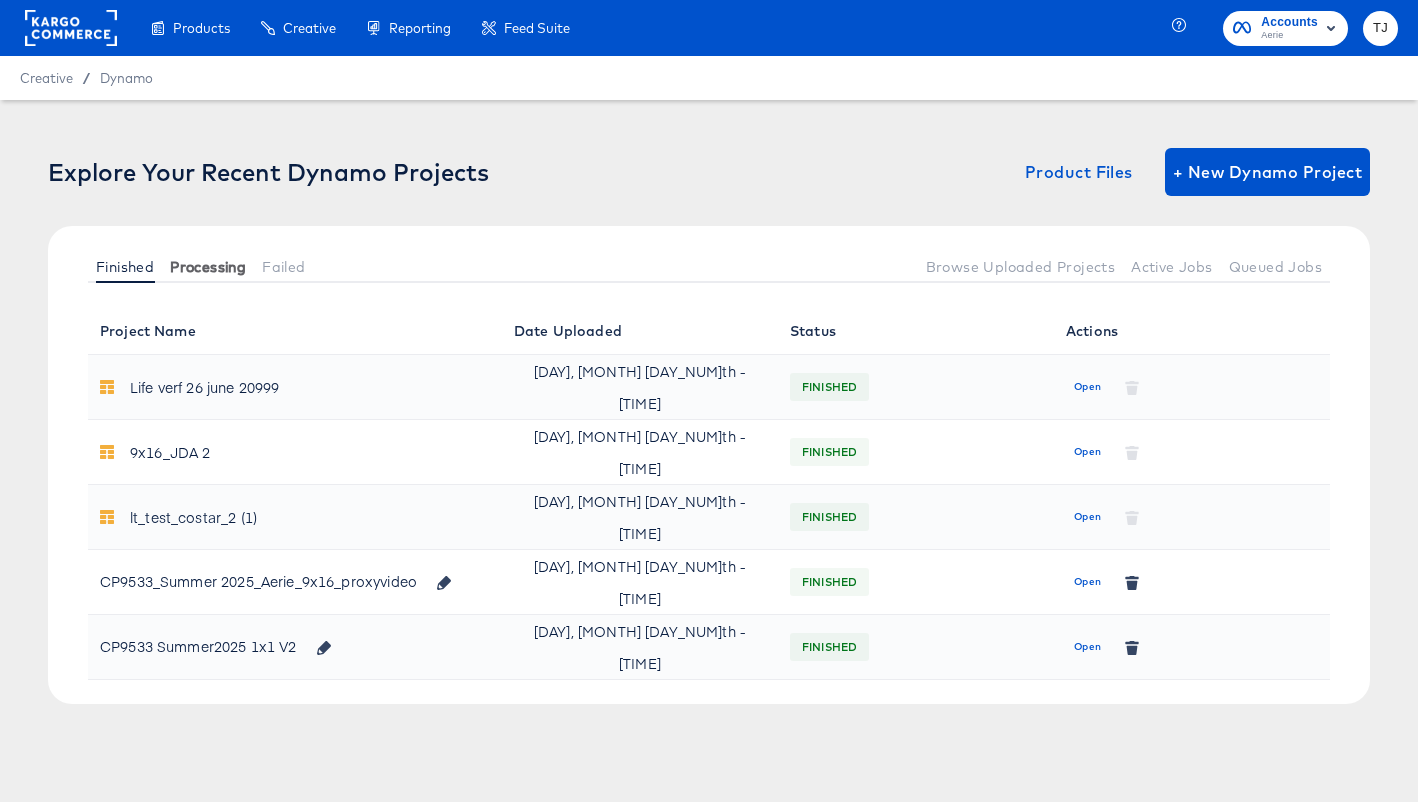 click on "Processing" at bounding box center [208, 267] 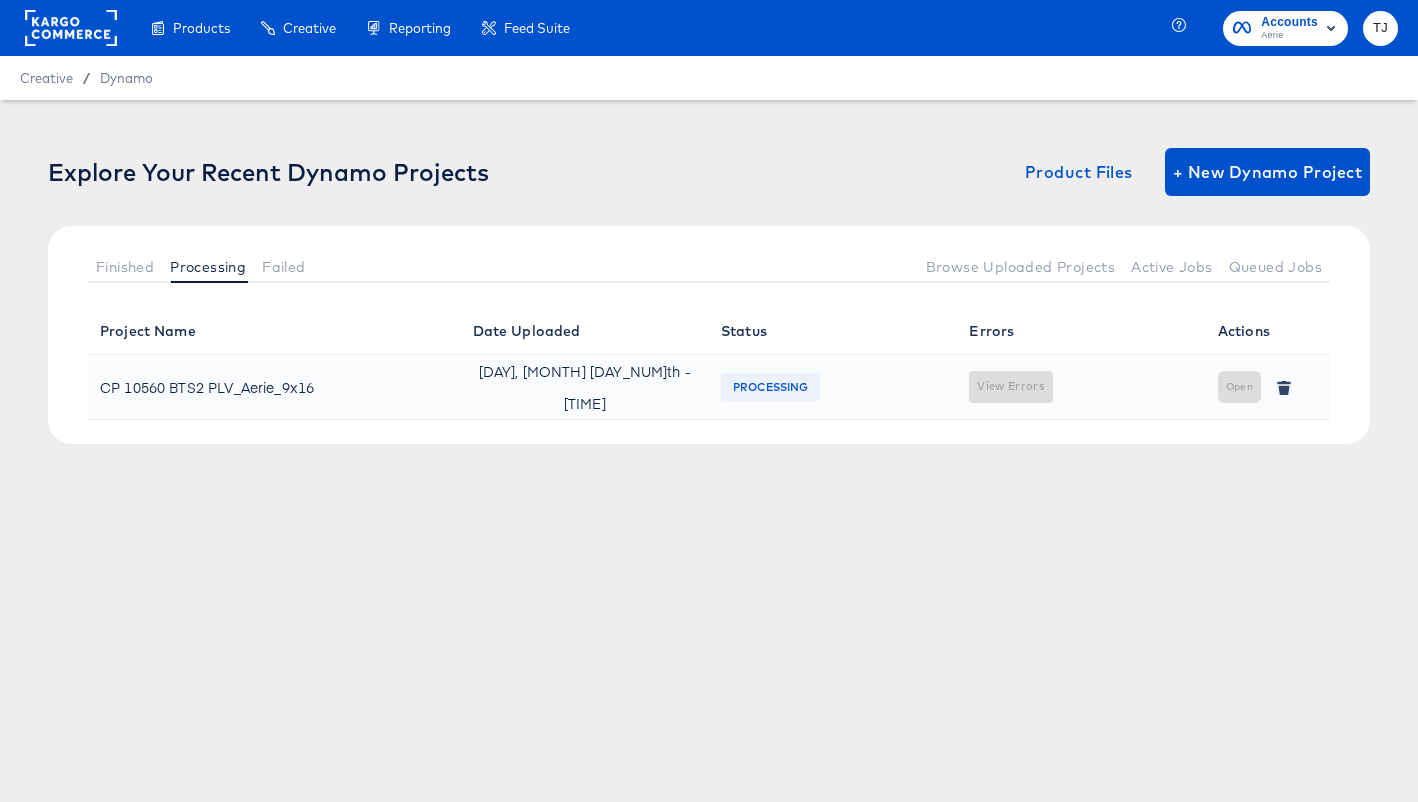 drag, startPoint x: 124, startPoint y: 262, endPoint x: 242, endPoint y: 237, distance: 120.61923 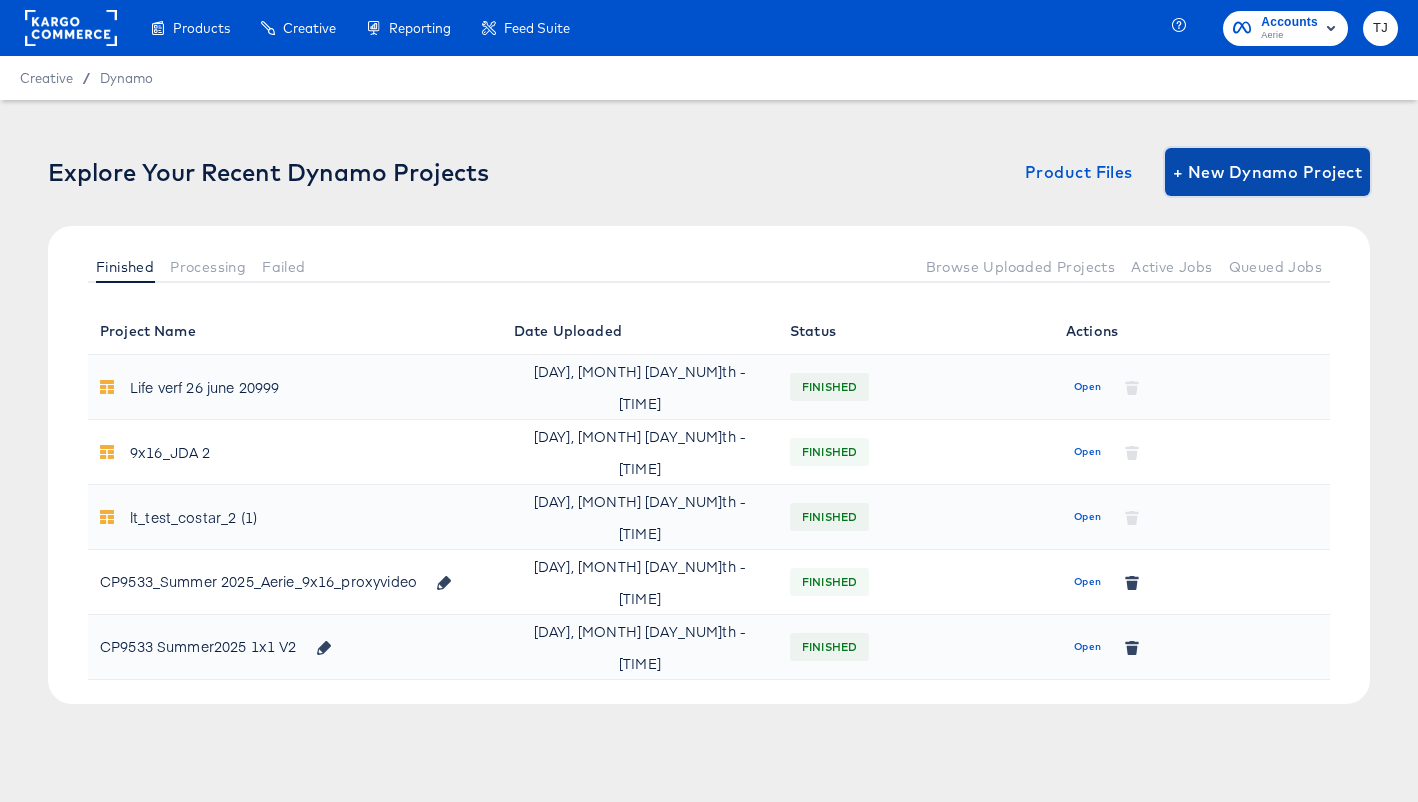 click on "+ New Dynamo Project" at bounding box center [1267, 172] 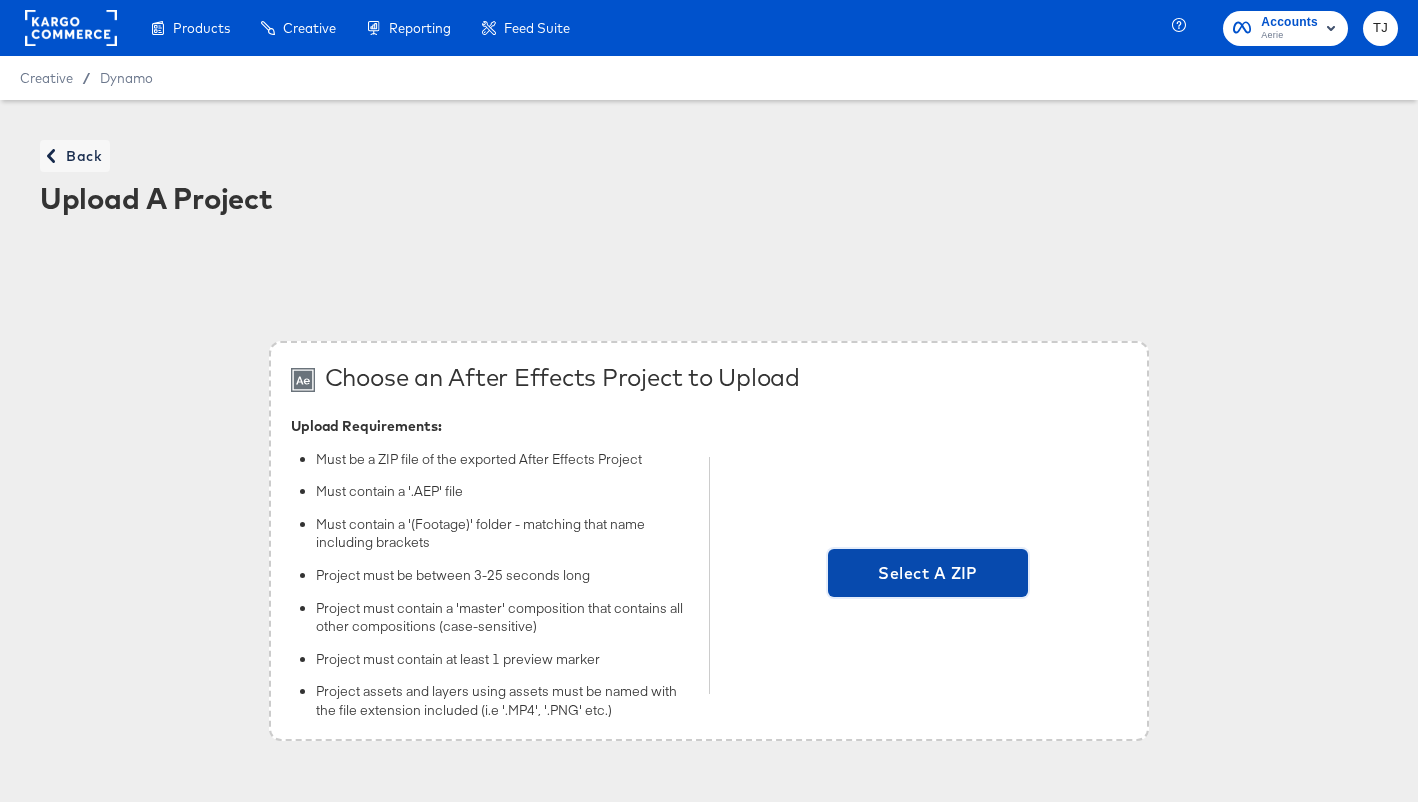 click on "Select A ZIP" at bounding box center [928, 573] 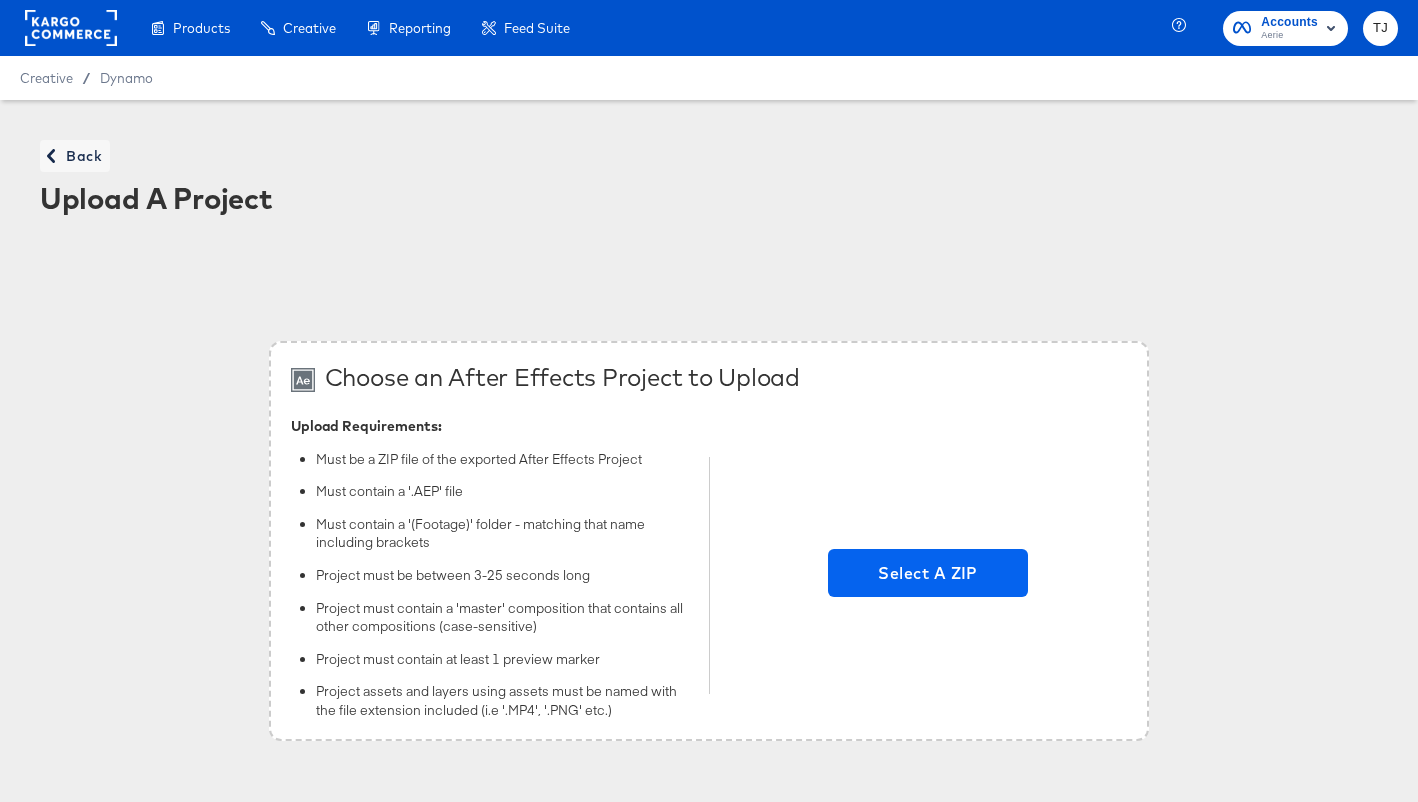 click on "Select A ZIP" at bounding box center (928, 575) 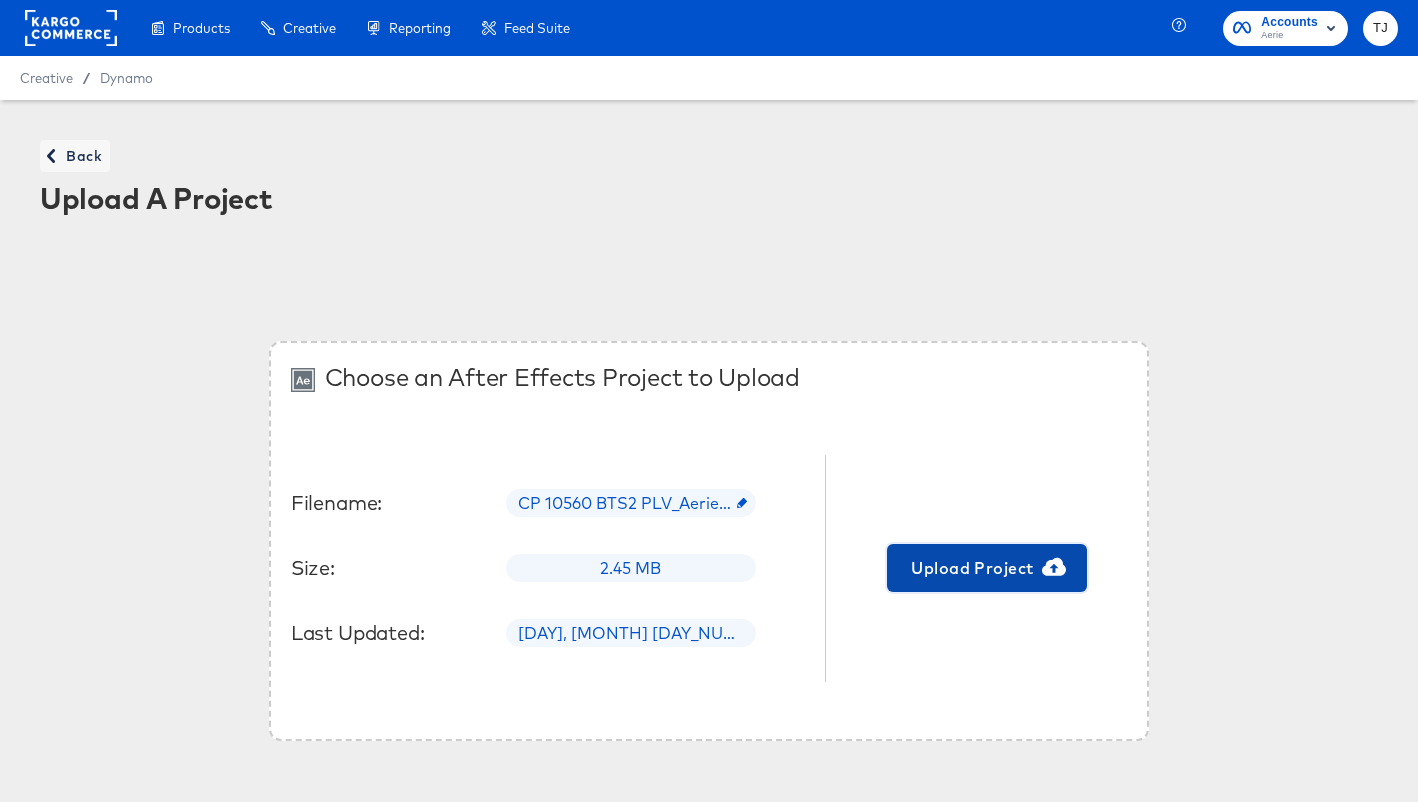 click on "Upload Project" at bounding box center (987, 568) 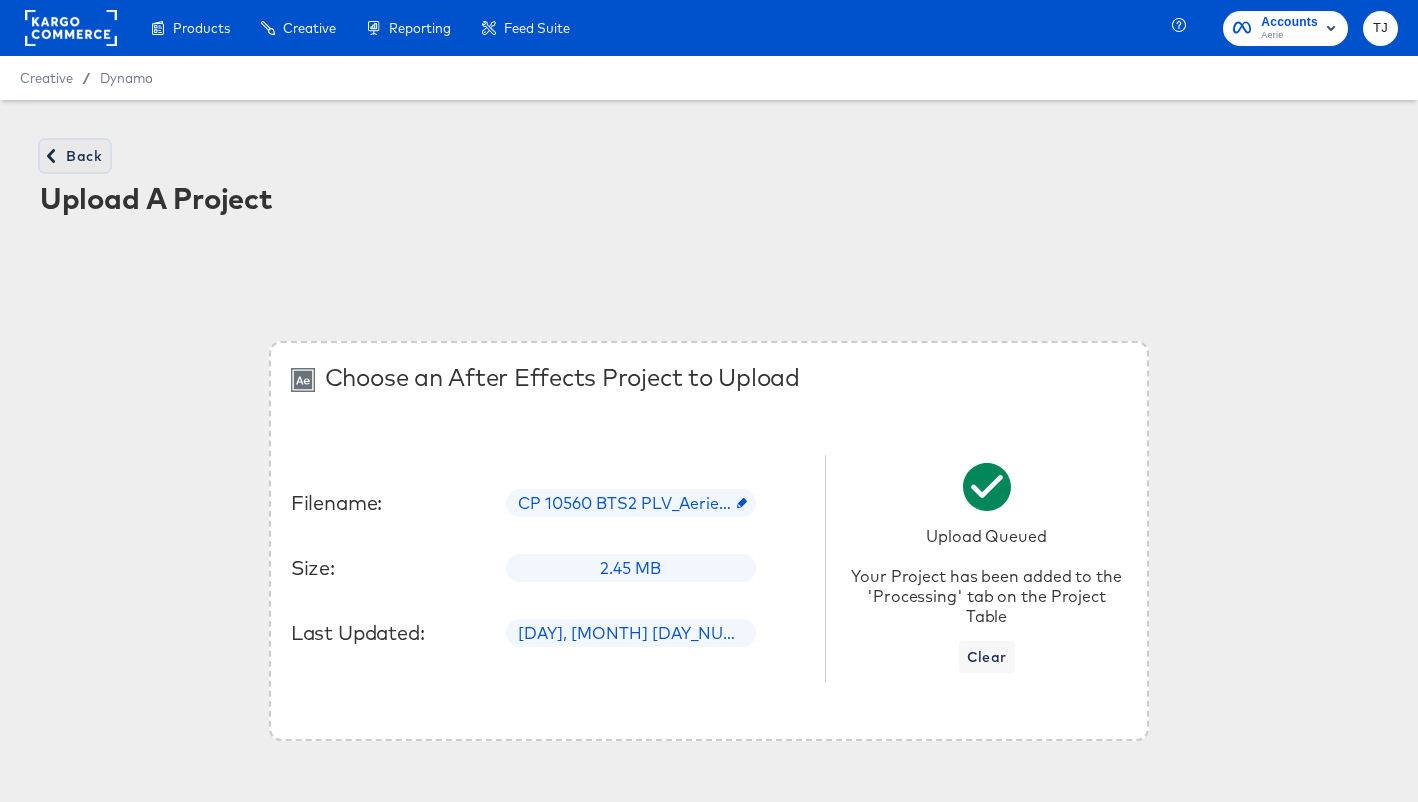 click on "Back" at bounding box center [75, 156] 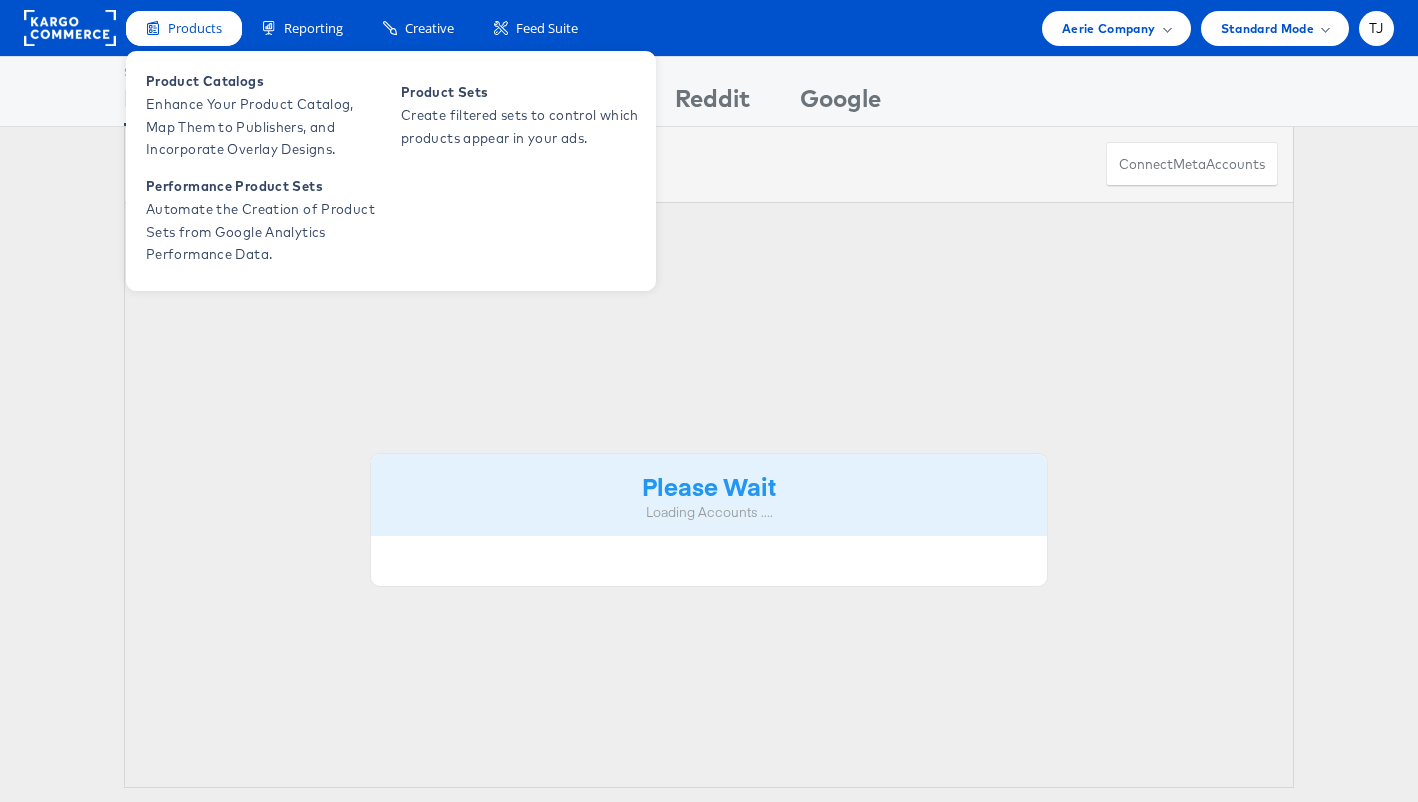 scroll, scrollTop: 0, scrollLeft: 0, axis: both 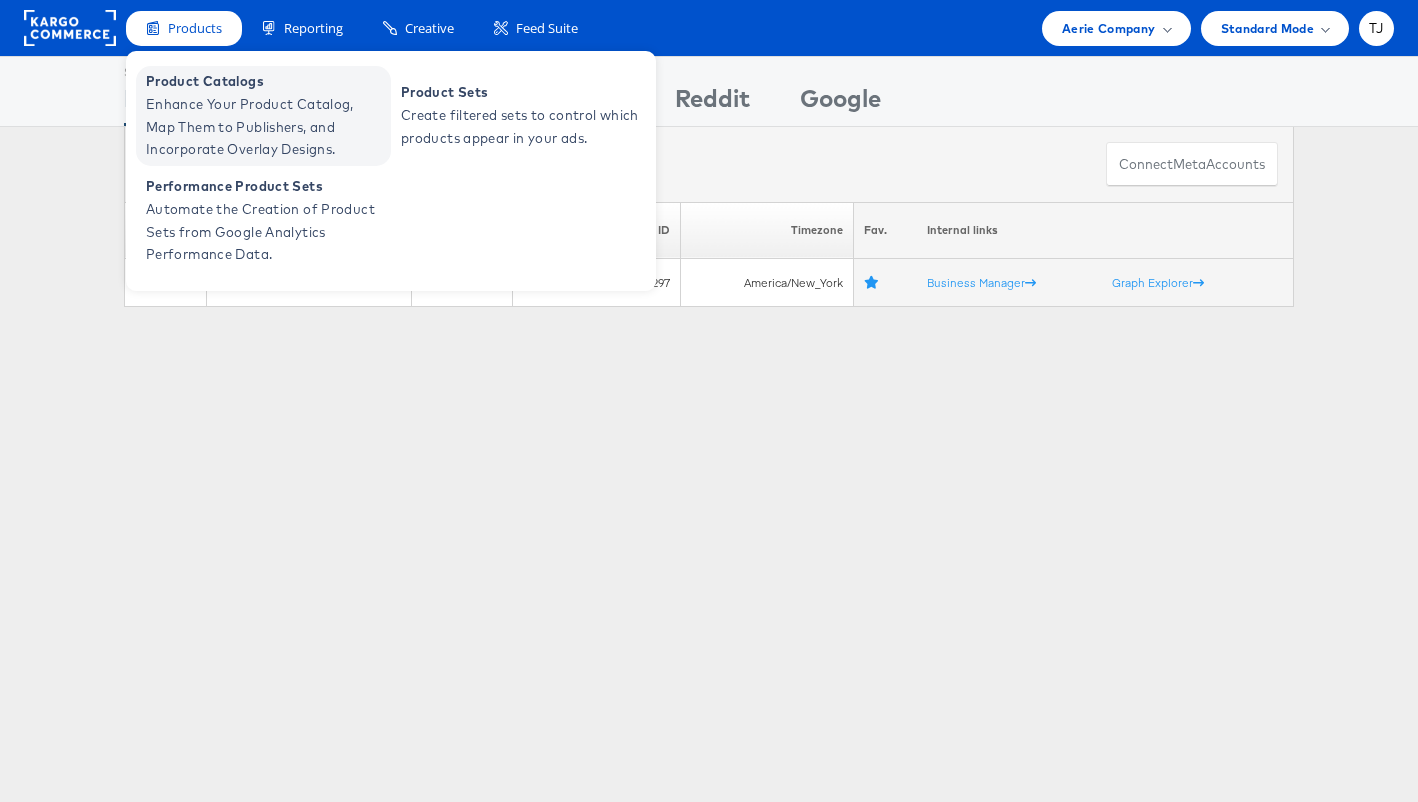 click on "Enhance Your Product Catalog, Map Them to Publishers, and Incorporate Overlay Designs." at bounding box center (266, 127) 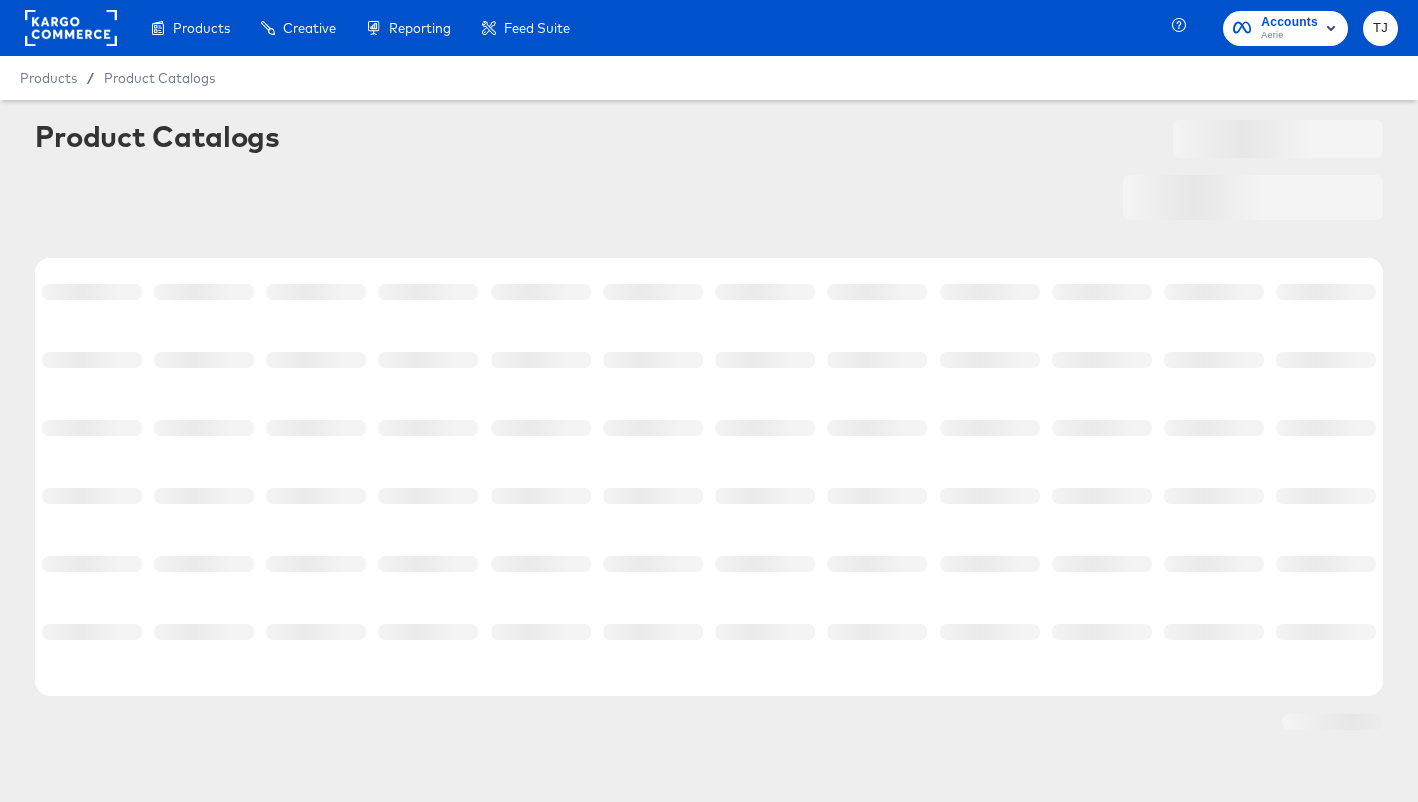 scroll, scrollTop: 0, scrollLeft: 0, axis: both 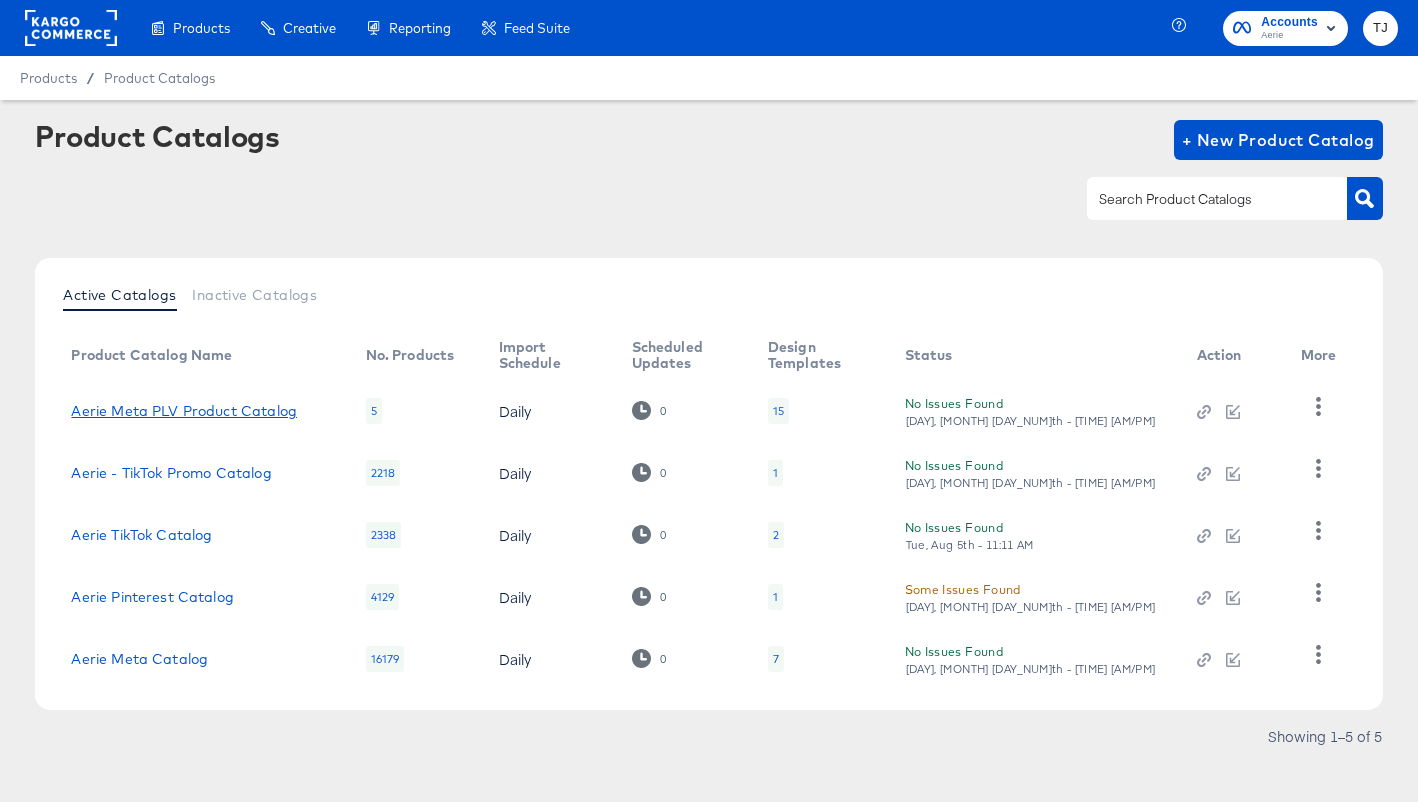 click on "Aerie Meta PLV Product Catalog" at bounding box center [184, 411] 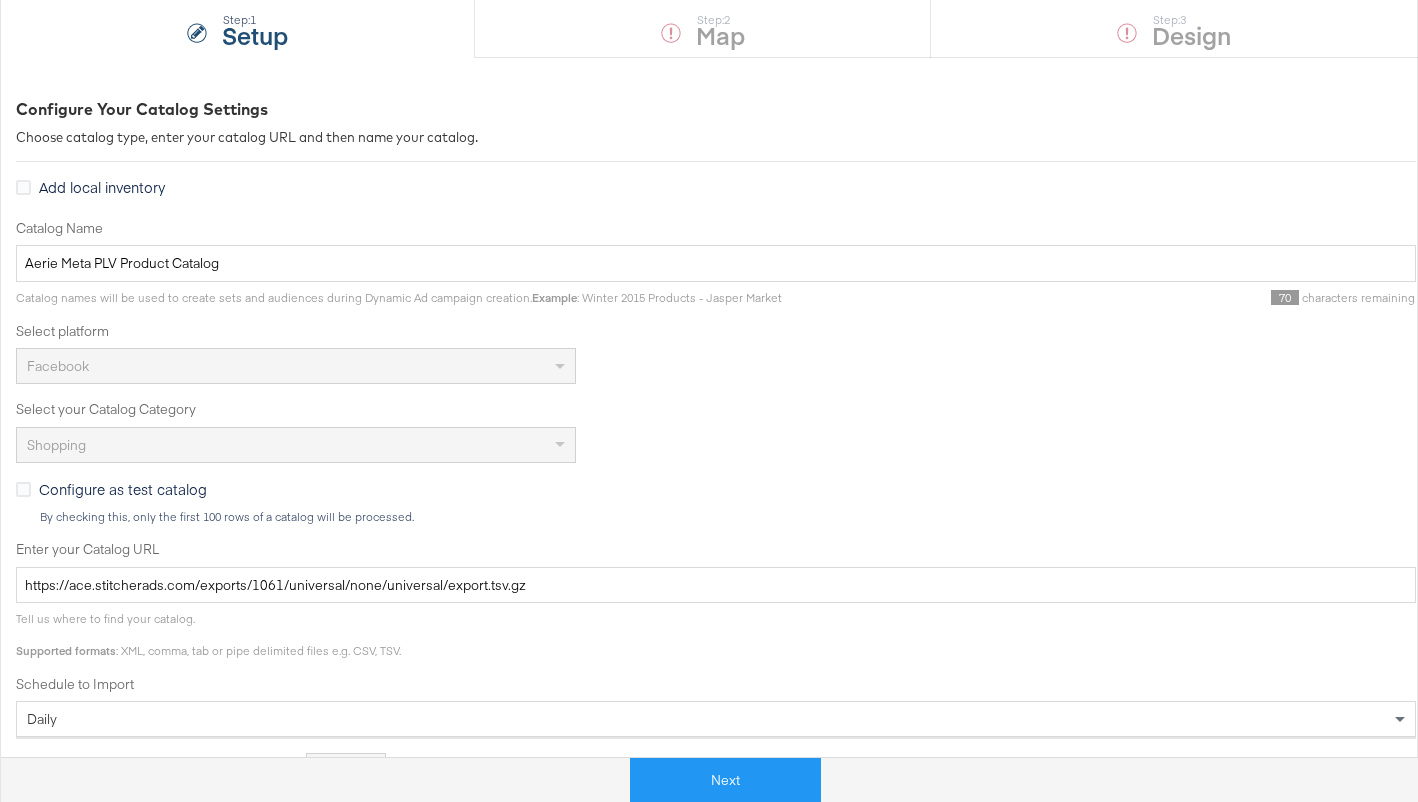 scroll, scrollTop: 0, scrollLeft: 0, axis: both 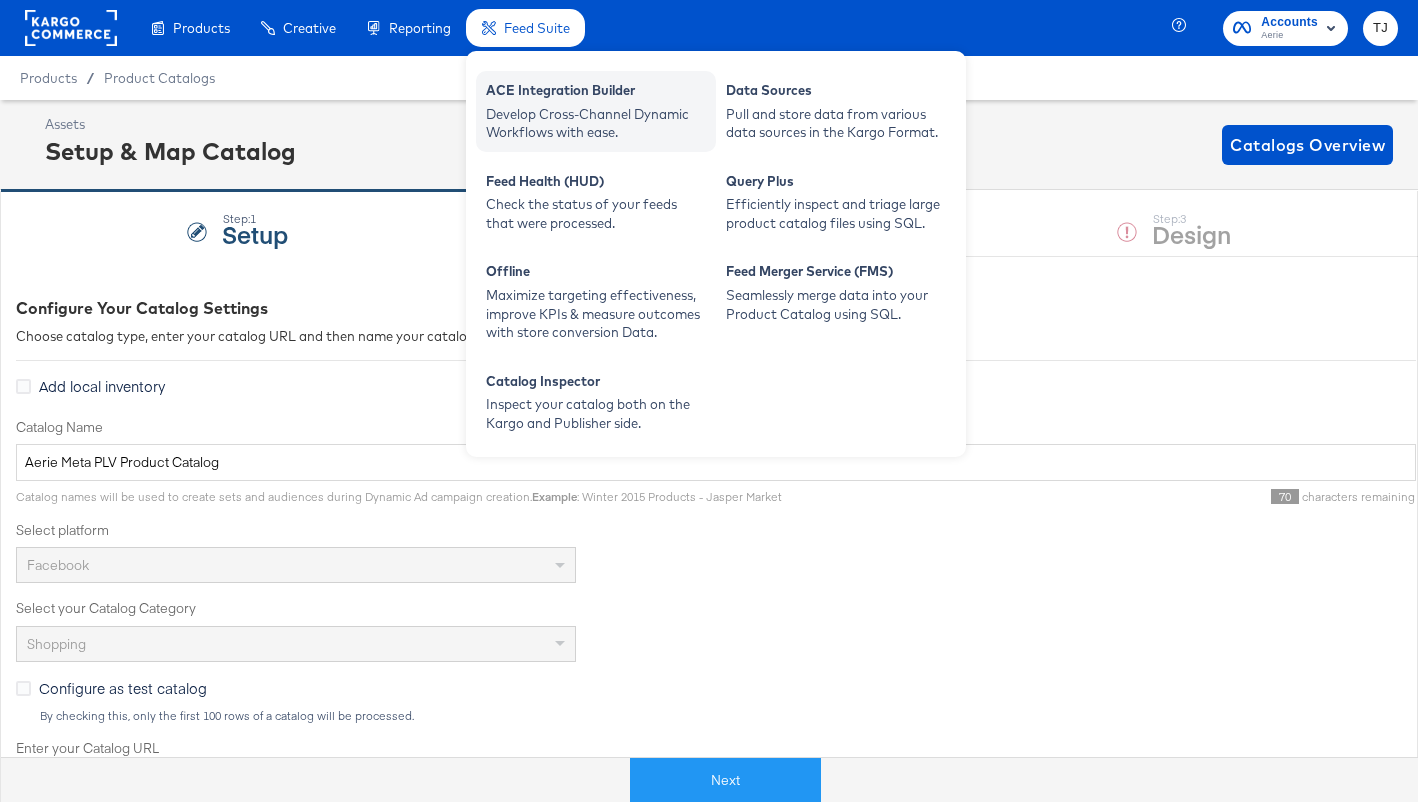 click on "Develop Cross-Channel Dynamic Workflows with ease." at bounding box center (596, 123) 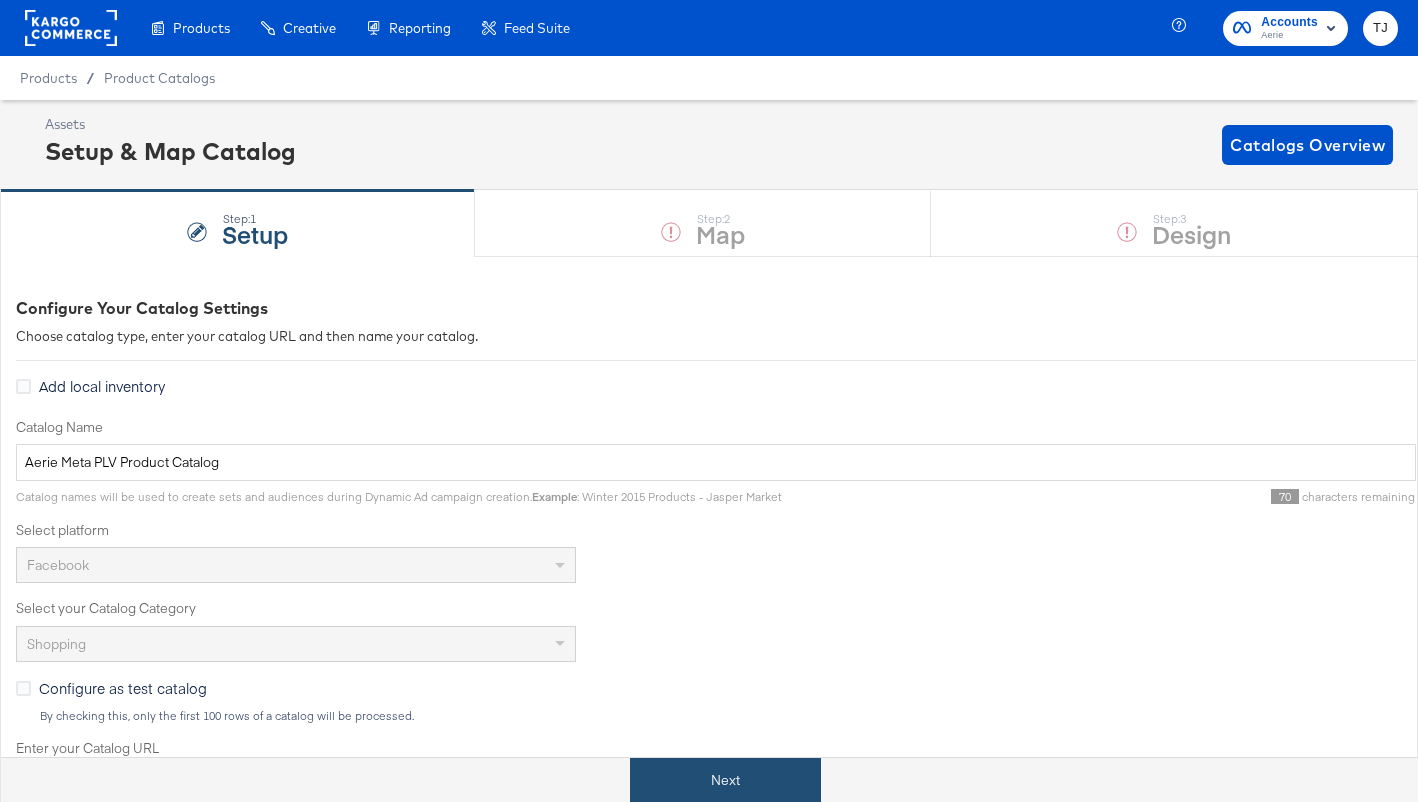 click on "Next" at bounding box center [725, 780] 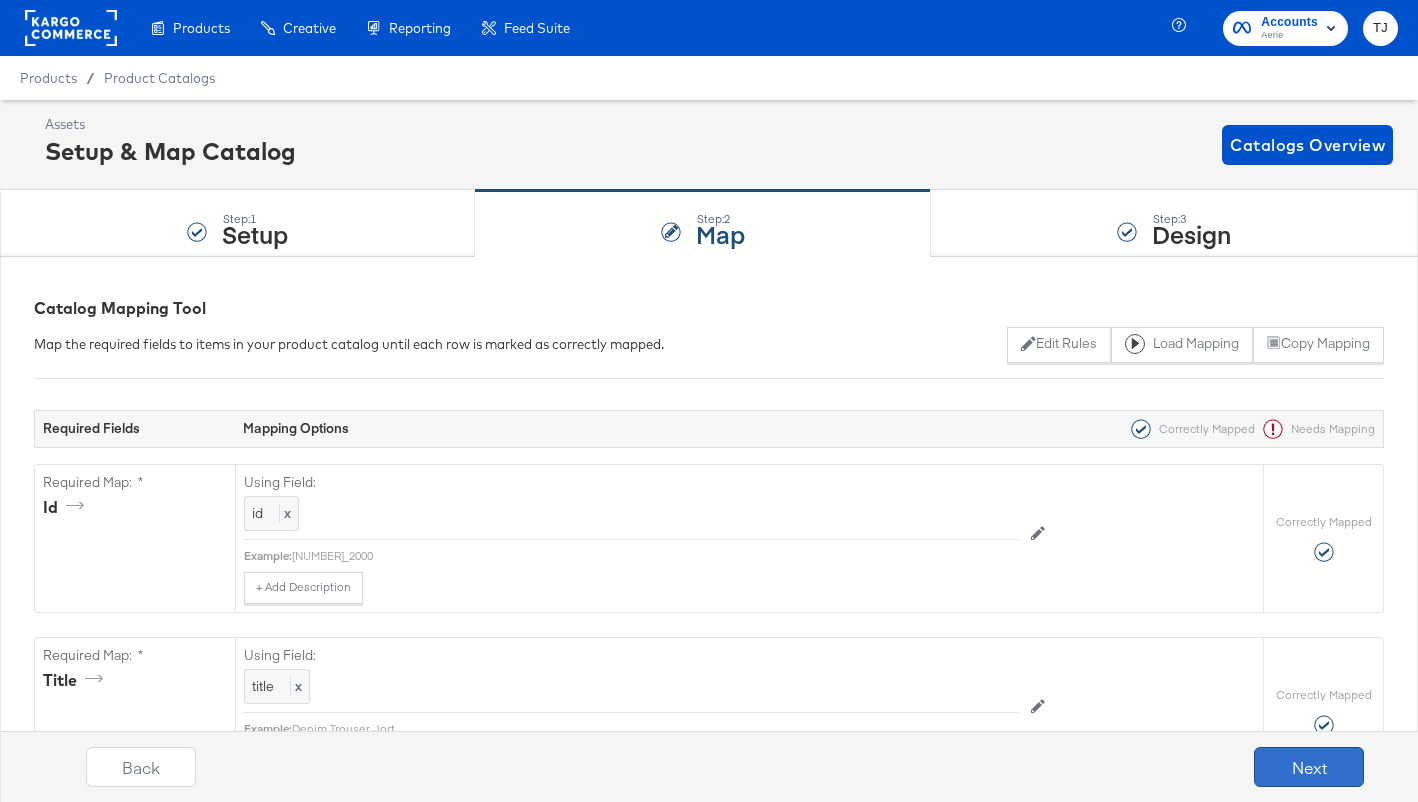 click on "Next" at bounding box center (1309, 767) 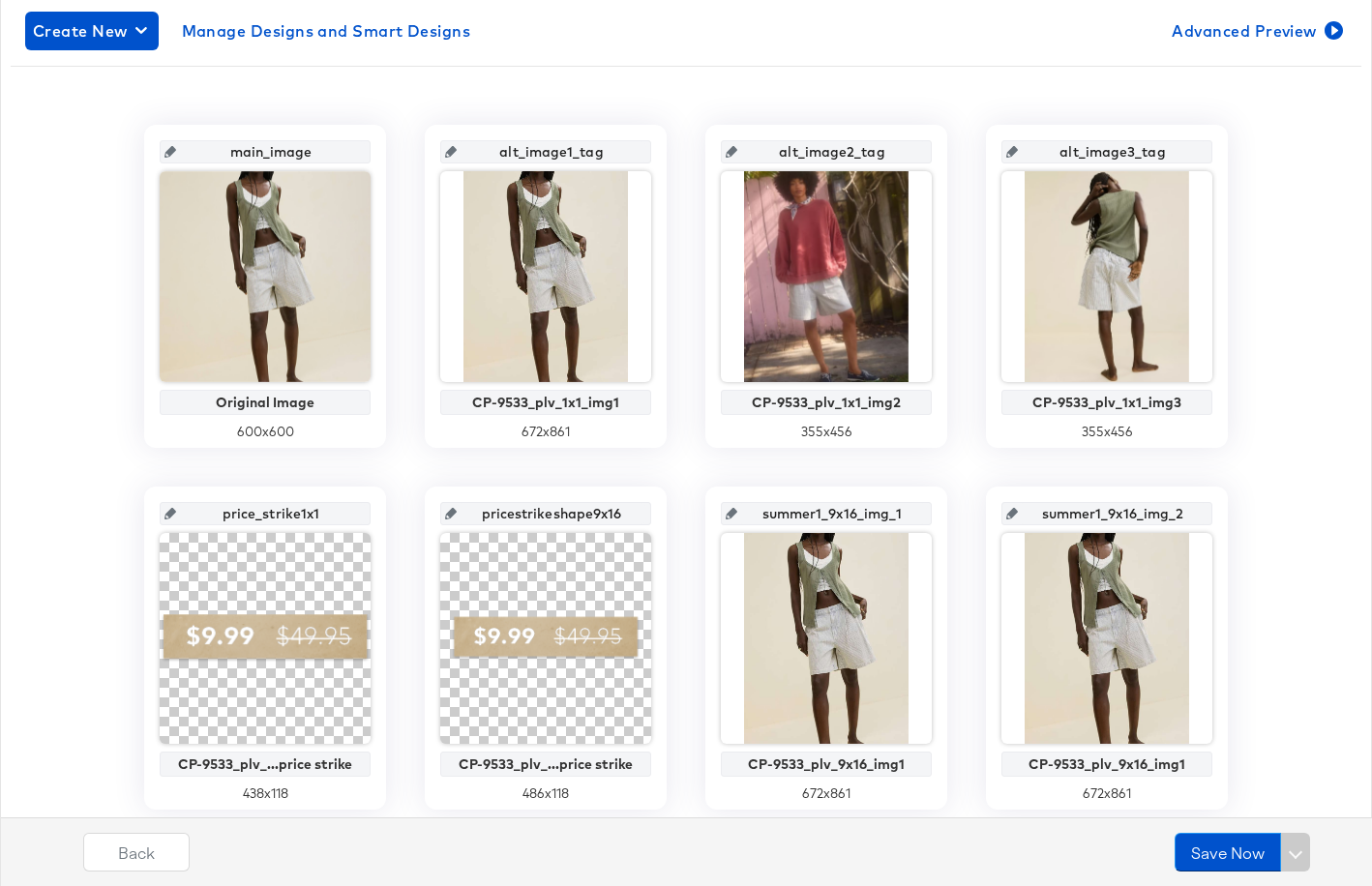 scroll, scrollTop: 0, scrollLeft: 0, axis: both 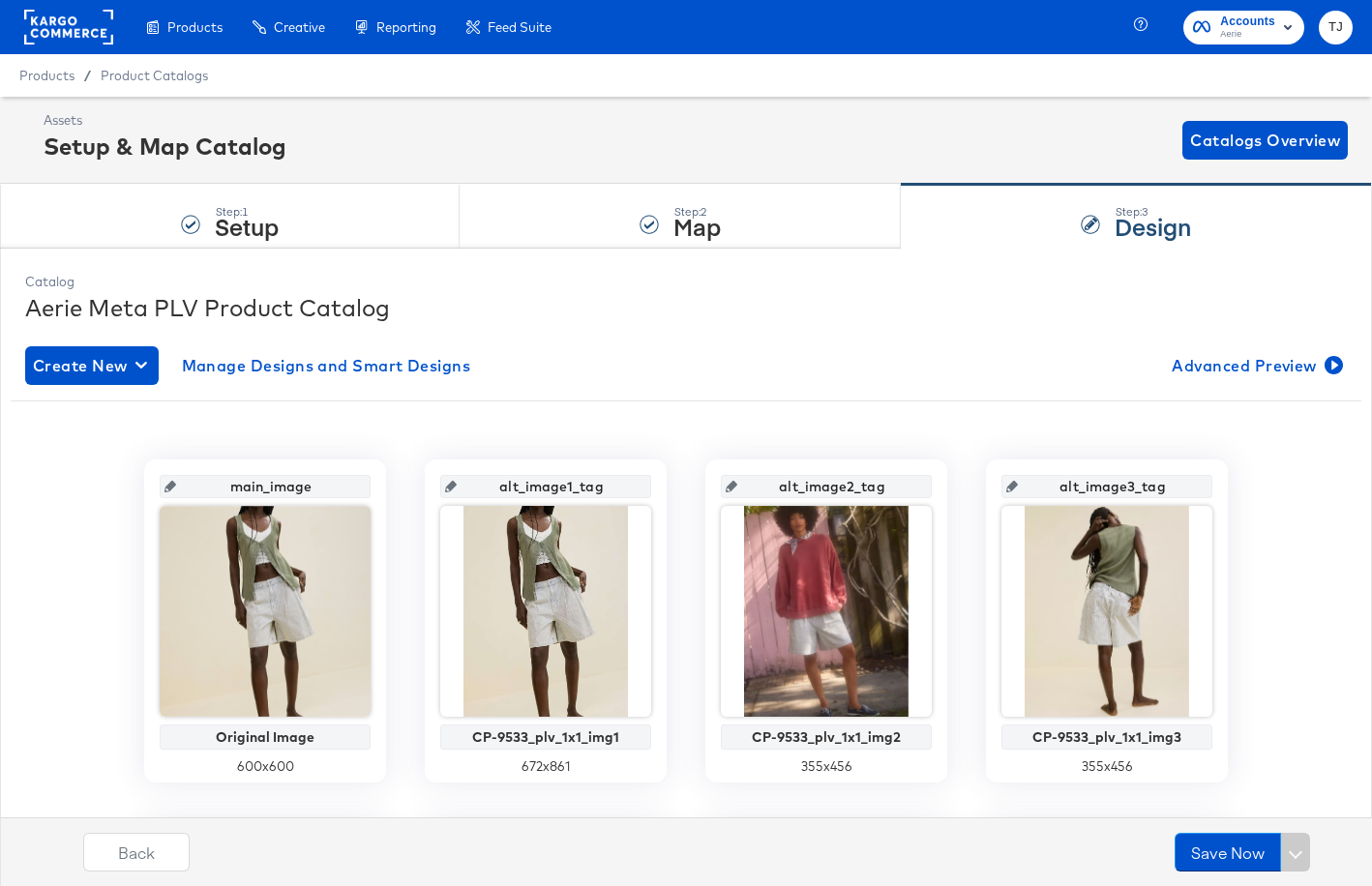 click on "Enhance Your Product Catalog, Map Them to Publishers, and Incorporate Overlay Designs." at bounding box center [0, 0] 